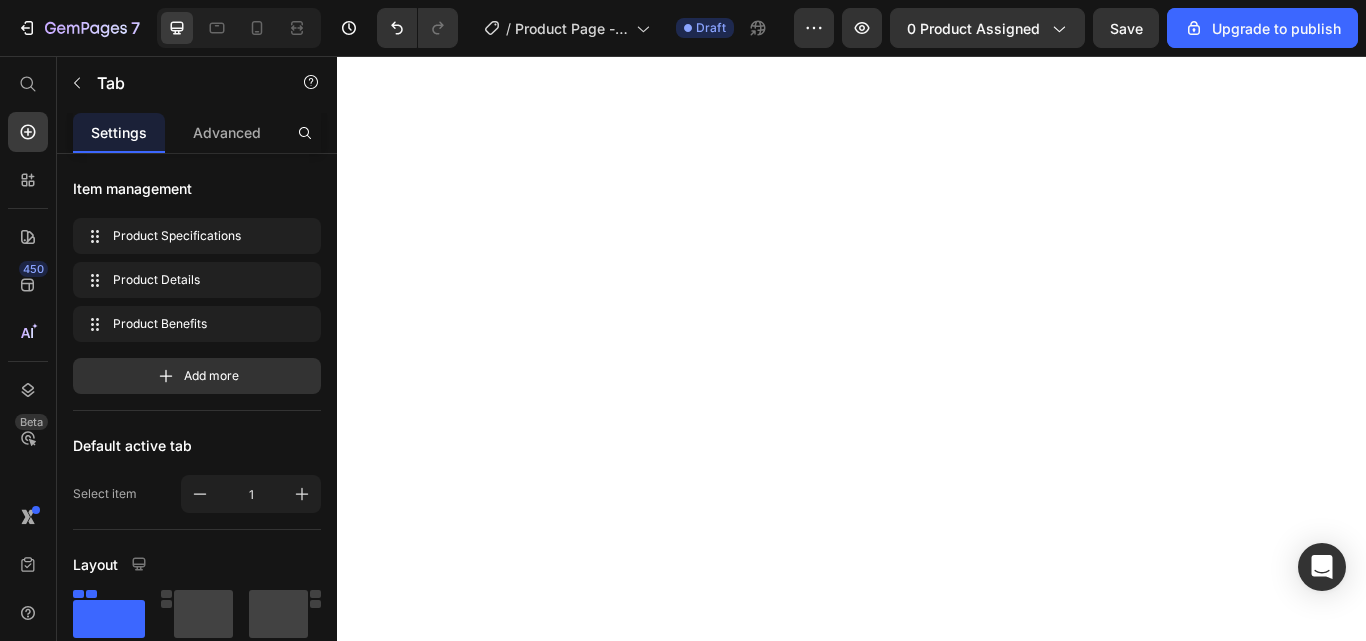 scroll, scrollTop: 0, scrollLeft: 0, axis: both 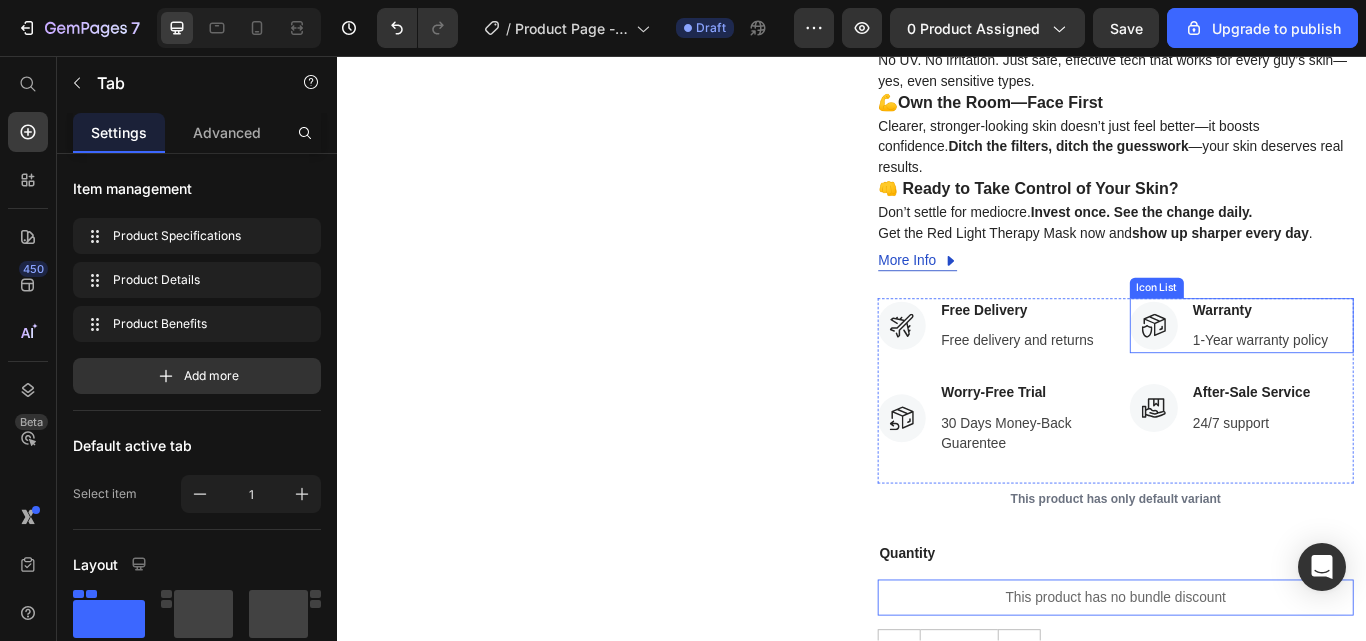 click on "Icon Warranty Text block 1-Year warranty policy Text block" at bounding box center [1378, 371] 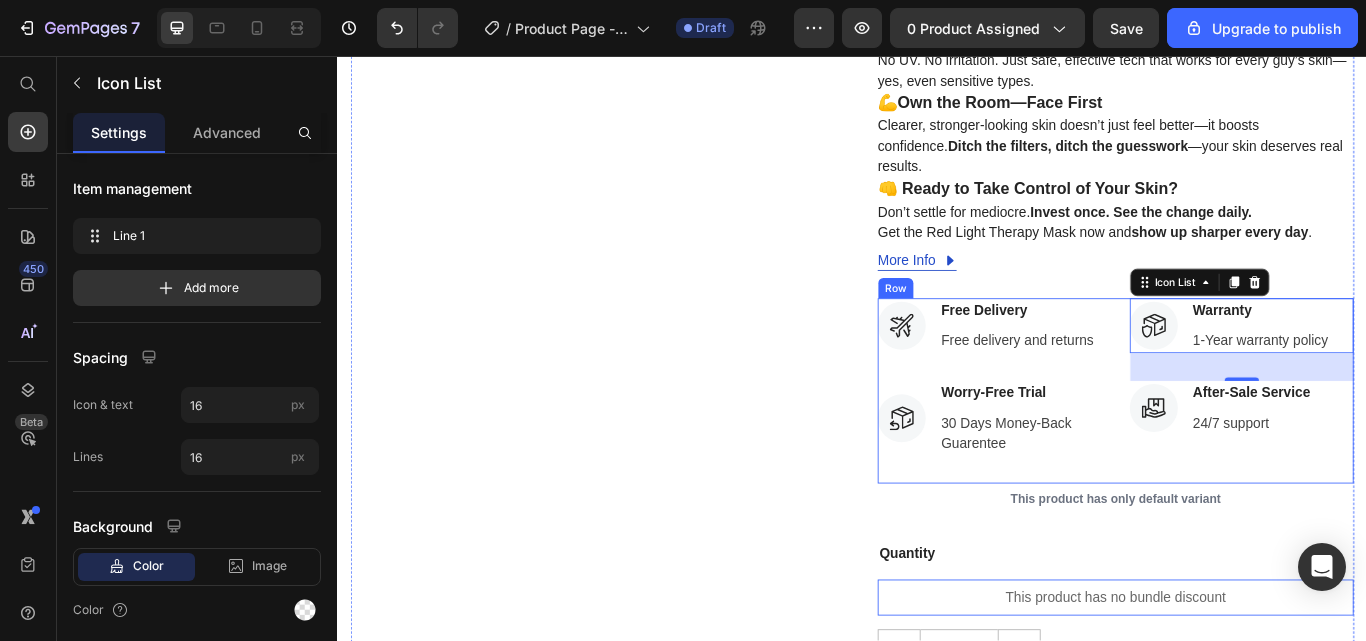 click on "Icon Free Delivery Text block Free delivery and returns Text block Icon List
Icon Worry-Free Trial Text block 30 Days Money-Back Guarentee Text block Icon List
Icon Warranty Text block 1-Year warranty policy Text block Icon List   32
Icon After-Sale Service Text block 24/7 support Text block Icon List Row" at bounding box center (1244, 447) 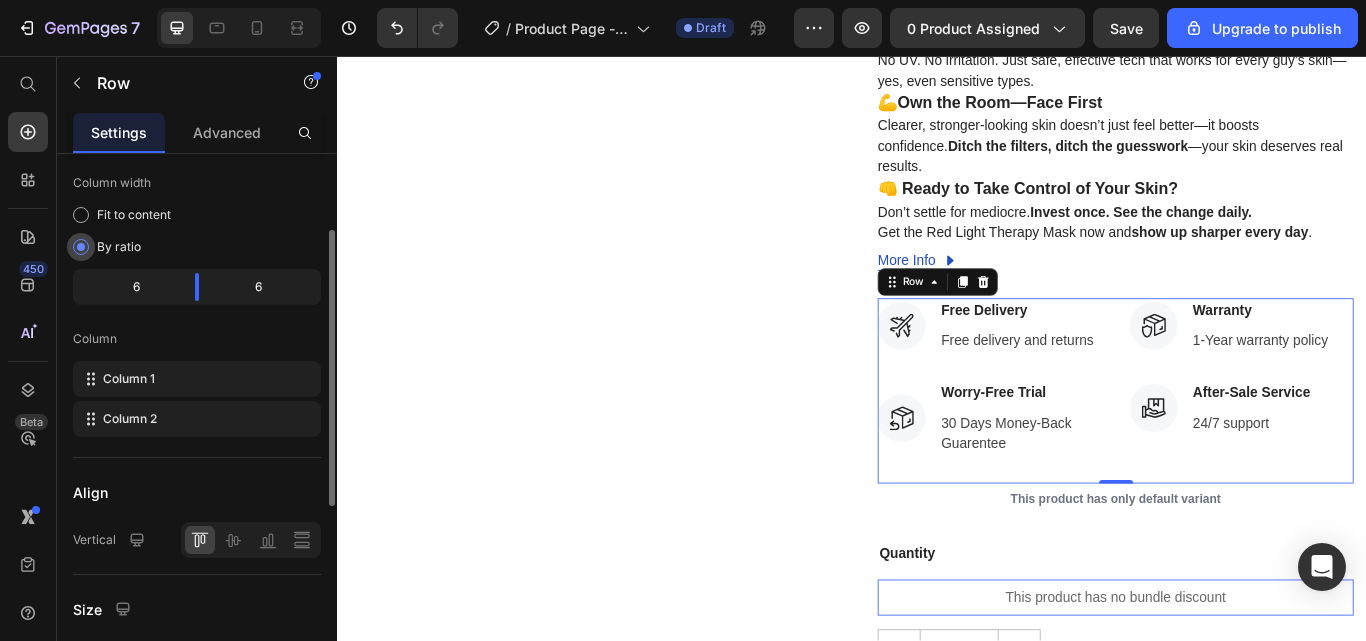 scroll, scrollTop: 128, scrollLeft: 0, axis: vertical 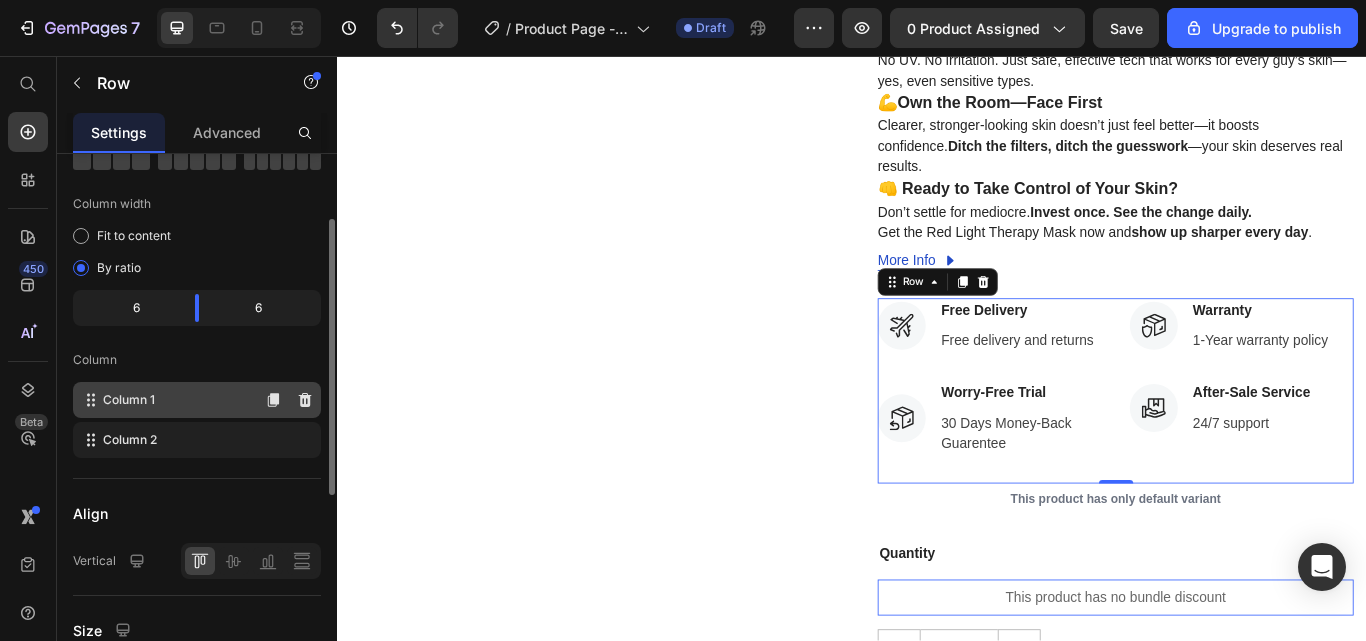 click on "Column 1" 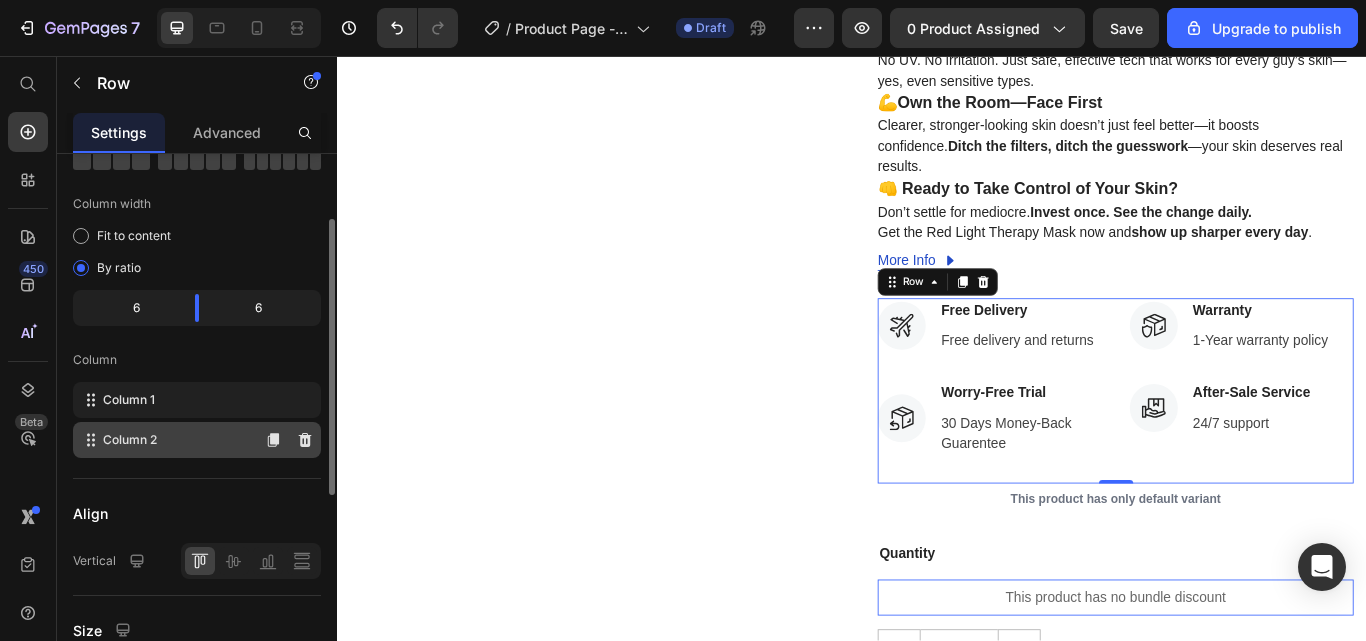 click on "Column 2" 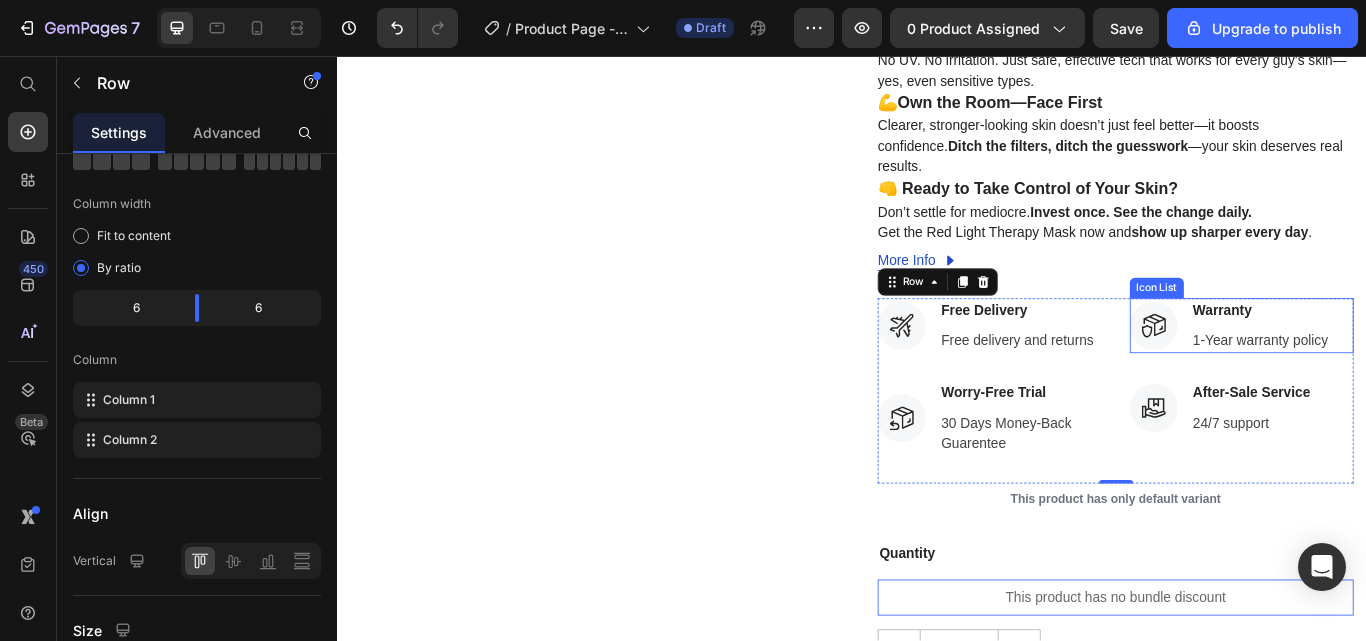 click on "Icon Warranty Text block 1-Year warranty policy Text block" at bounding box center (1378, 371) 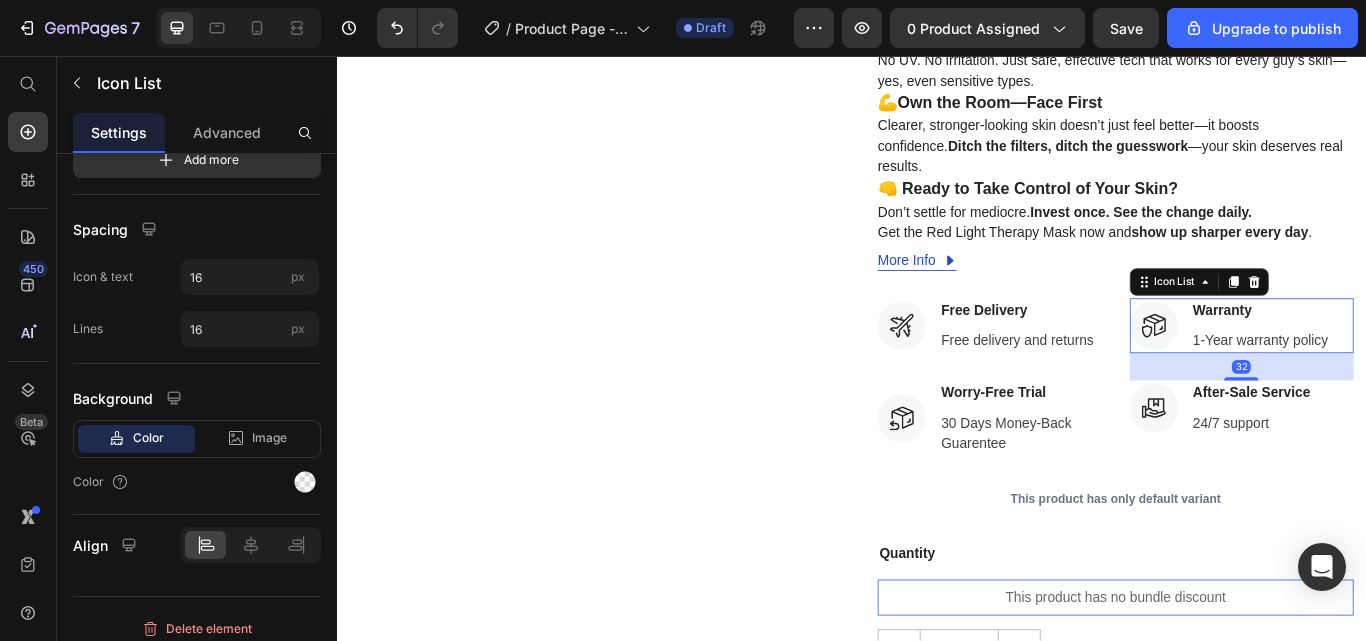 scroll, scrollTop: 0, scrollLeft: 0, axis: both 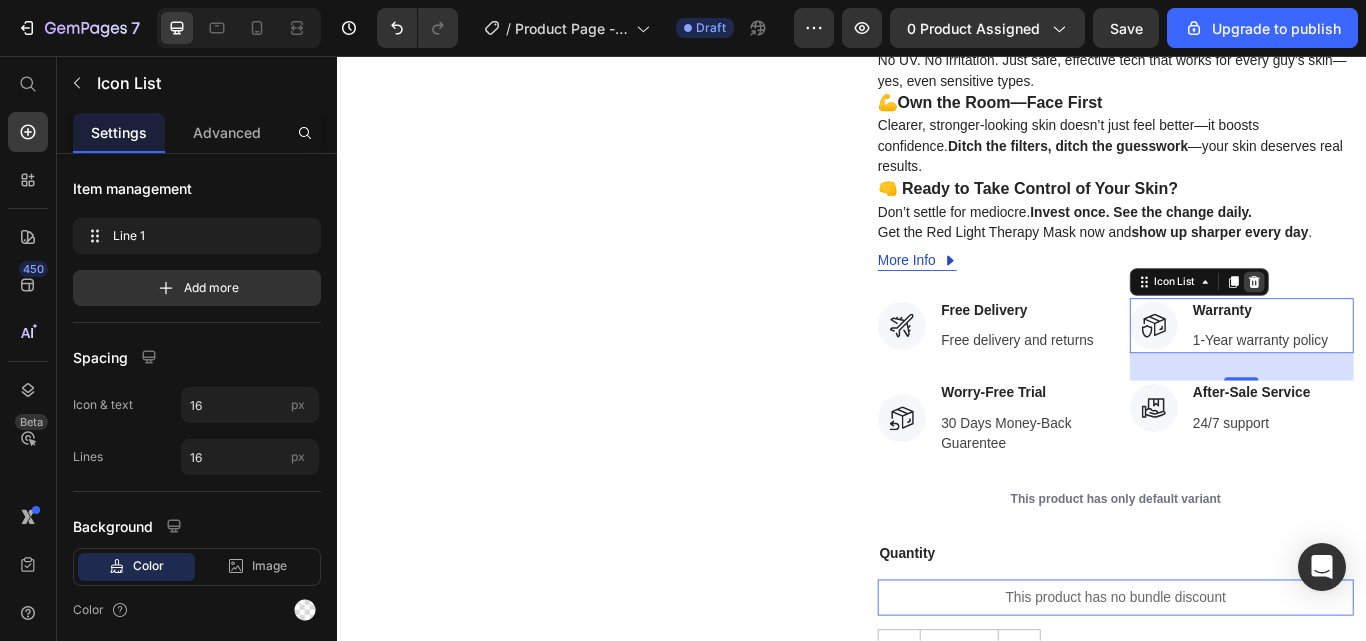 click 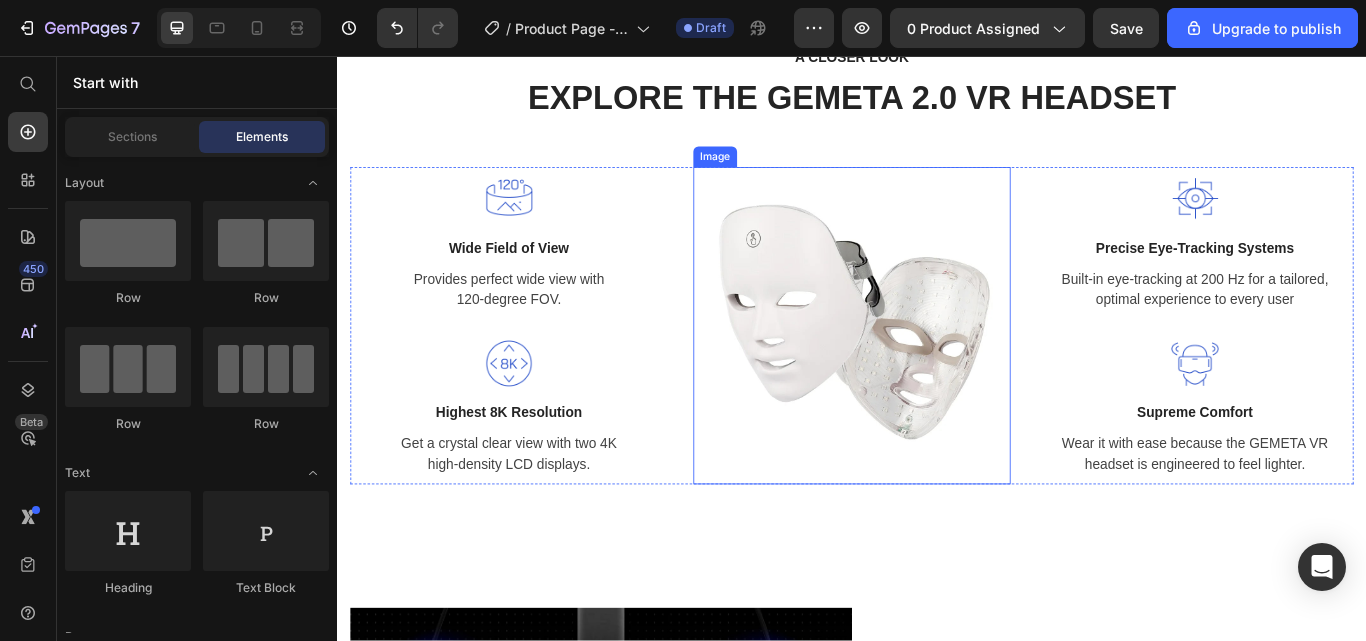 scroll, scrollTop: 2883, scrollLeft: 0, axis: vertical 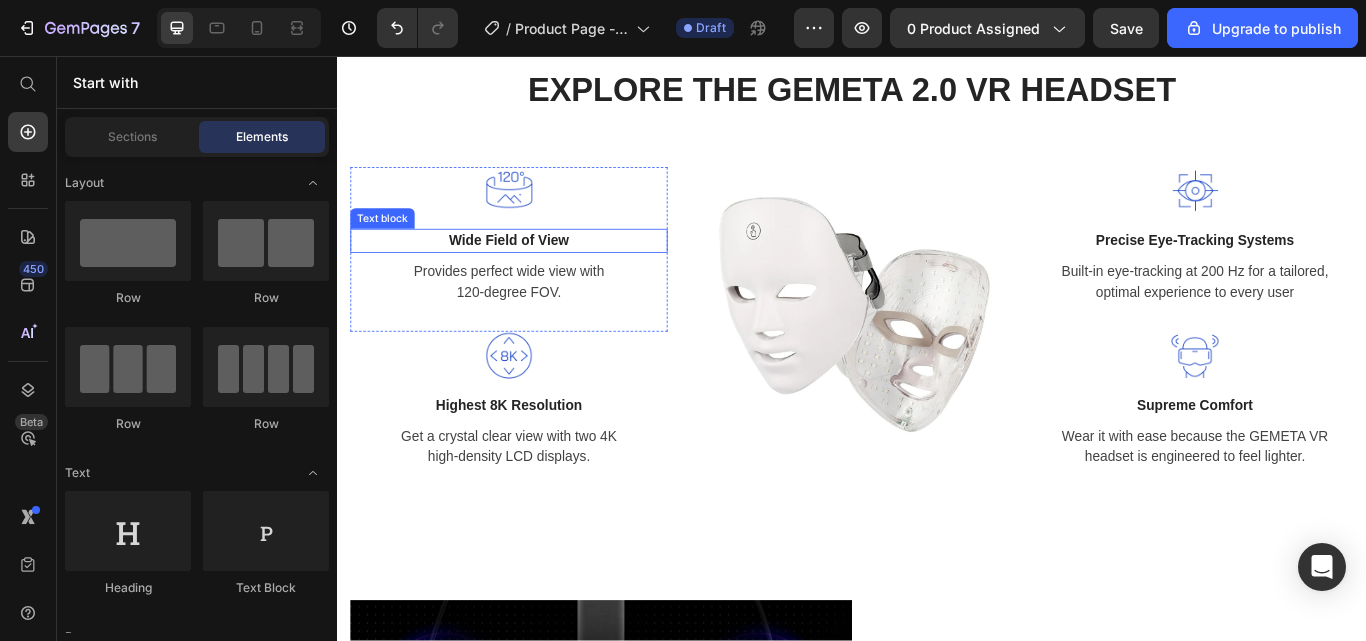 click on "Wide Field of View" at bounding box center [537, 272] 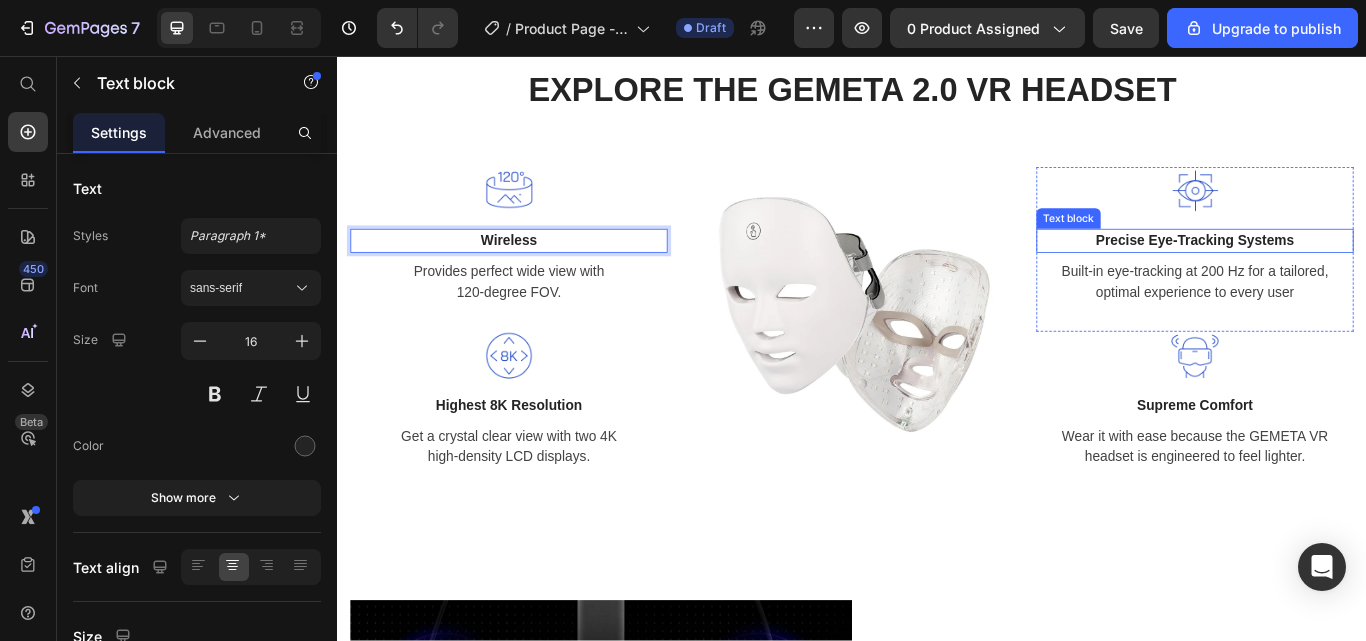 click on "Precise Eye-Tracking Systems" at bounding box center [1337, 272] 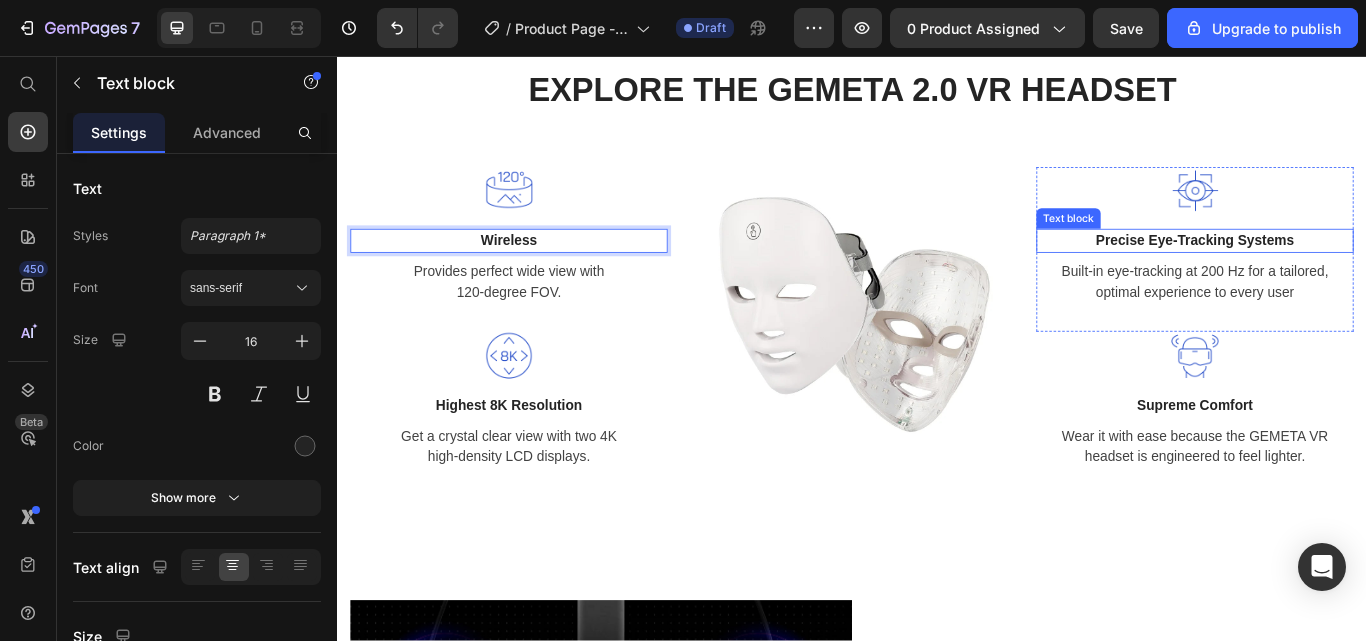 click on "Precise Eye-Tracking Systems" at bounding box center [1337, 272] 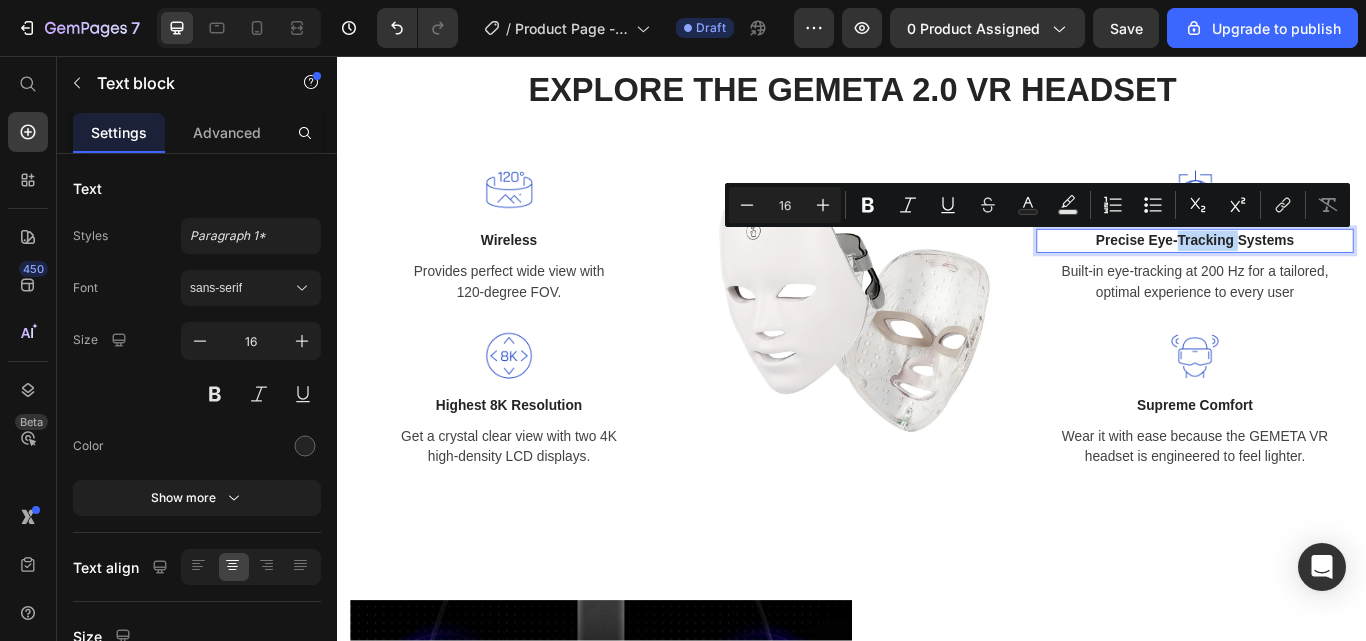 click on "Precise Eye-Tracking Systems" at bounding box center [1337, 272] 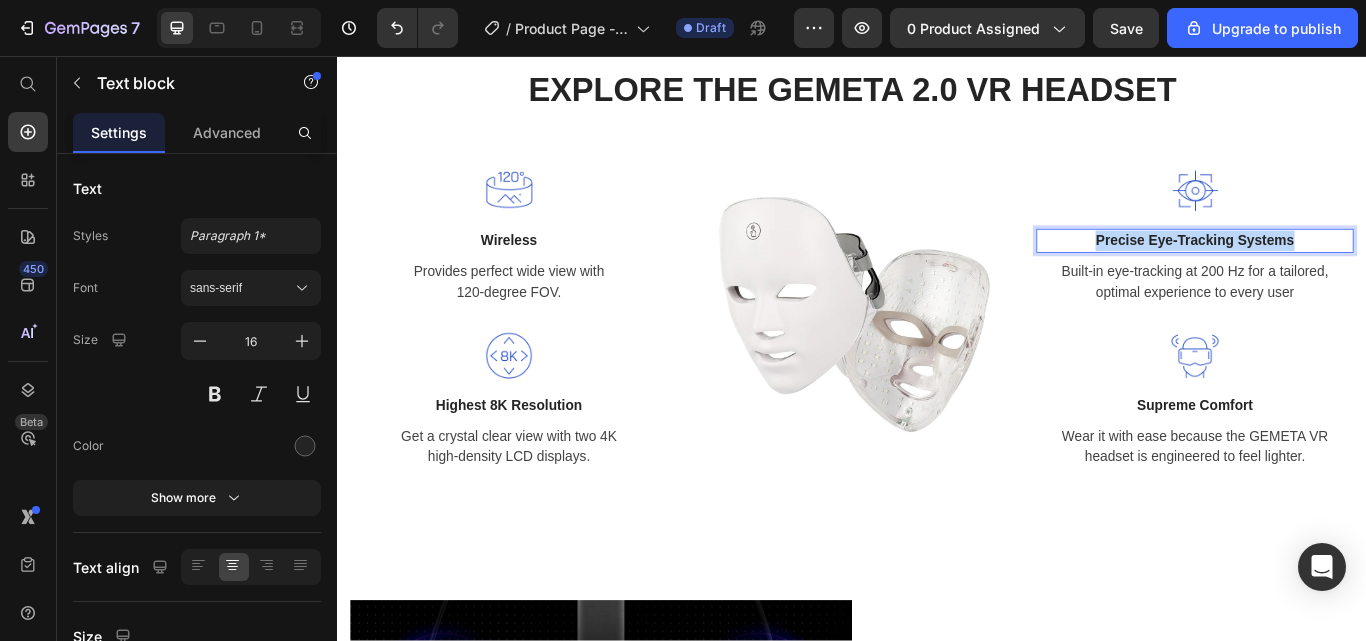 click on "Precise Eye-Tracking Systems" at bounding box center (1337, 272) 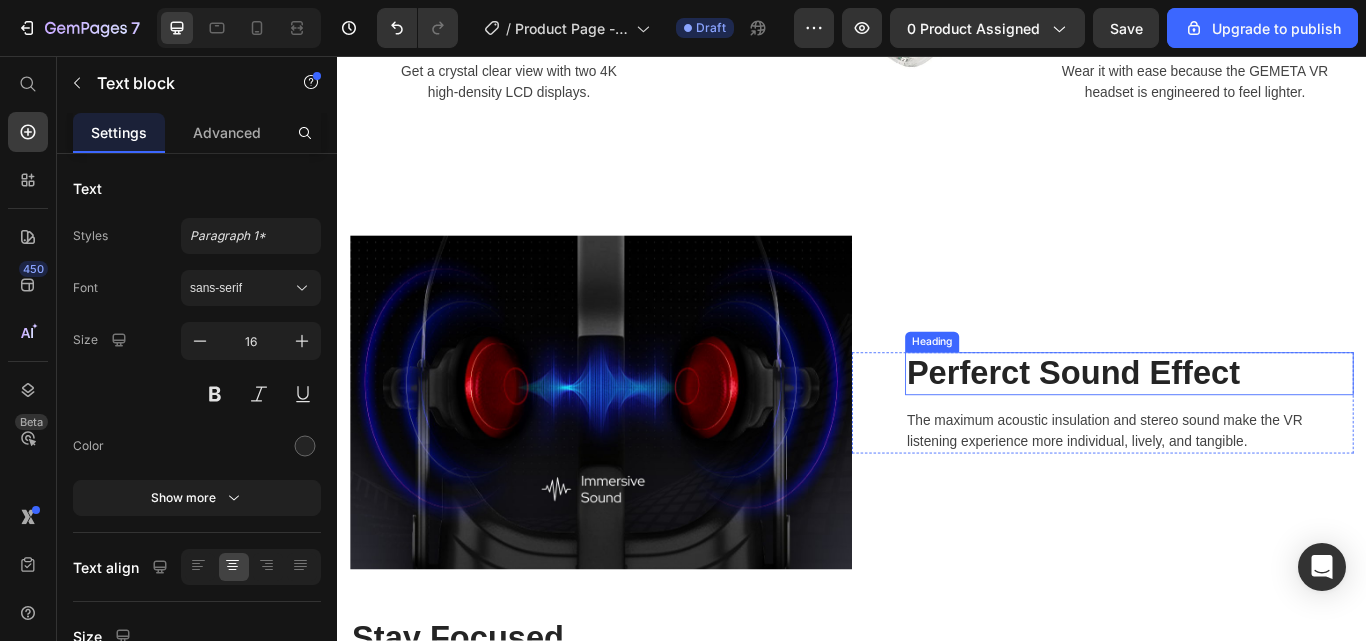 scroll, scrollTop: 3348, scrollLeft: 0, axis: vertical 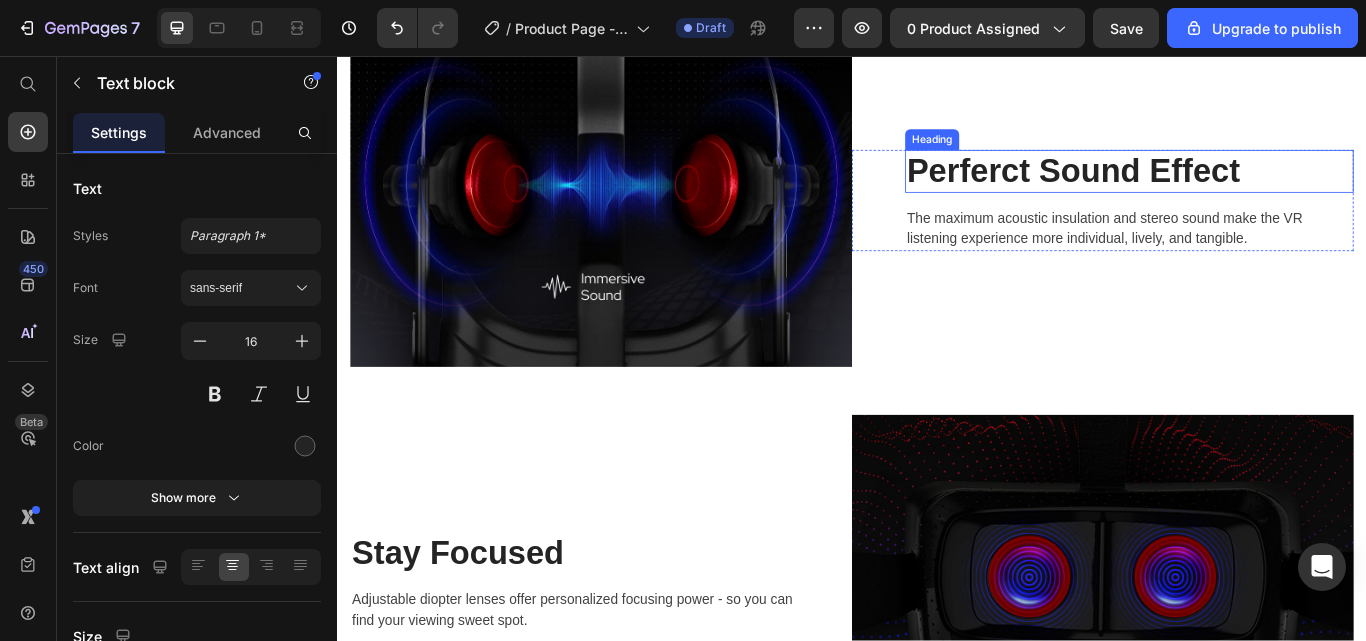 click on "Perferct Sound Effect" at bounding box center [1260, 191] 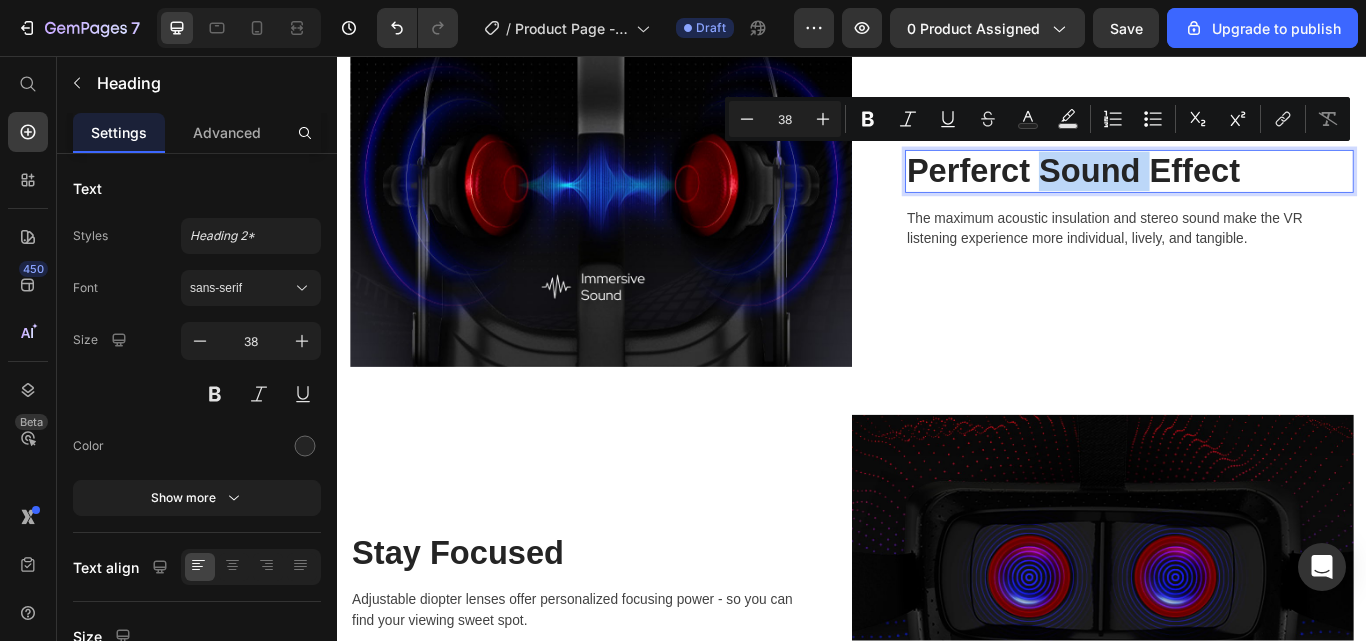 click on "Perferct Sound Effect" at bounding box center (1260, 191) 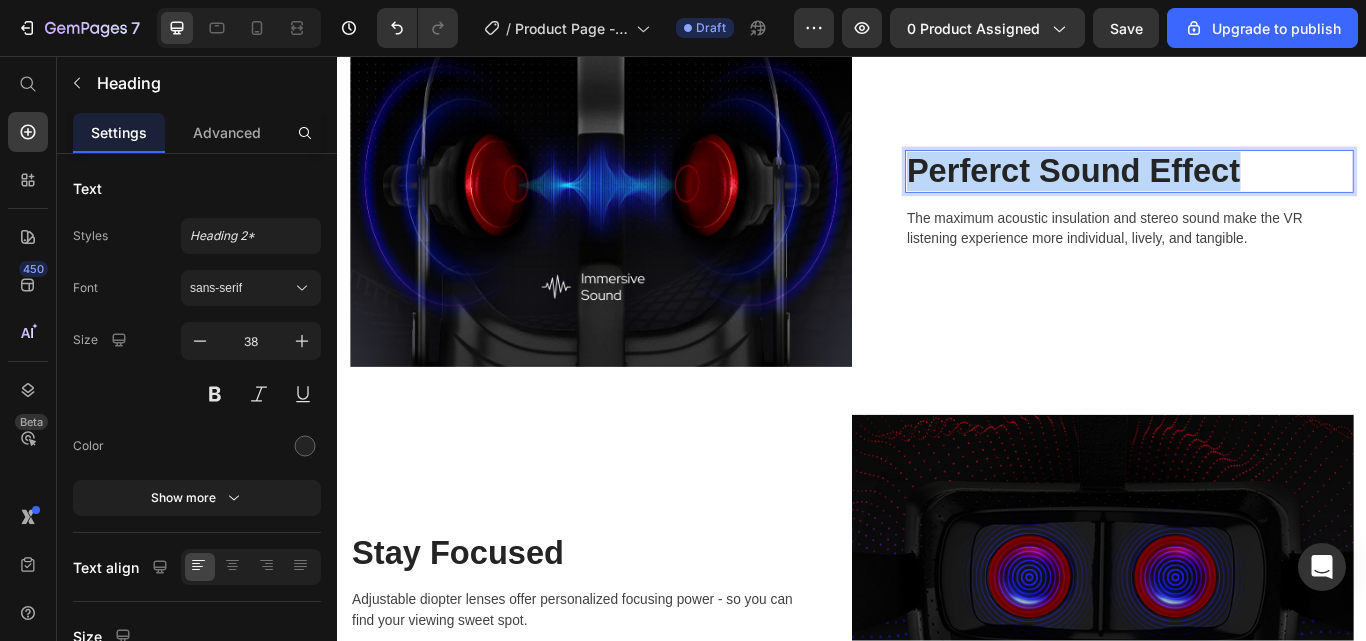 click on "Perferct Sound Effect" at bounding box center [1260, 191] 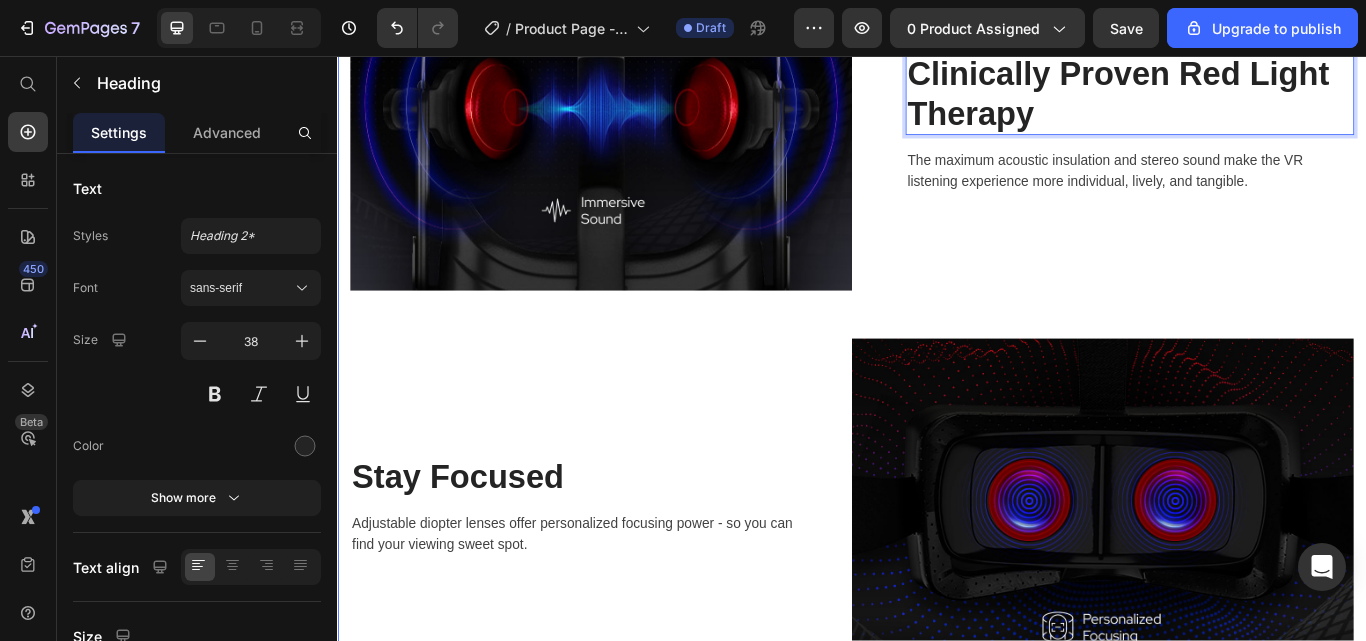 scroll, scrollTop: 3635, scrollLeft: 0, axis: vertical 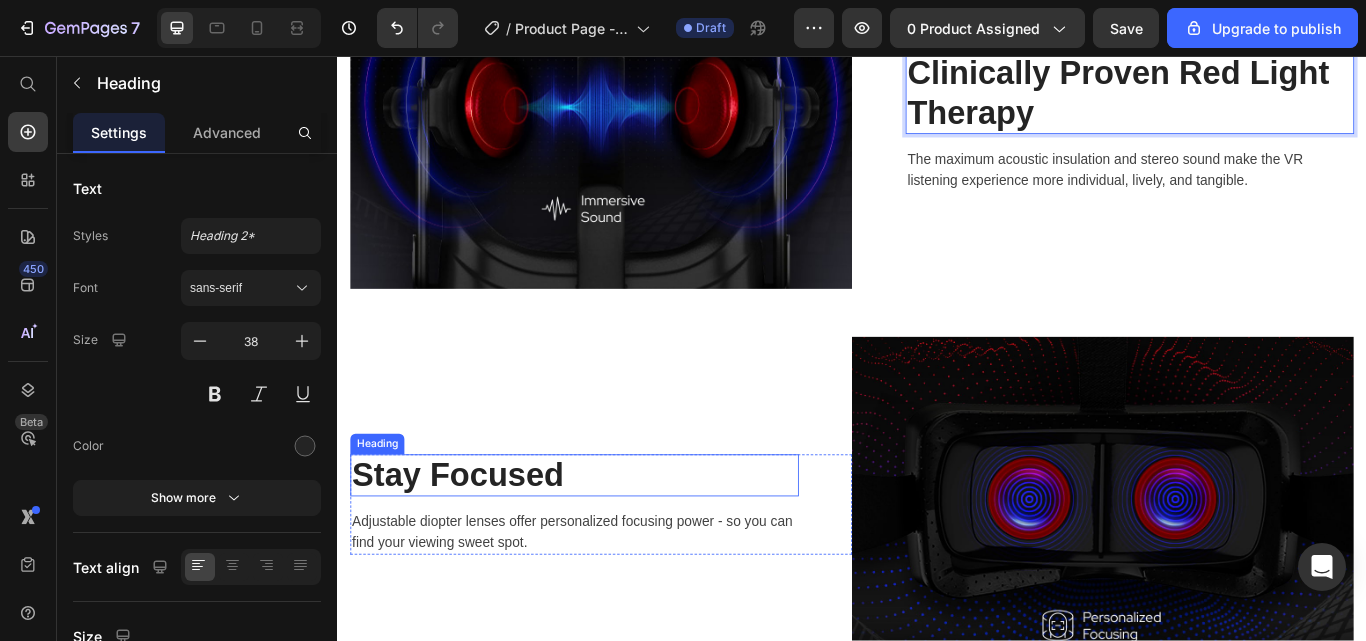 click on "Stay Focused" at bounding box center [613, 546] 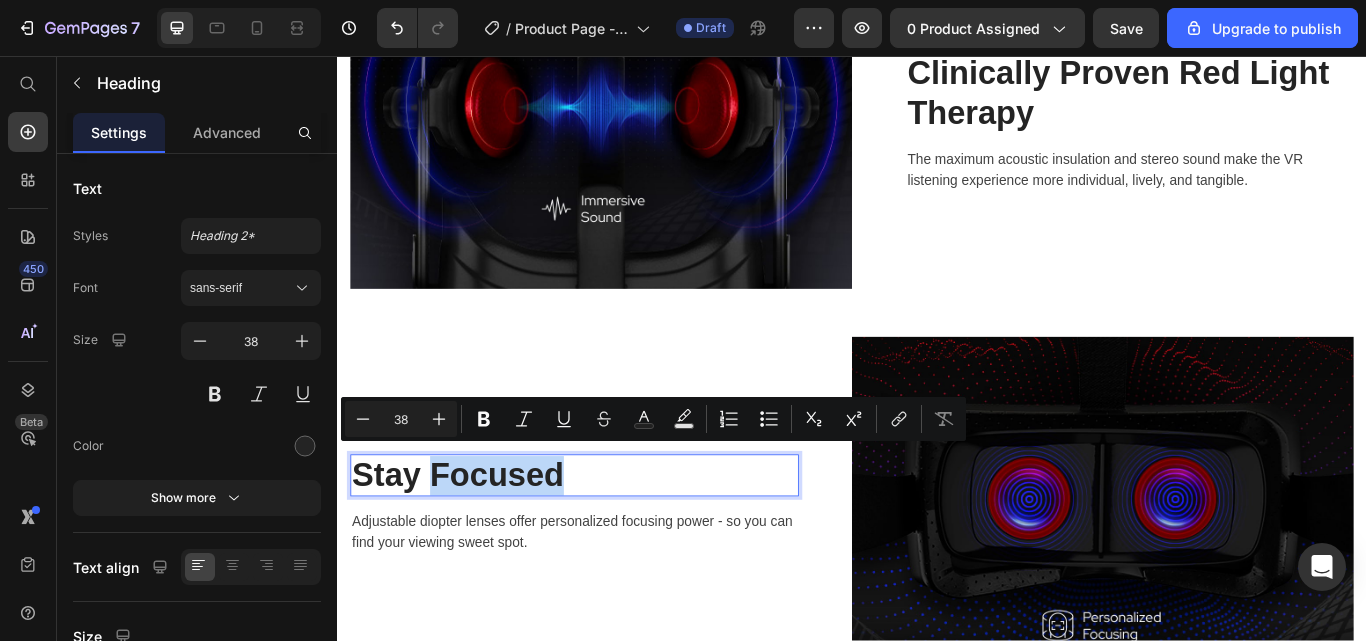 click on "Stay Focused" at bounding box center [613, 546] 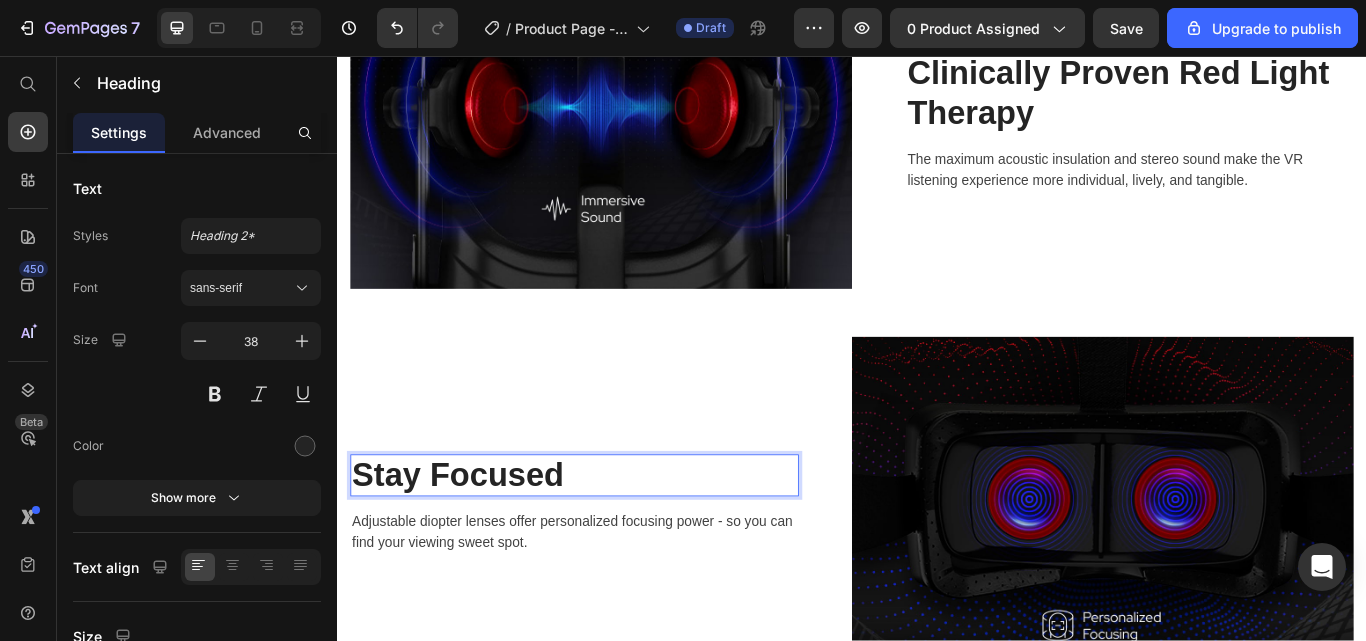 click on "Stay Focused" at bounding box center [613, 546] 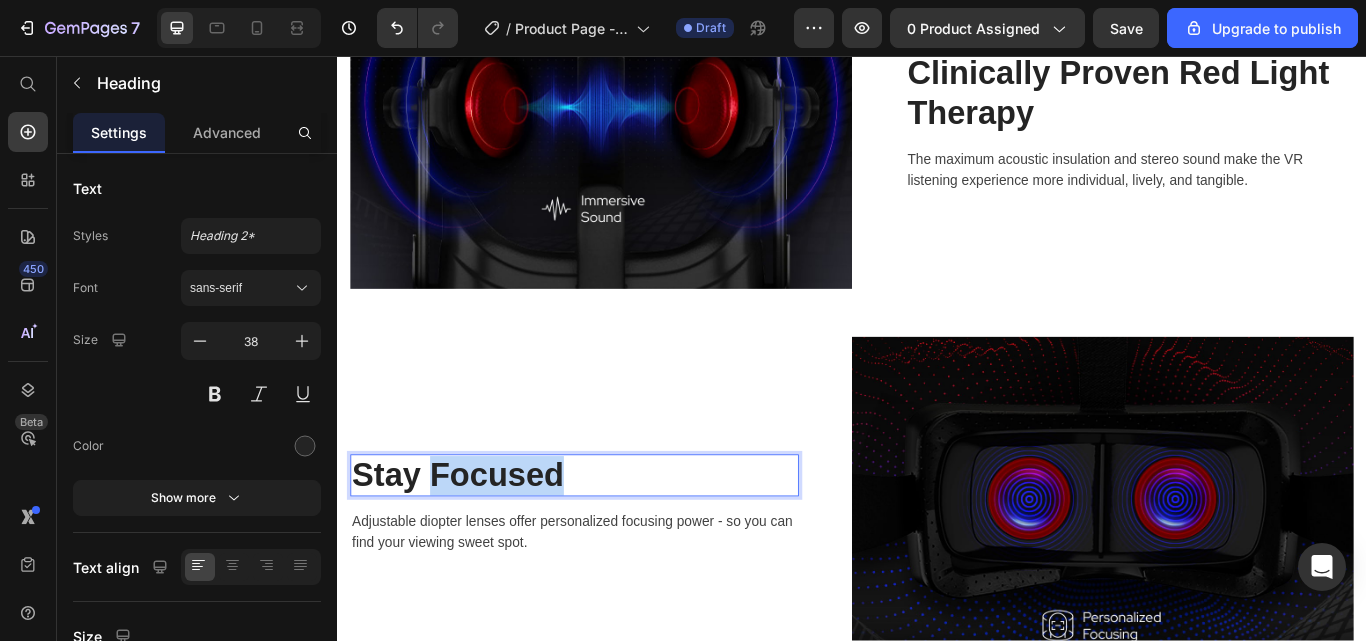click on "Stay Focused" at bounding box center [613, 546] 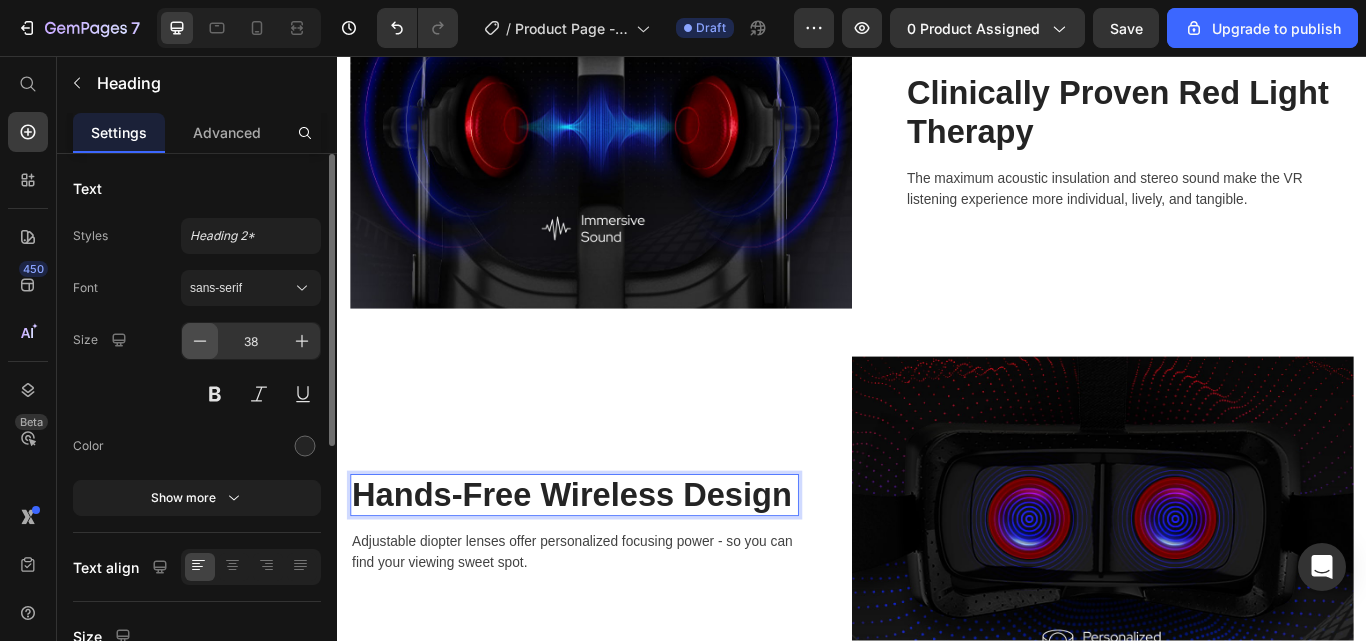 scroll, scrollTop: 3712, scrollLeft: 0, axis: vertical 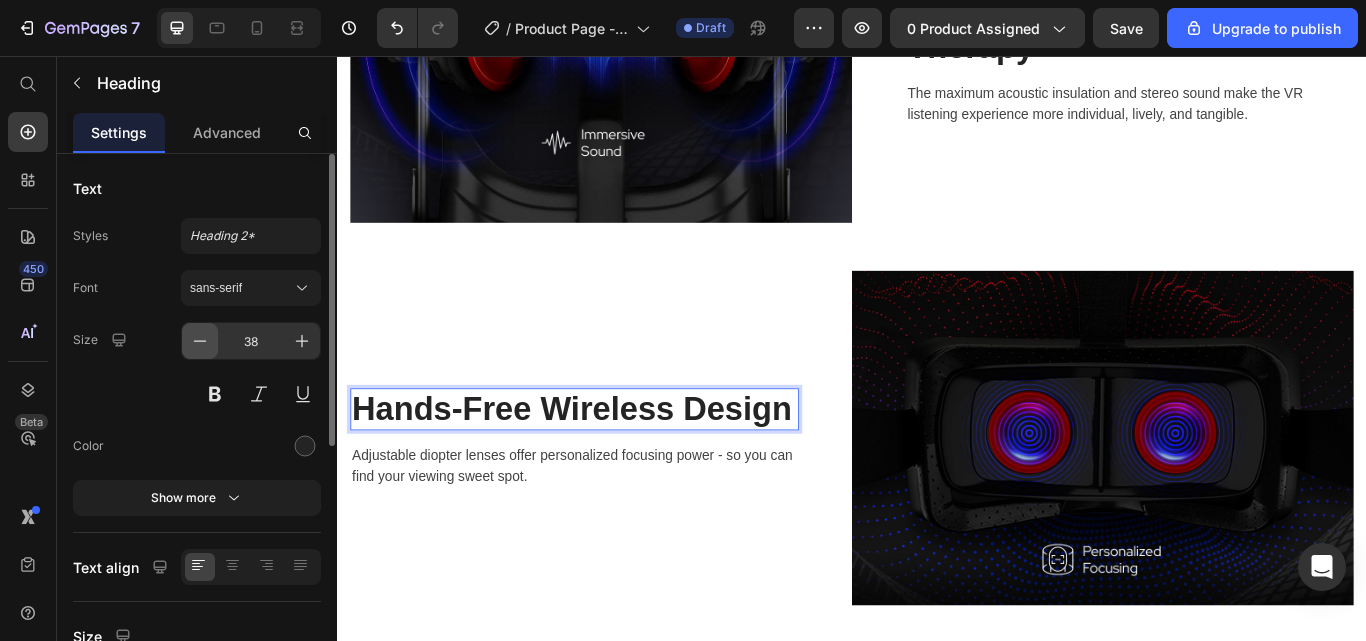 click 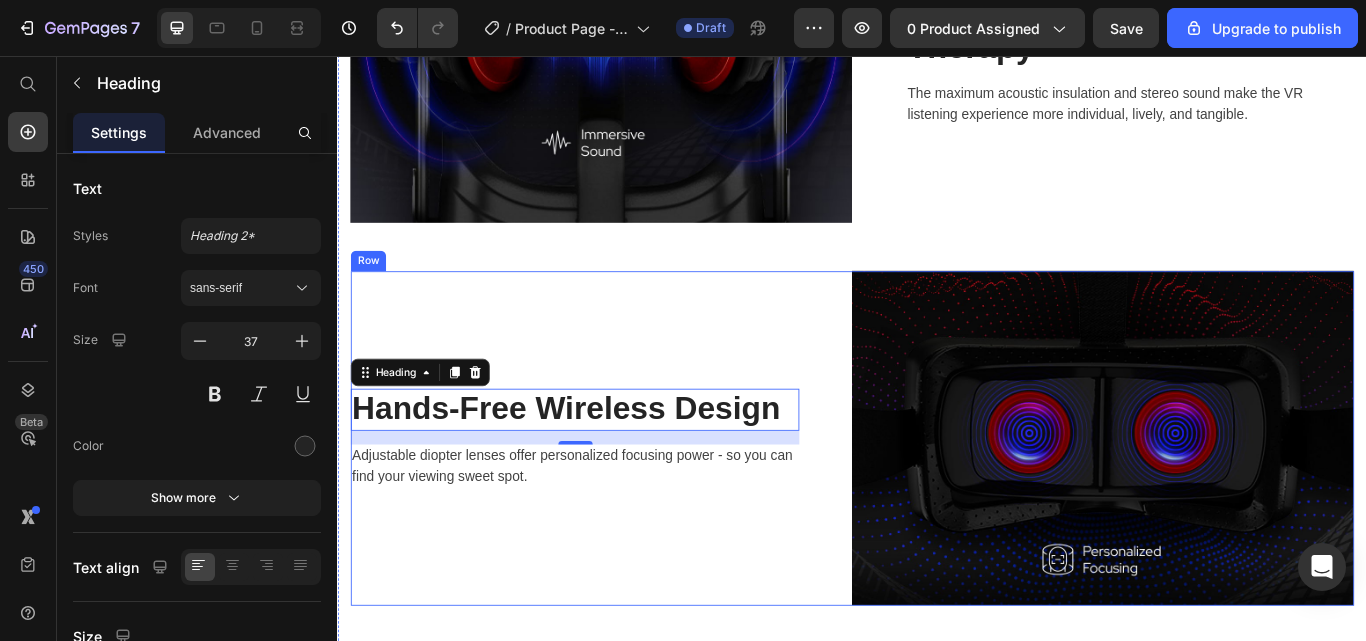 scroll, scrollTop: 3535, scrollLeft: 0, axis: vertical 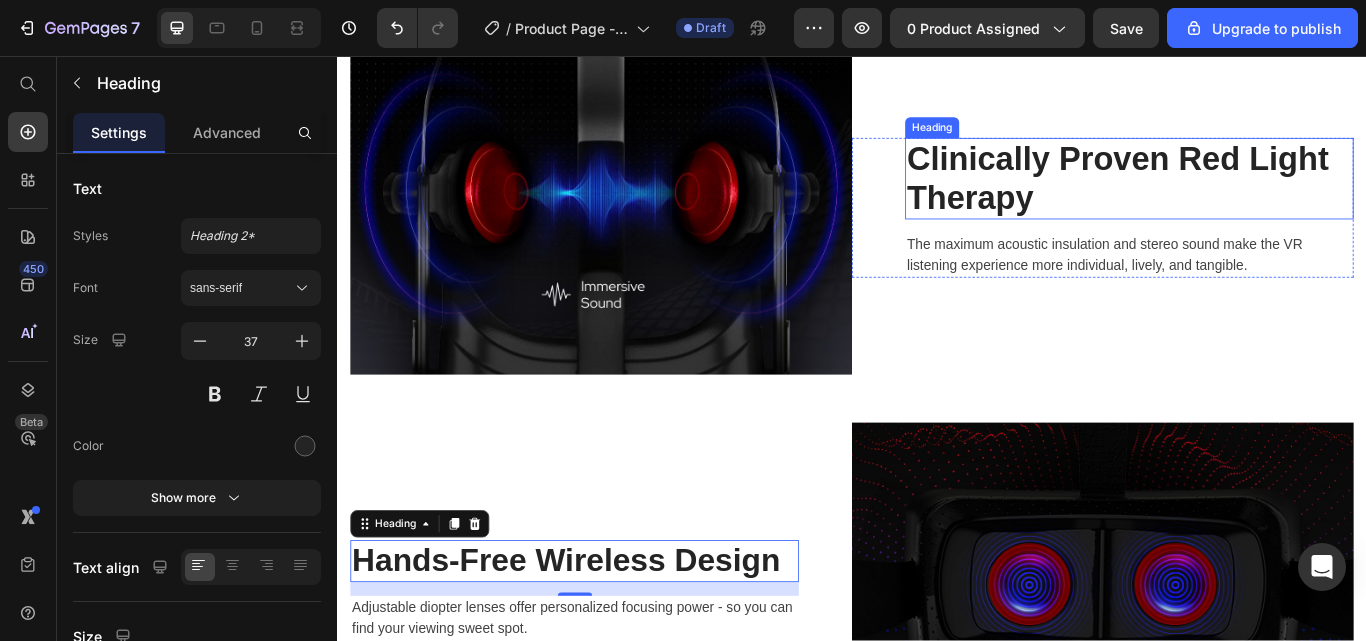 click on "Clinically Proven Red Light Therapy" at bounding box center [1260, 199] 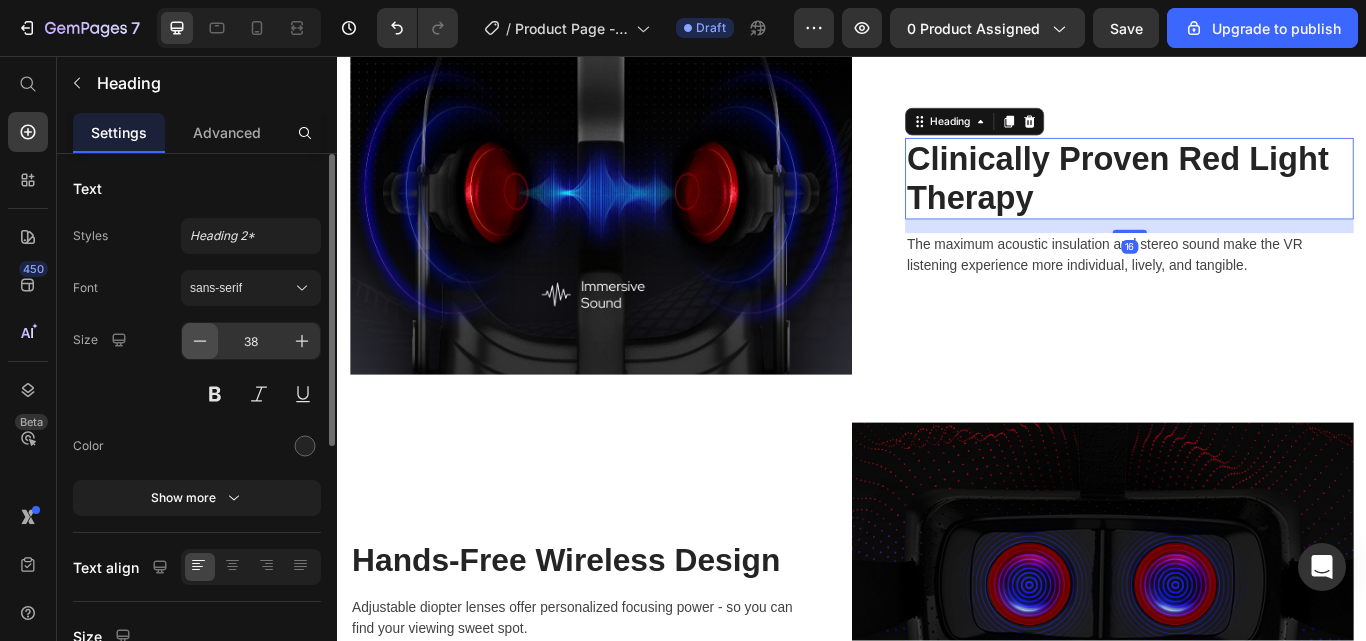 click 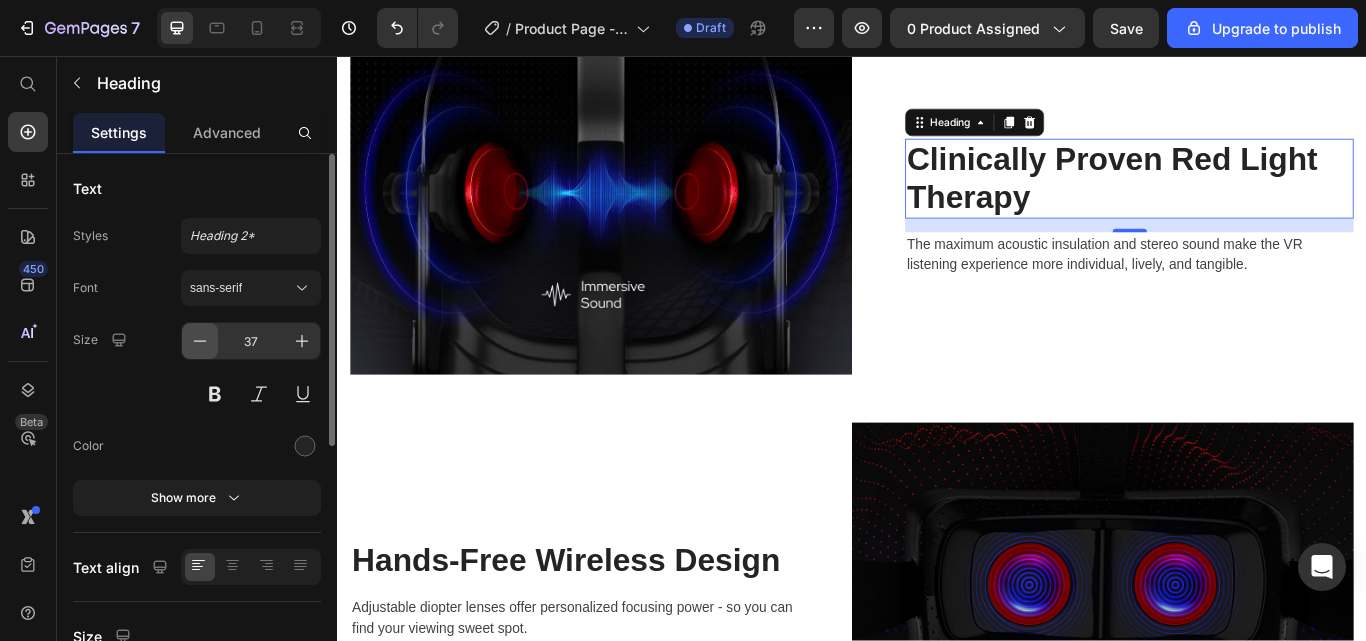 click 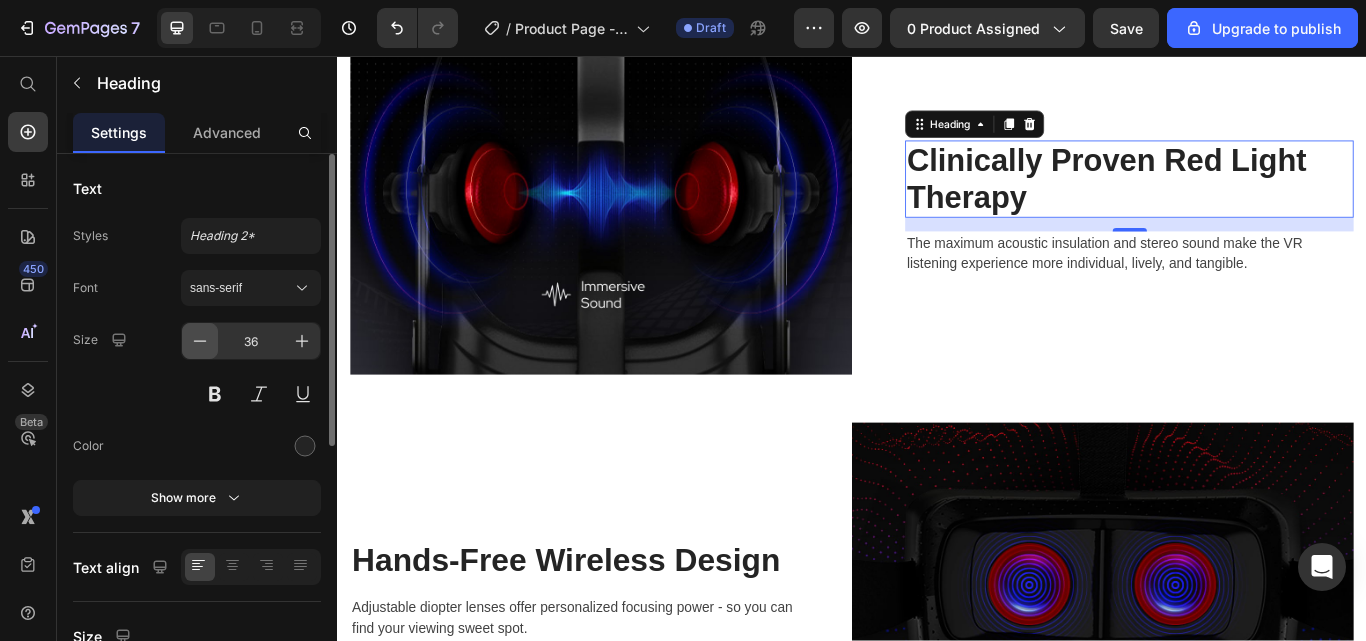click 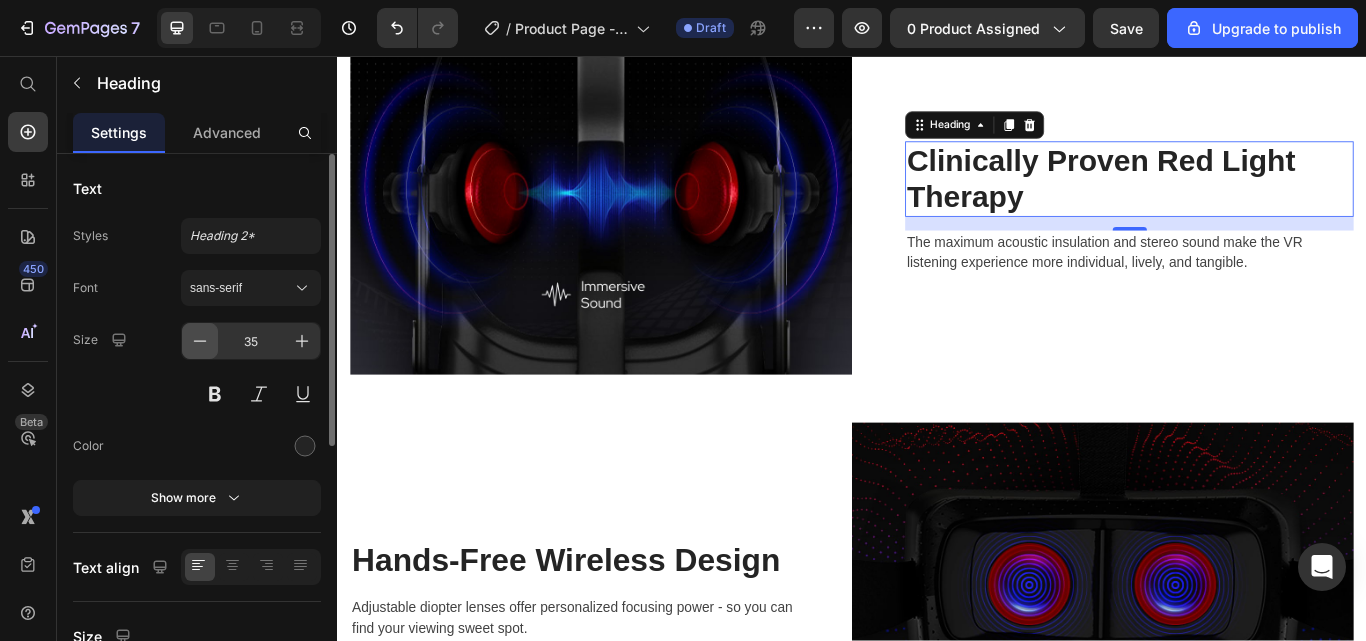 click 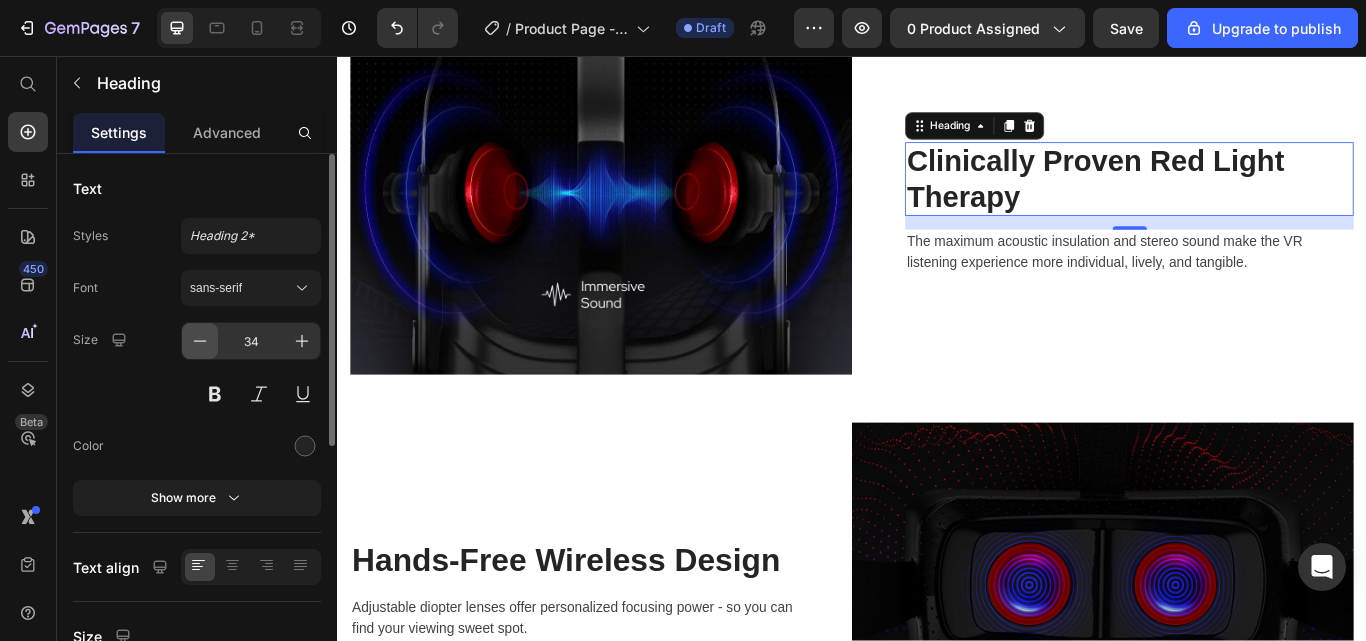 click 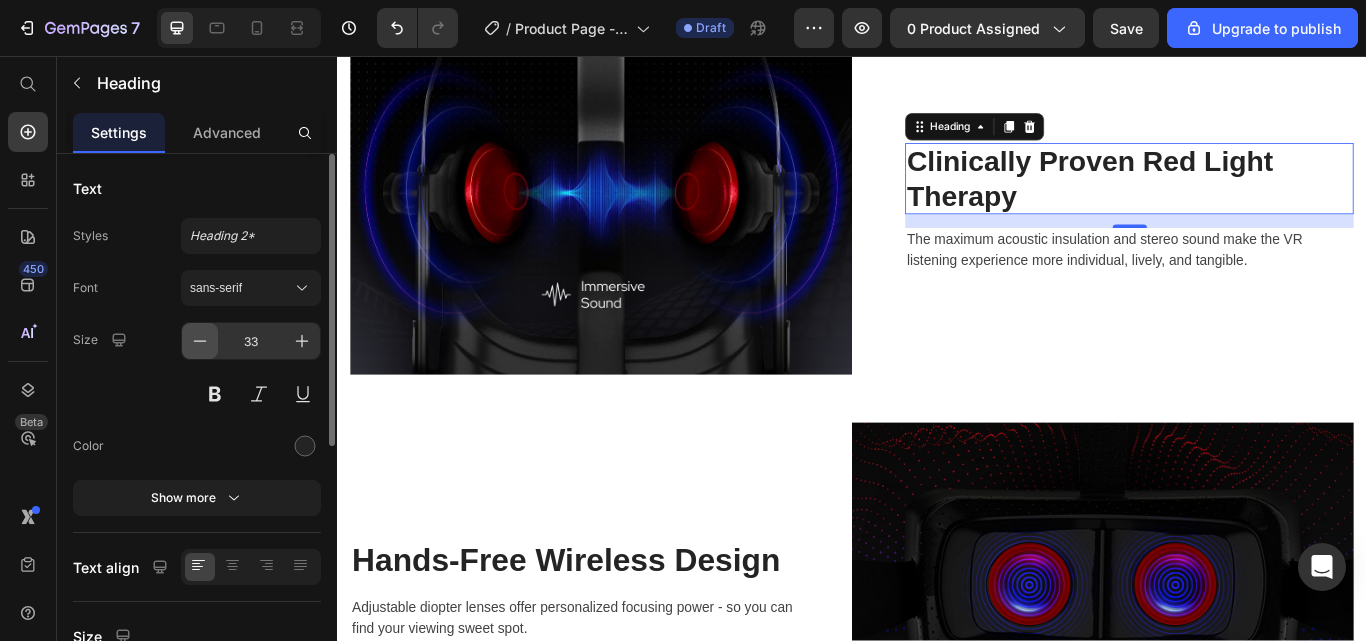 click 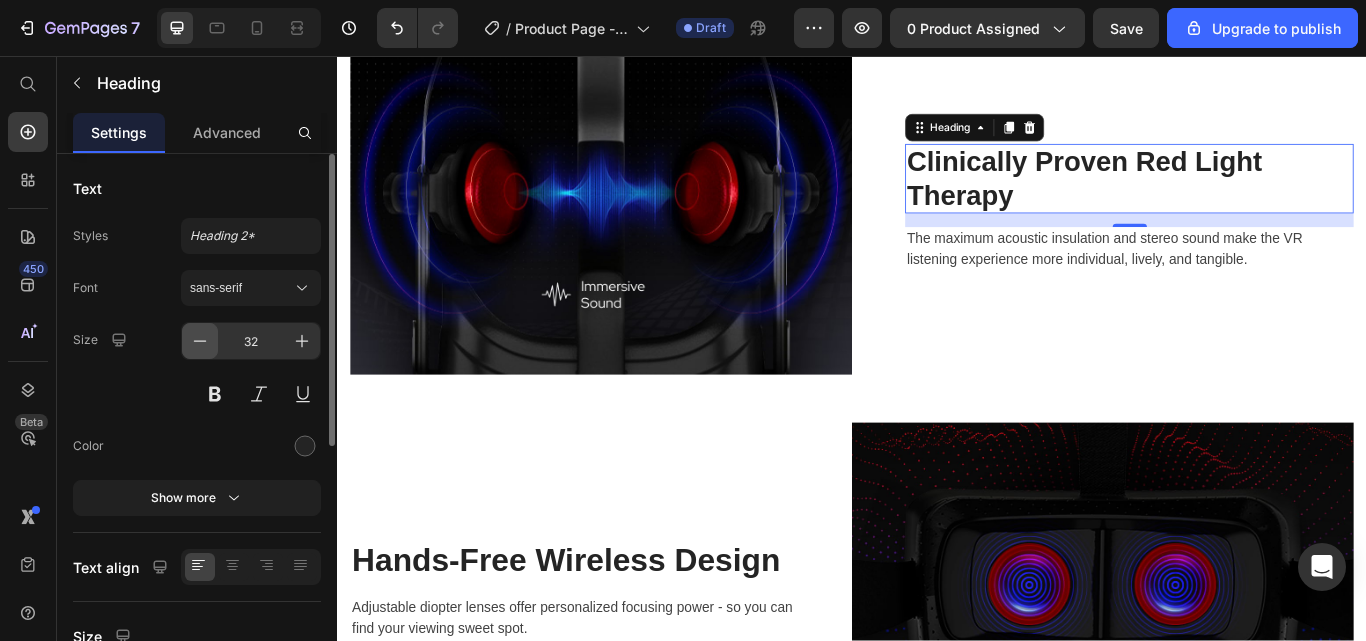 click 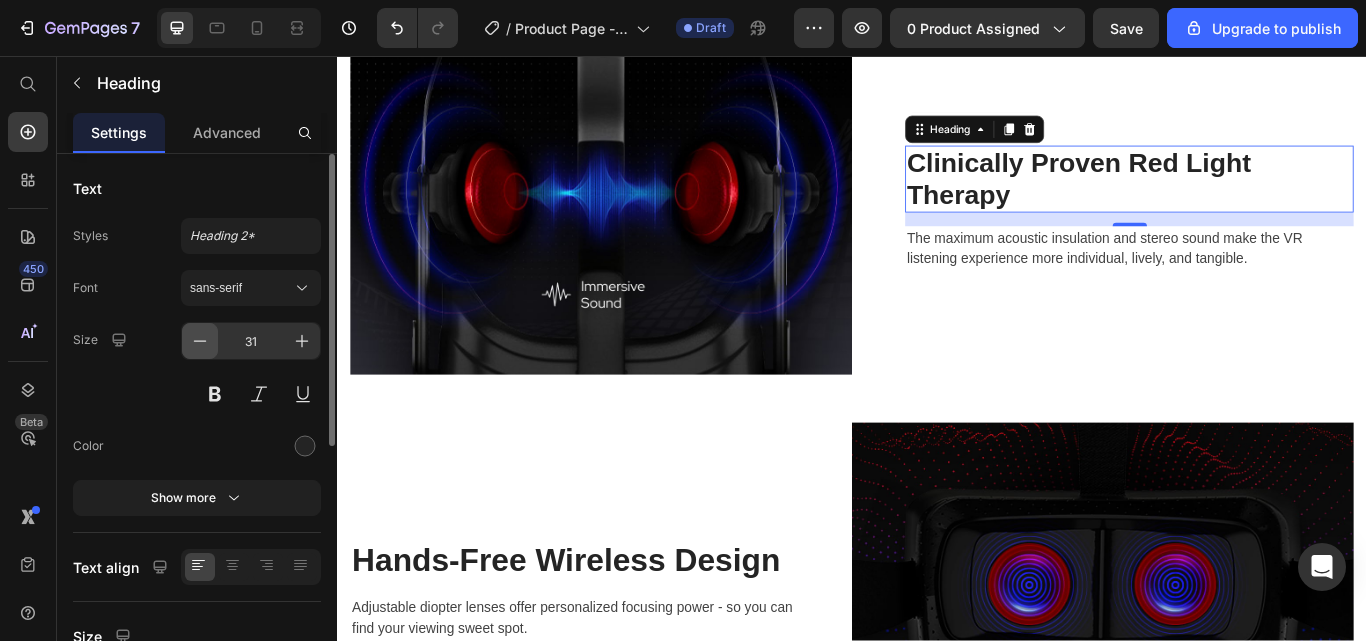click 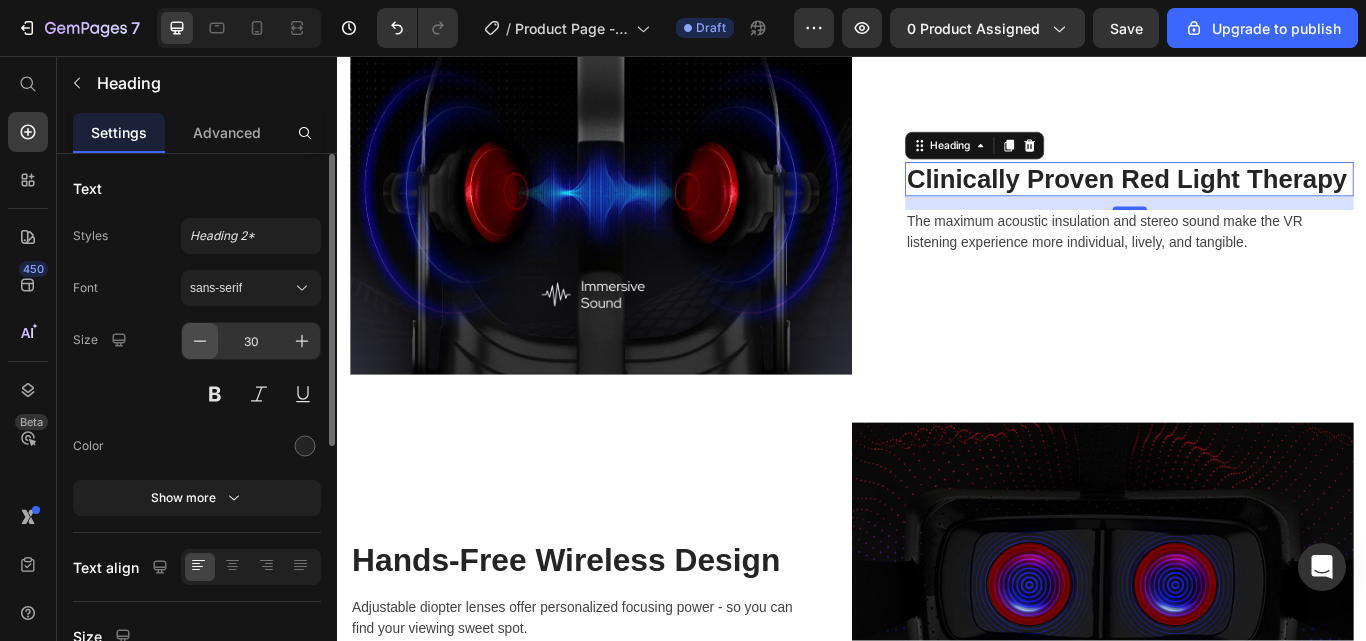 click 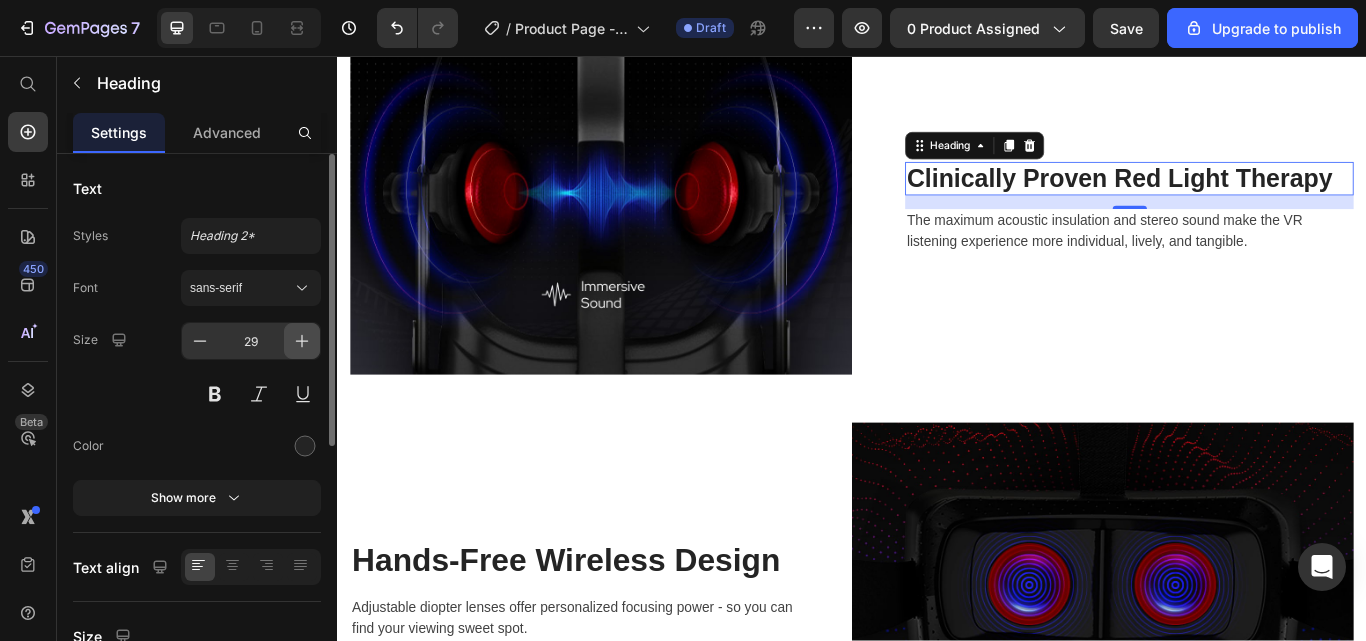 click 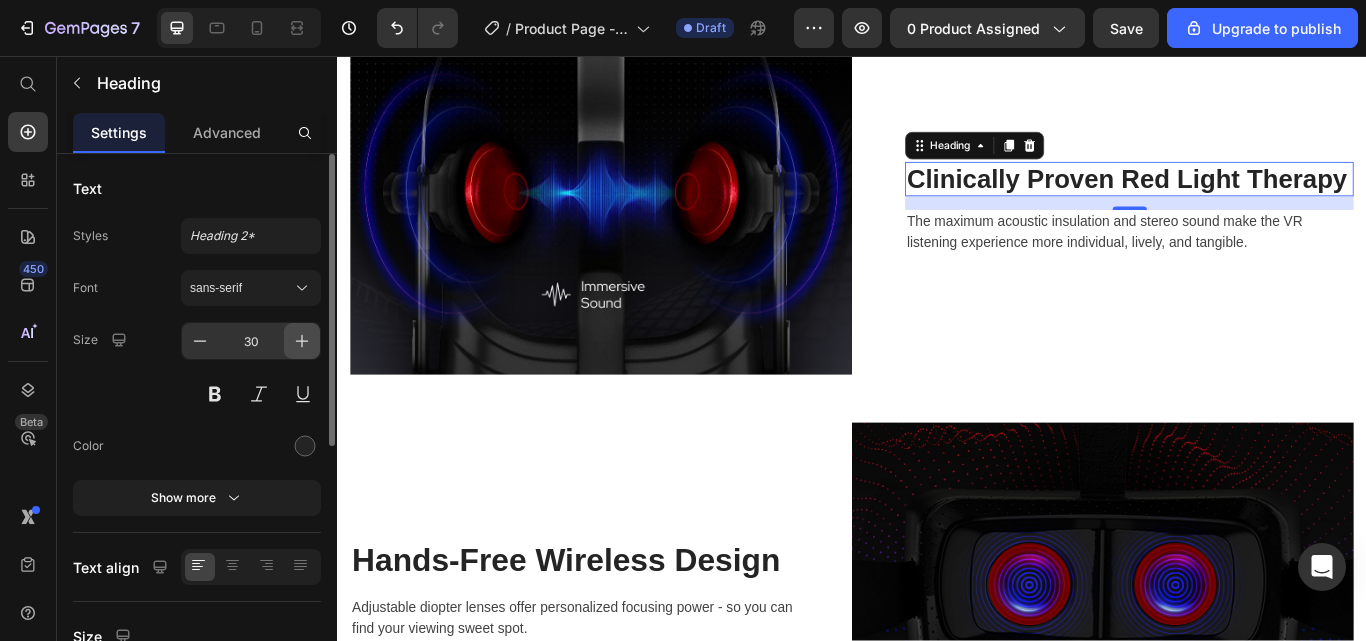 click 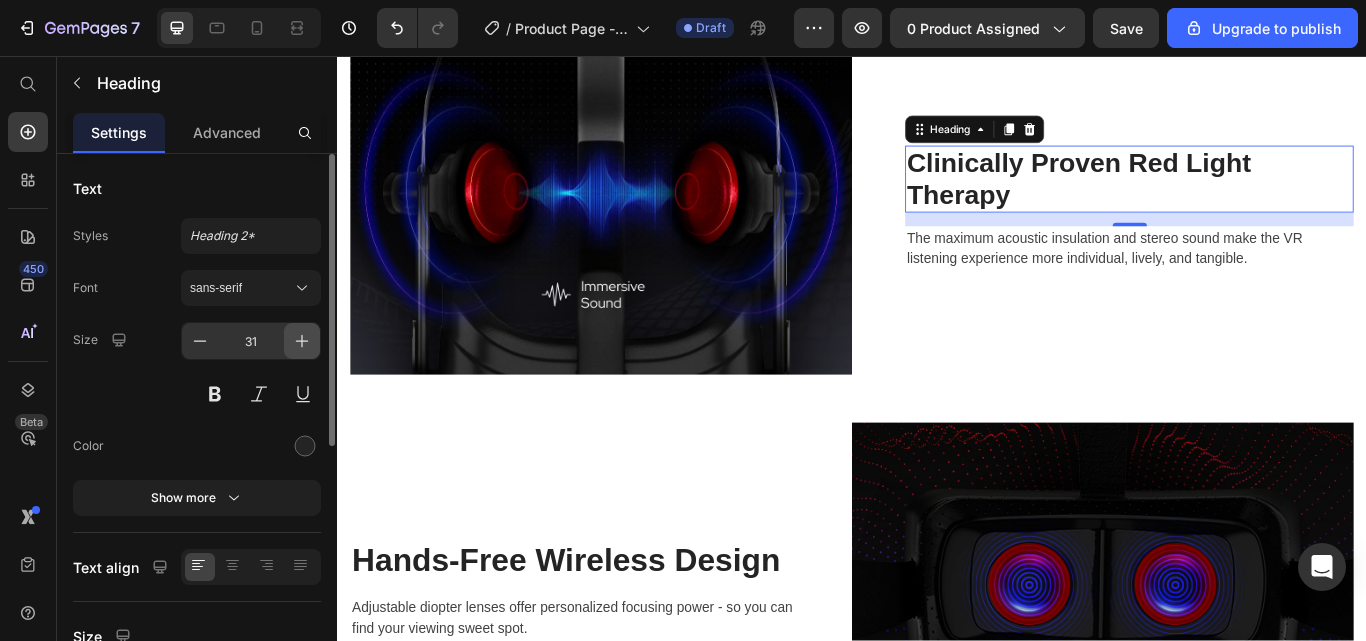 click 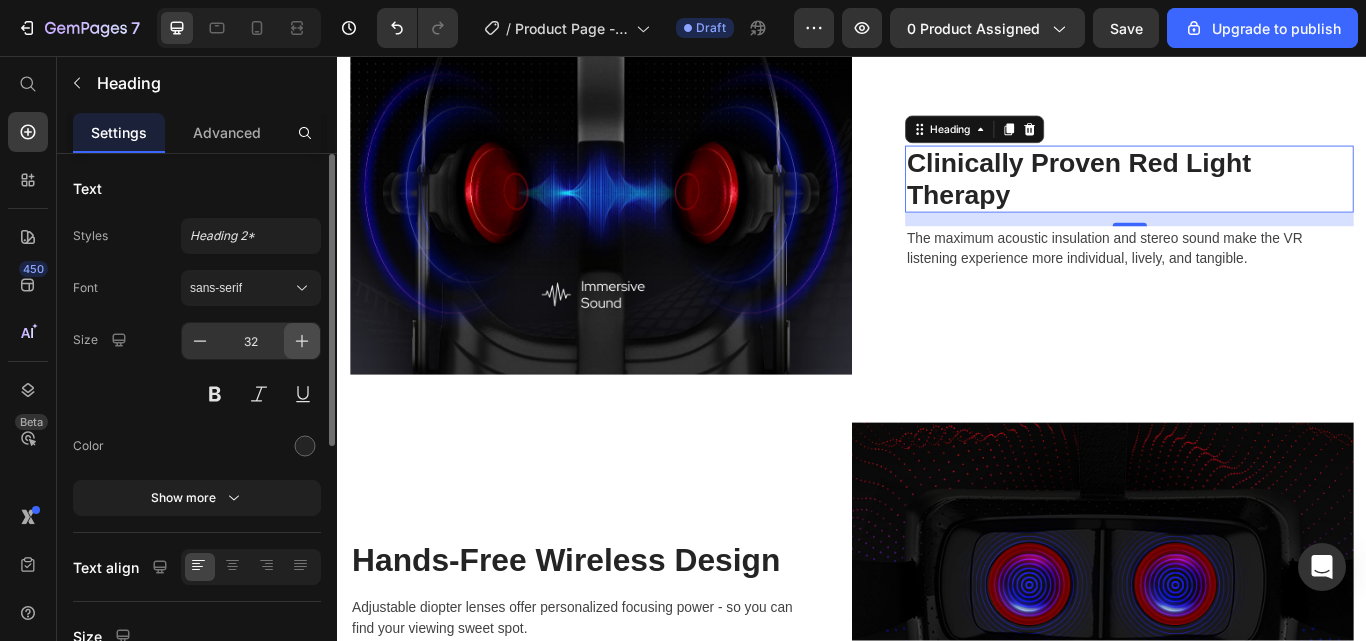 click 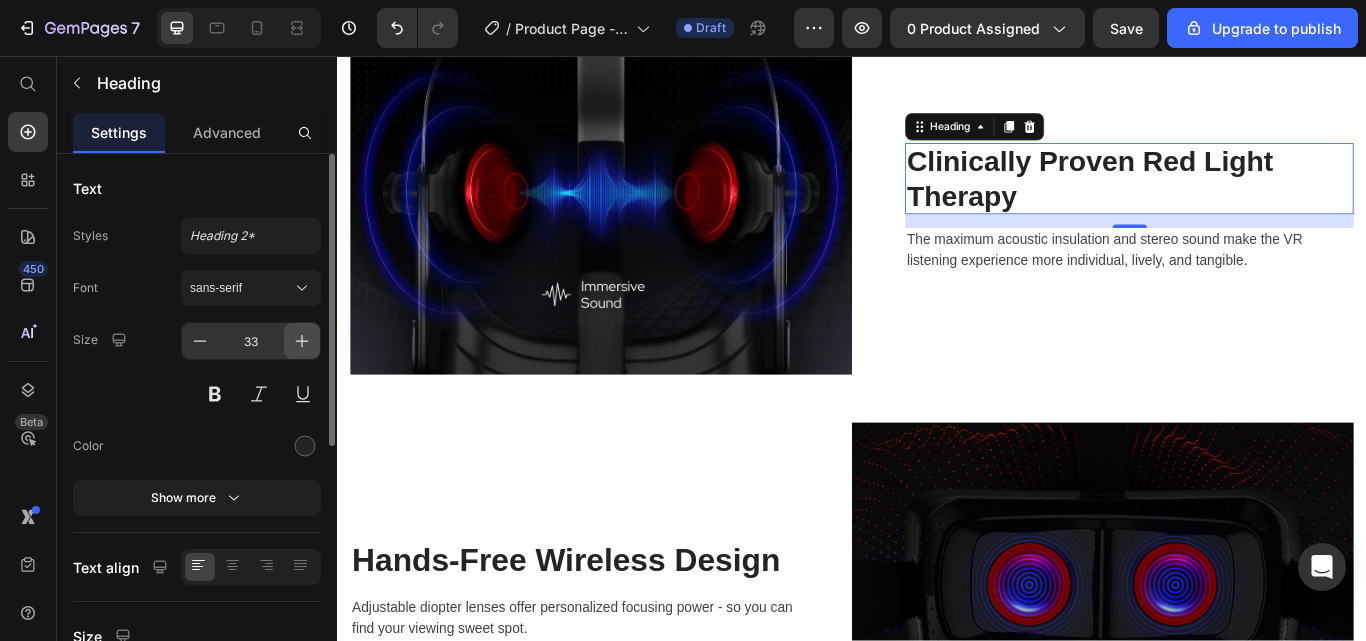 click 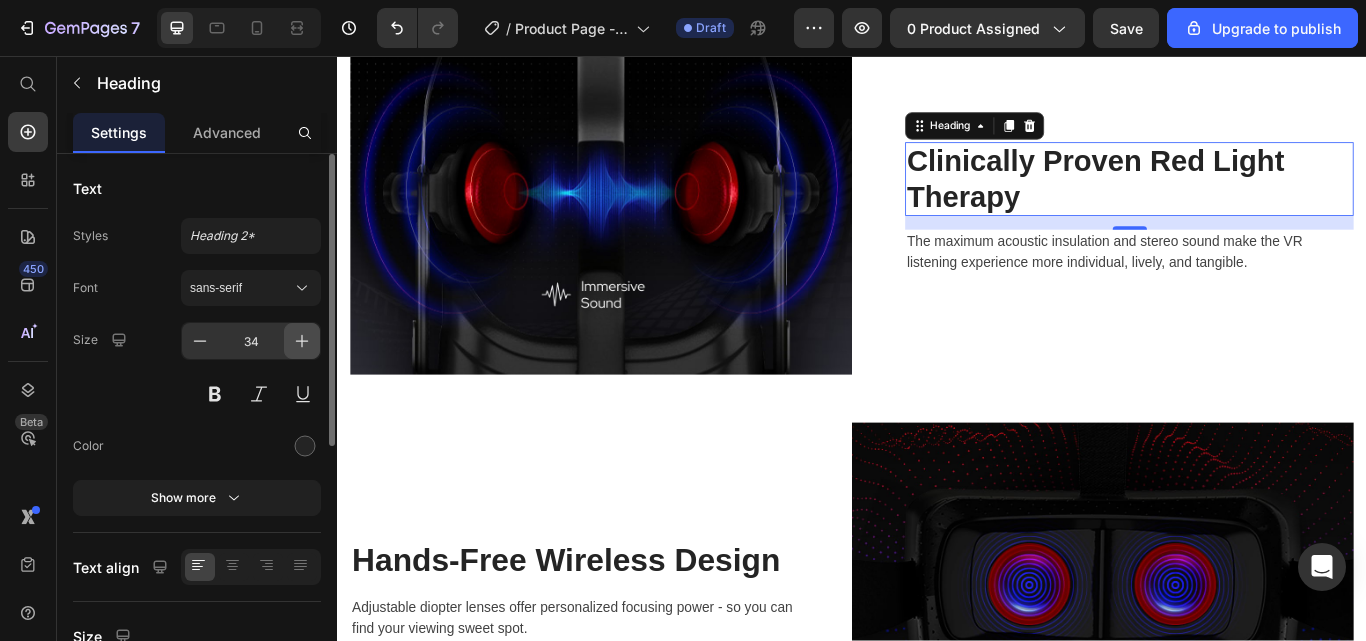 click 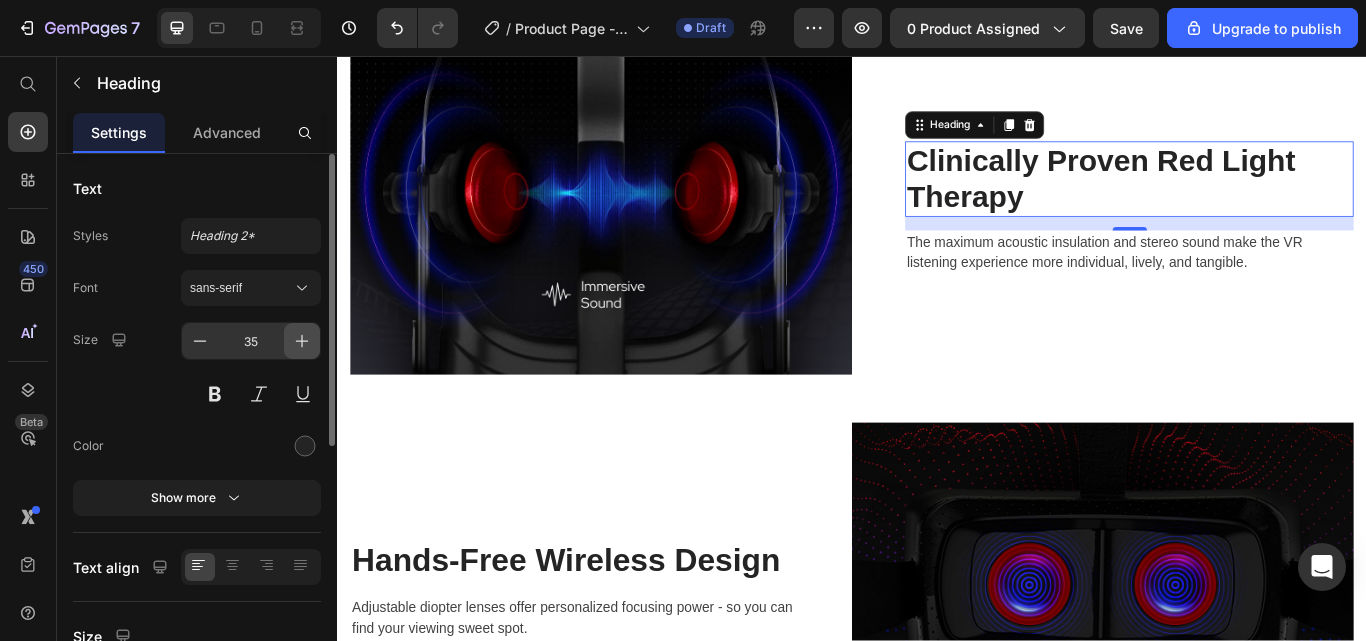 click 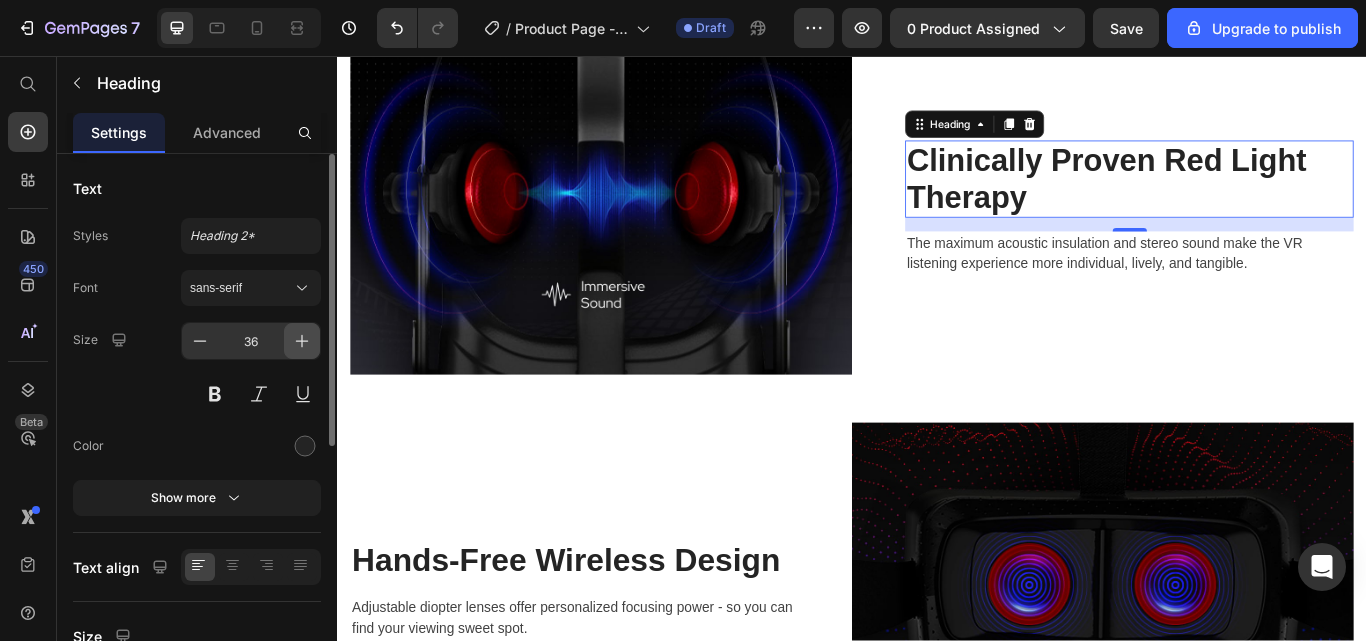 click 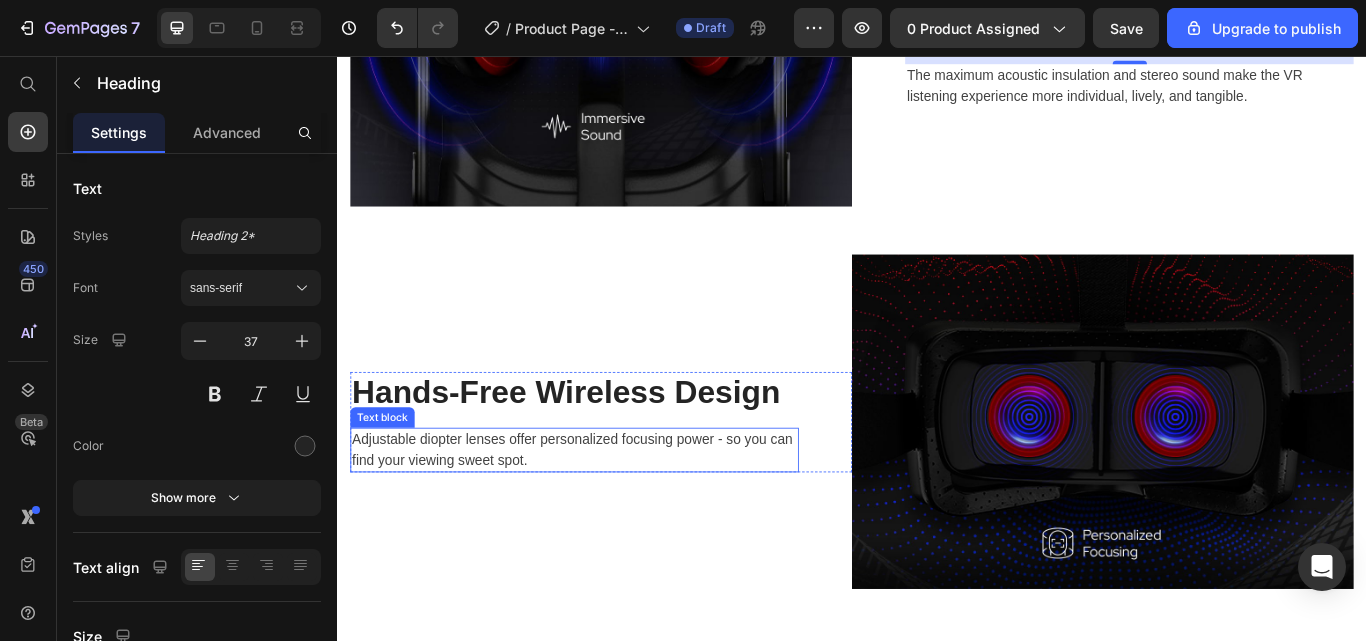 scroll, scrollTop: 4061, scrollLeft: 0, axis: vertical 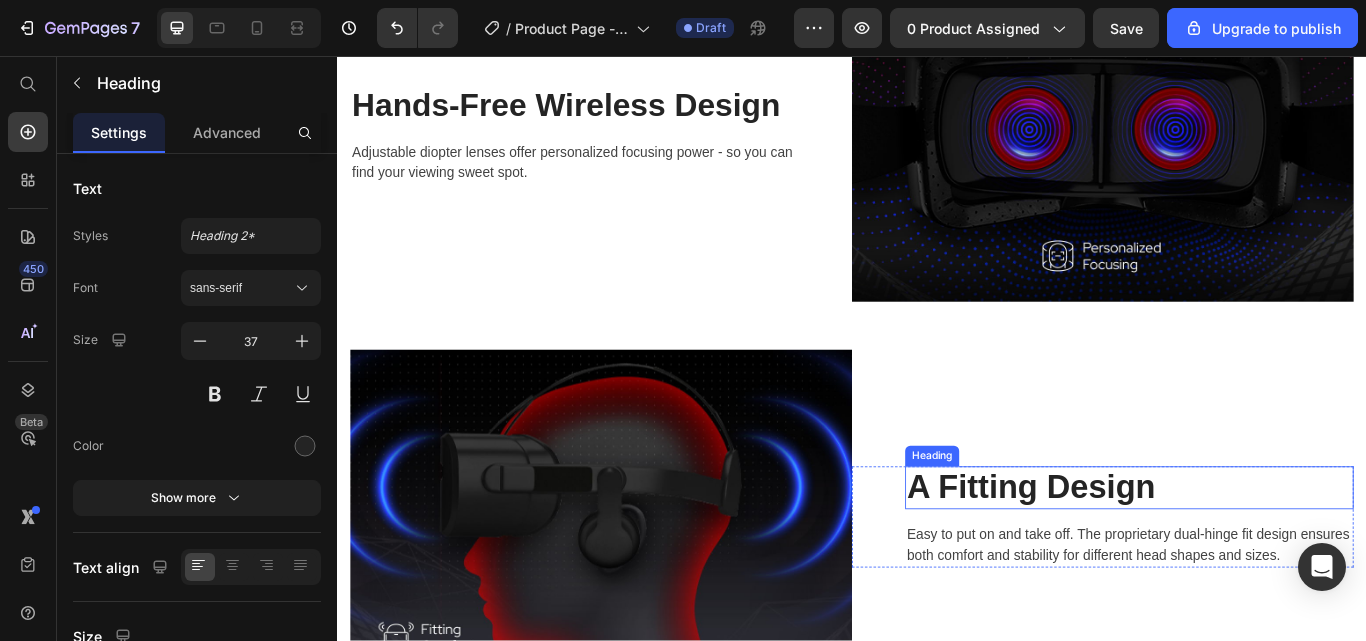 click on "A Fitting Design" at bounding box center [1260, 560] 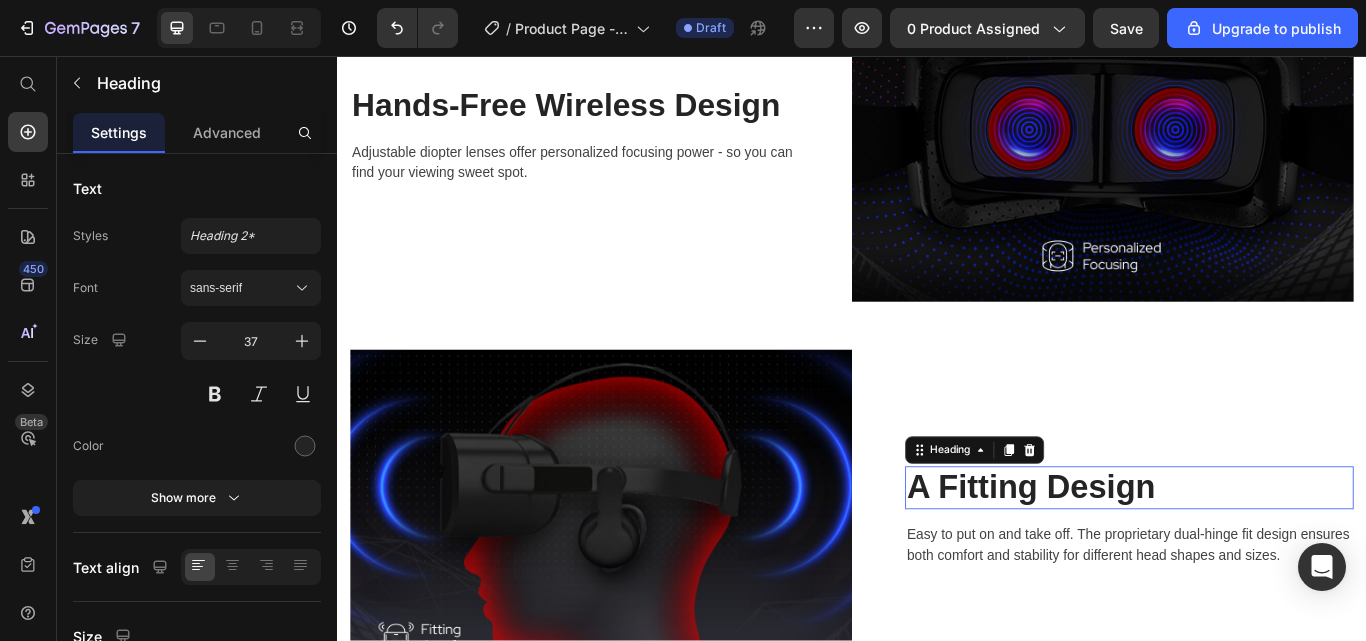 click on "A Fitting Design" at bounding box center (1260, 560) 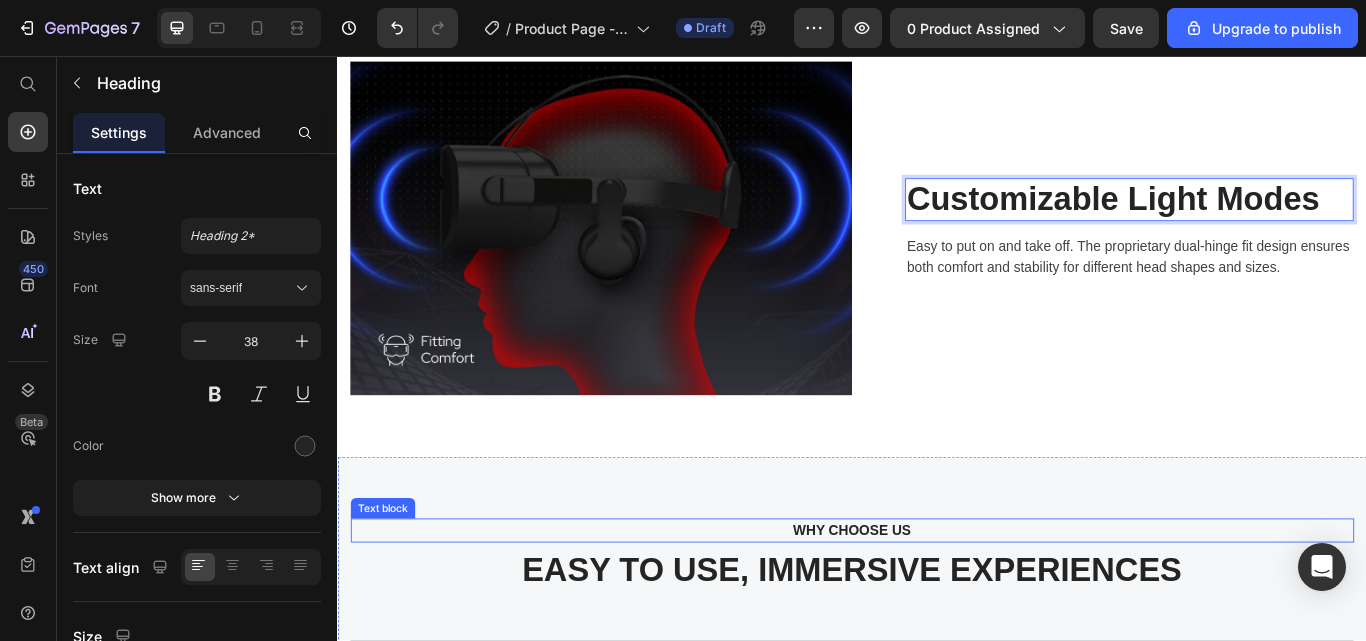 scroll, scrollTop: 4376, scrollLeft: 0, axis: vertical 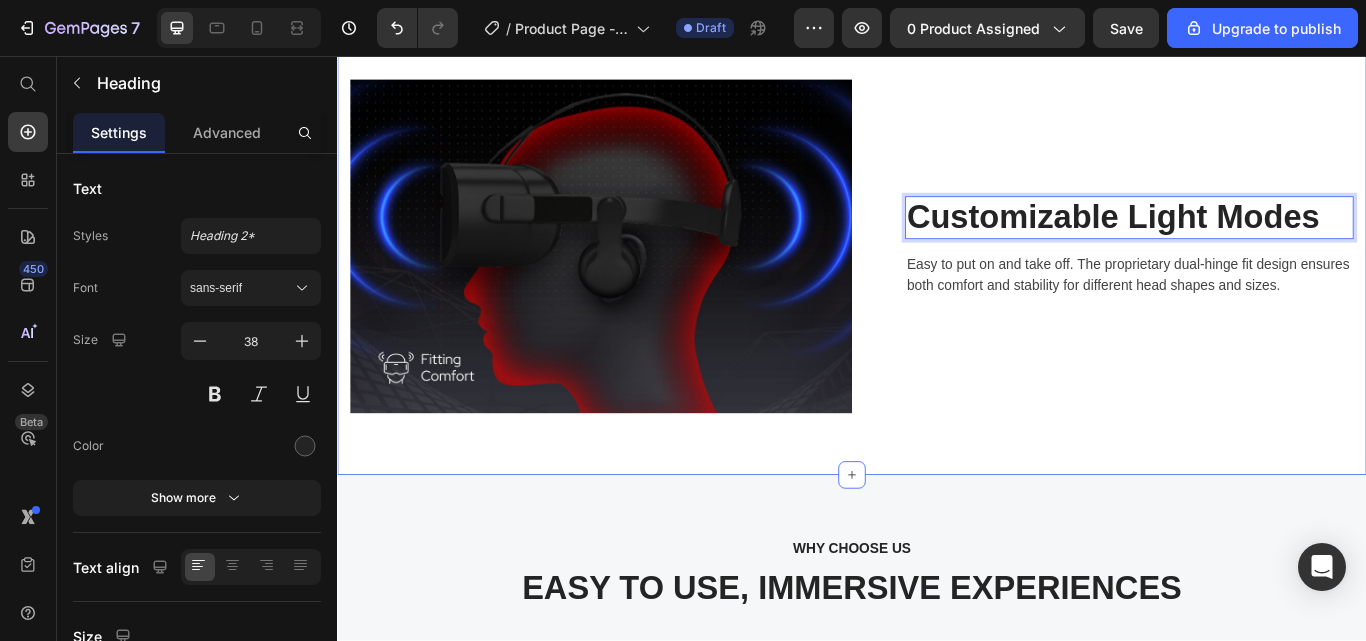 click on "Image Clinically Proven Red Light Therapy Heading The maximum acoustic insulation and stereo sound make the VR listening experience more individual, lively, and tangible. Text block Row Row Hands-Free Wireless Design Heading Adjustable diopter lenses offer personalized focusing power - so you can find your viewing sweet spot. Text block Row Image Row Image Customizable Light Modes Heading   16 Easy to put on and take off. The proprietary dual-hinge fit design ensures both comfort and stability for different head shapes and sizes. Text block Row Row Section 4" at bounding box center [937, -167] 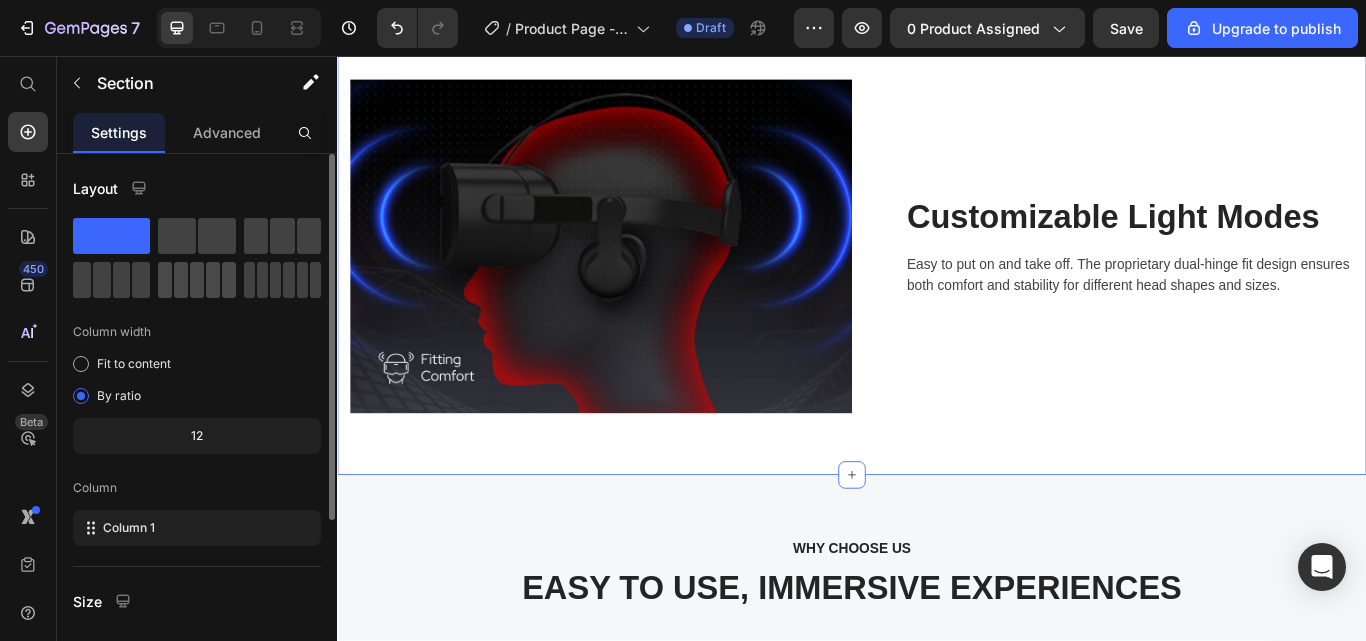 drag, startPoint x: 204, startPoint y: 244, endPoint x: 224, endPoint y: 283, distance: 43.829212 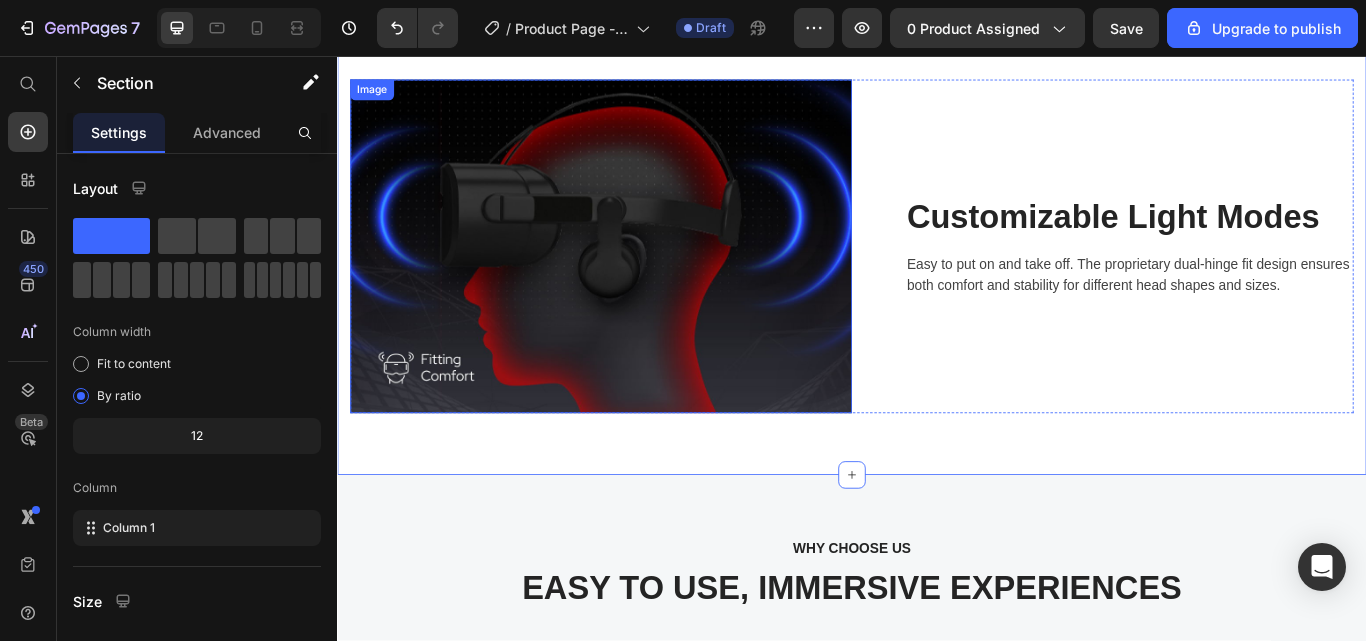 click at bounding box center [644, 278] 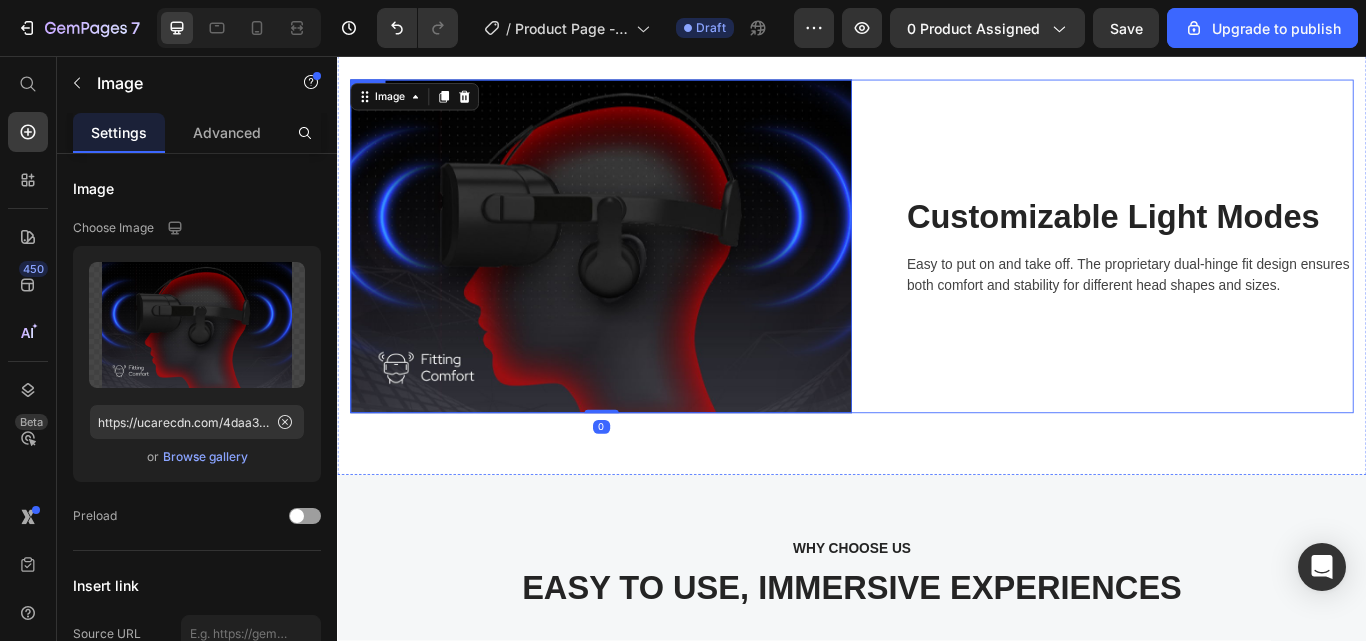 click on "Customizable Light Modes Heading Easy to put on and take off. The proprietary dual-hinge fit design ensures both comfort and stability for different head shapes and sizes. Text block Row" at bounding box center (1229, 278) 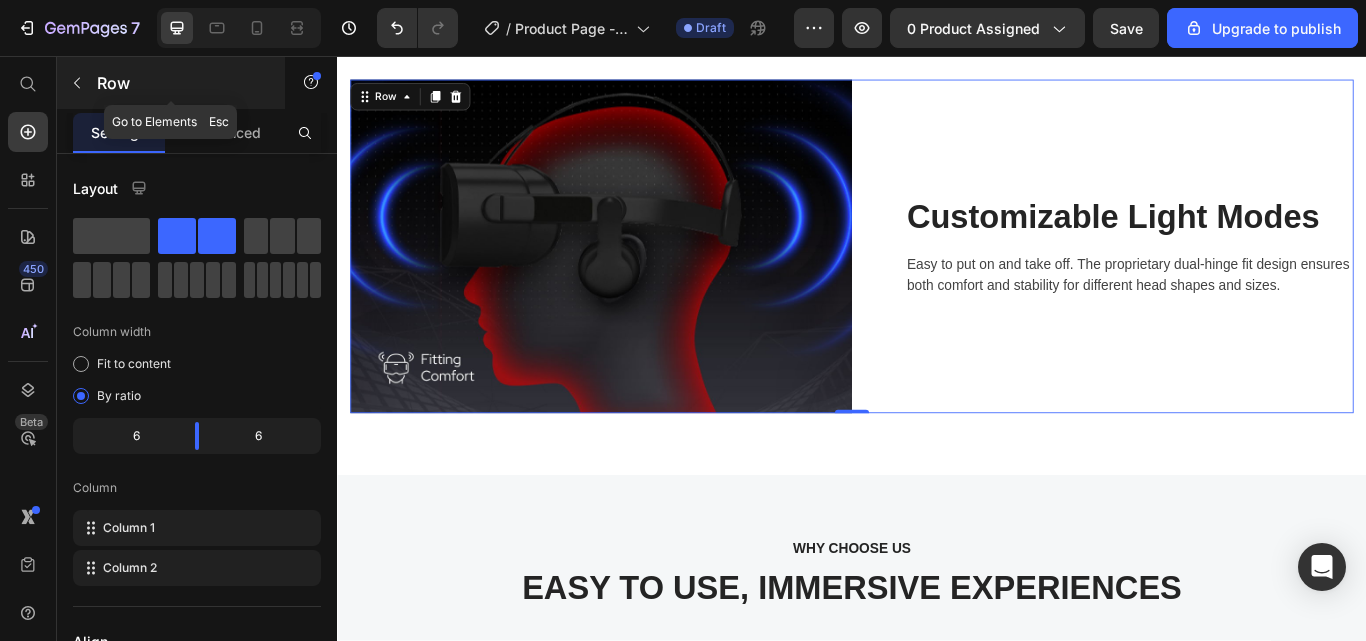 click 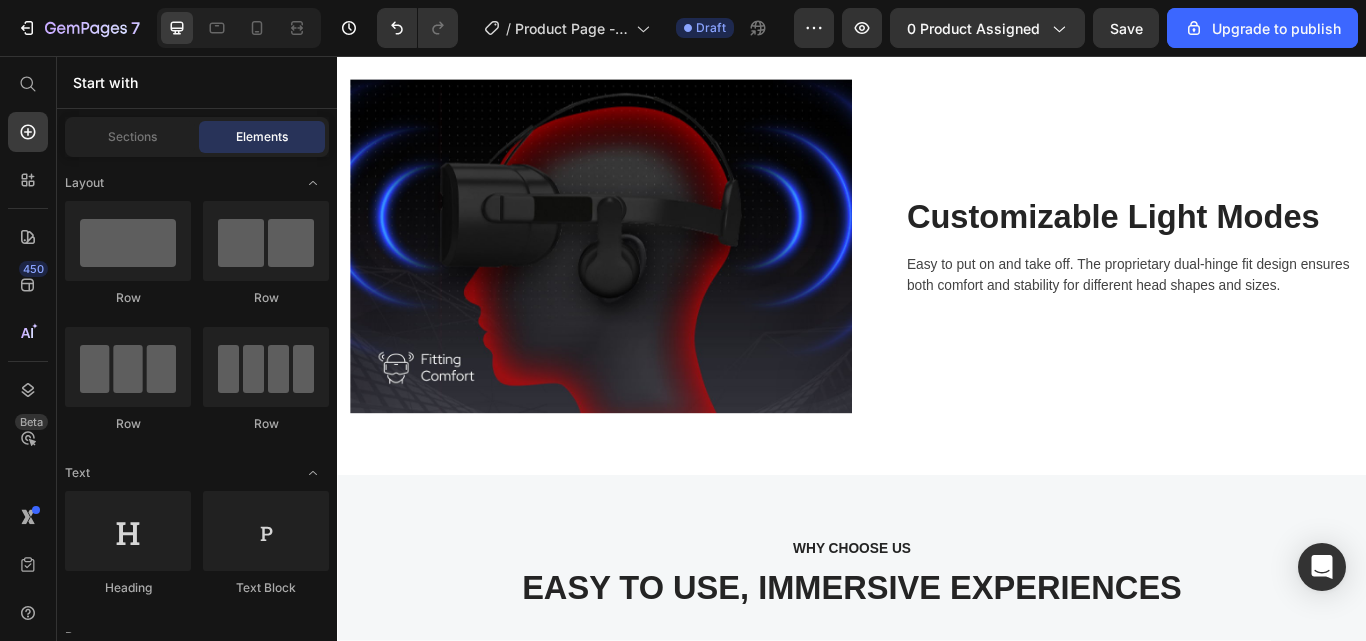 scroll, scrollTop: 0, scrollLeft: 0, axis: both 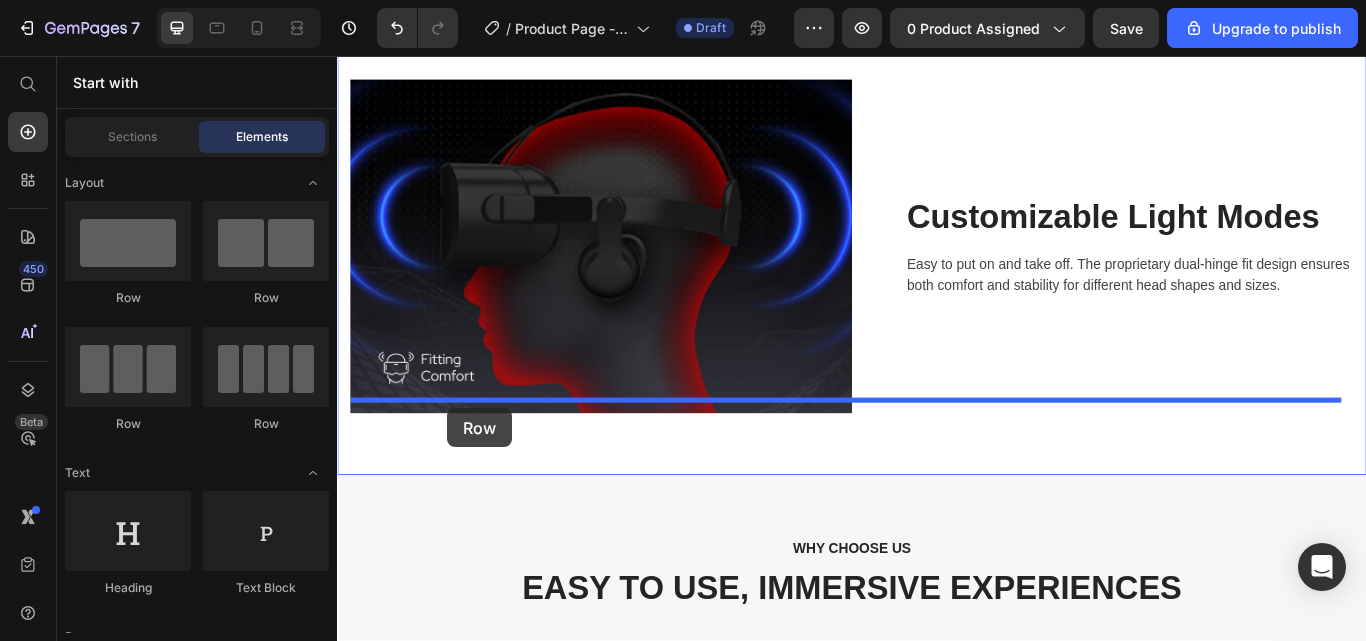 drag, startPoint x: 583, startPoint y: 327, endPoint x: 465, endPoint y: 467, distance: 183.0956 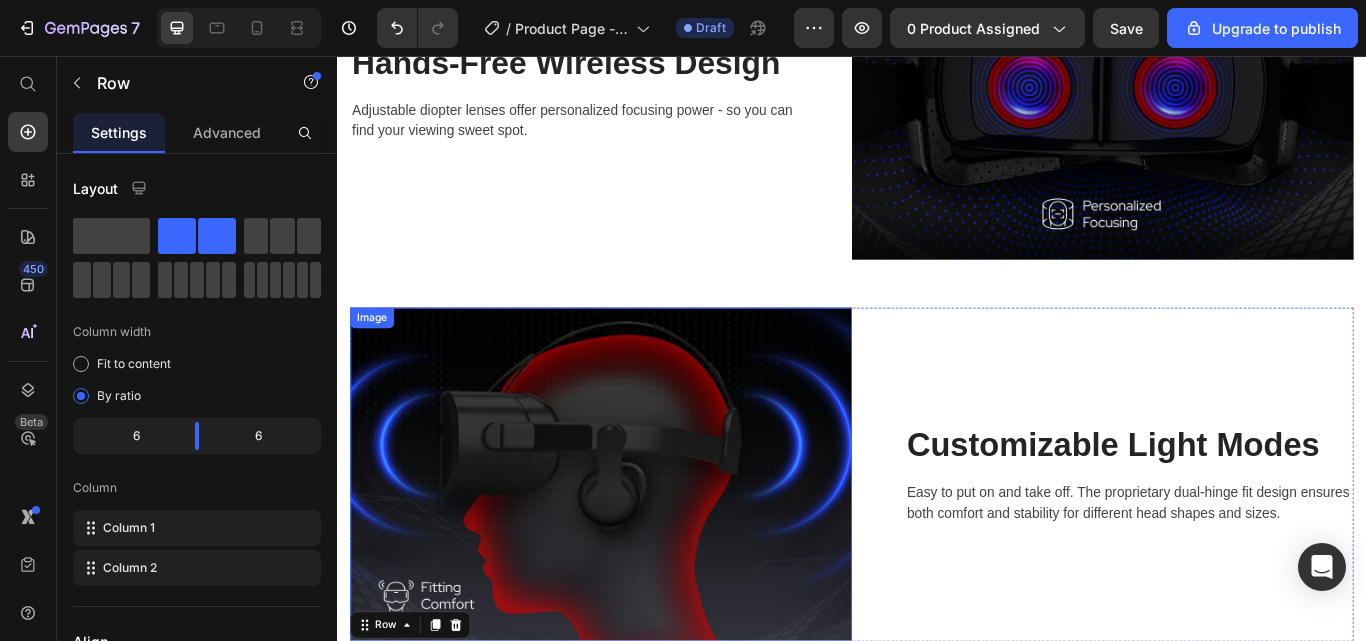 scroll, scrollTop: 4109, scrollLeft: 0, axis: vertical 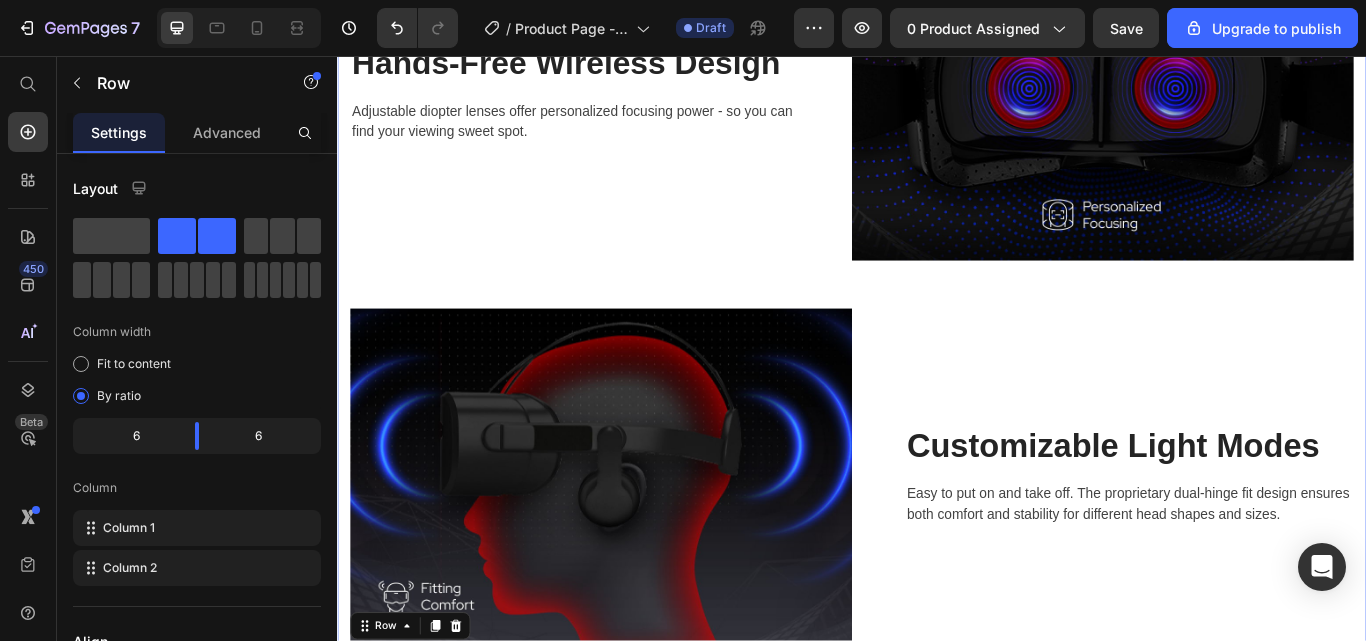 click on "Image Clinically Proven Red Light Therapy Heading The maximum acoustic insulation and stereo sound make the VR listening experience more individual, lively, and tangible. Text block Row Row Hands-Free Wireless Design Heading Adjustable diopter lenses offer personalized focusing power - so you can find your viewing sweet spot. Text block Row Image Row Image Customizable Light Modes Heading Easy to put on and take off. The proprietary dual-hinge fit design ensures both comfort and stability for different head shapes and sizes. Text block Row Row
Drop element here
Drop element here Row   0" at bounding box center [937, 130] 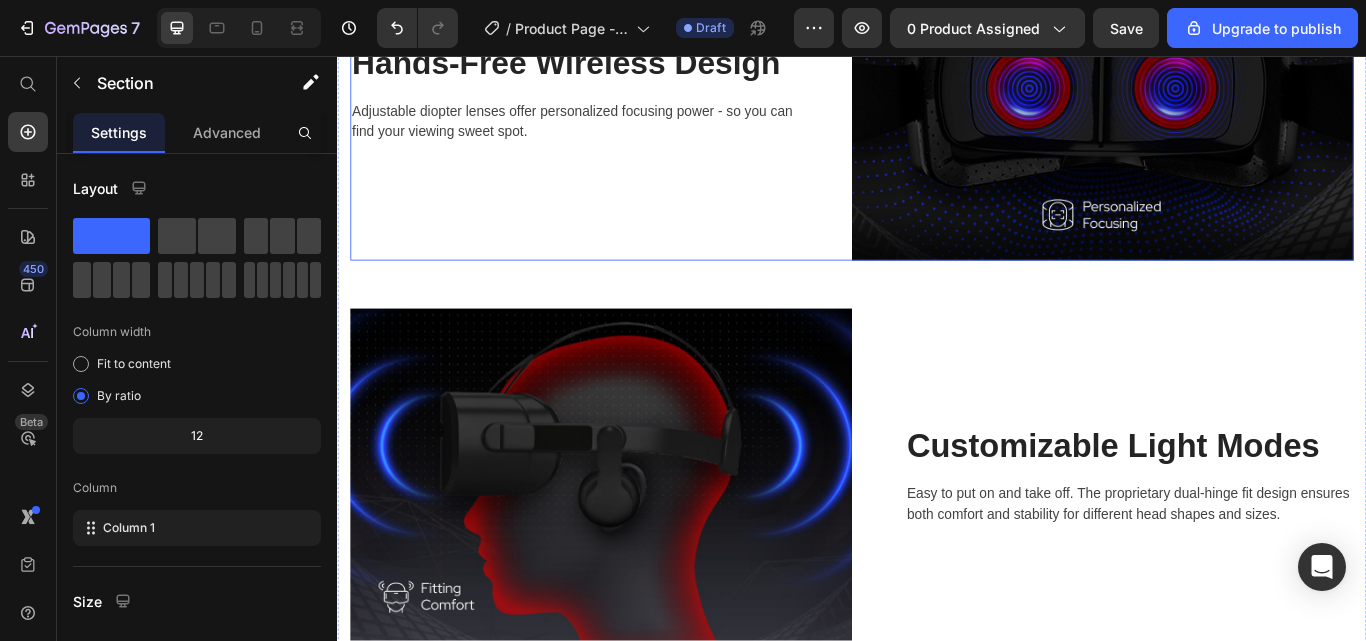 click on "Hands-Free Wireless Design Heading Adjustable diopter lenses offer personalized focusing power - so you can find your viewing sweet spot. Text block Row" at bounding box center (644, 100) 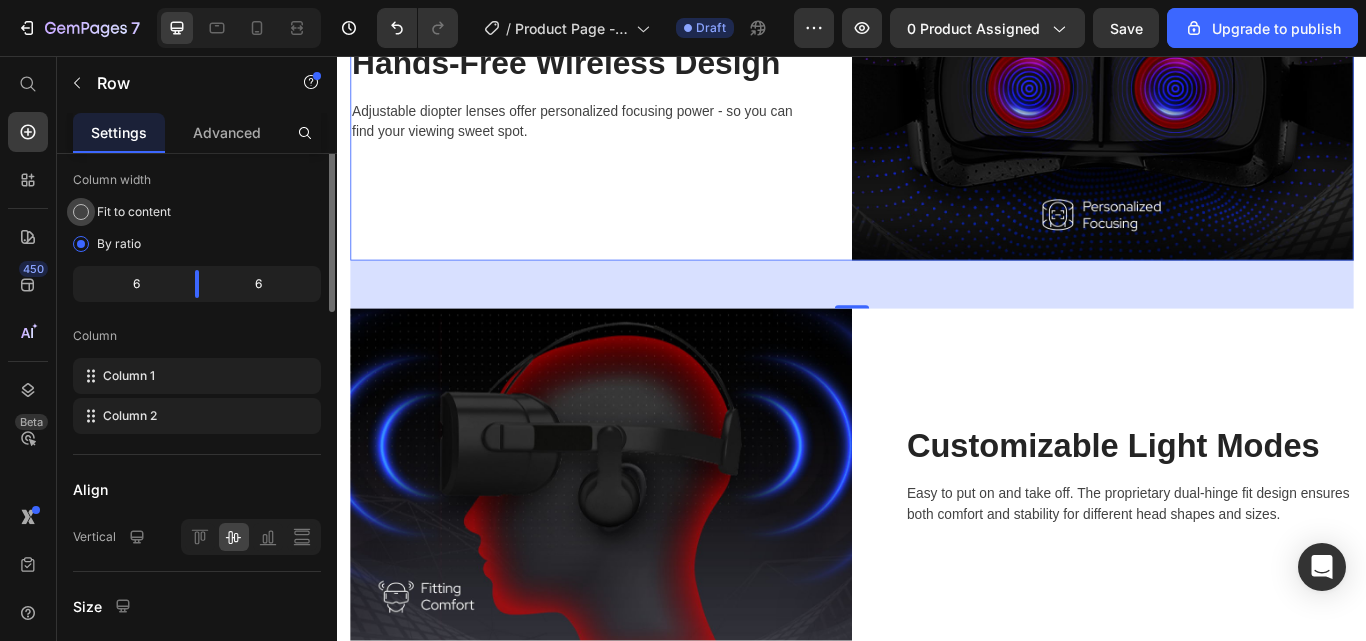 scroll, scrollTop: 0, scrollLeft: 0, axis: both 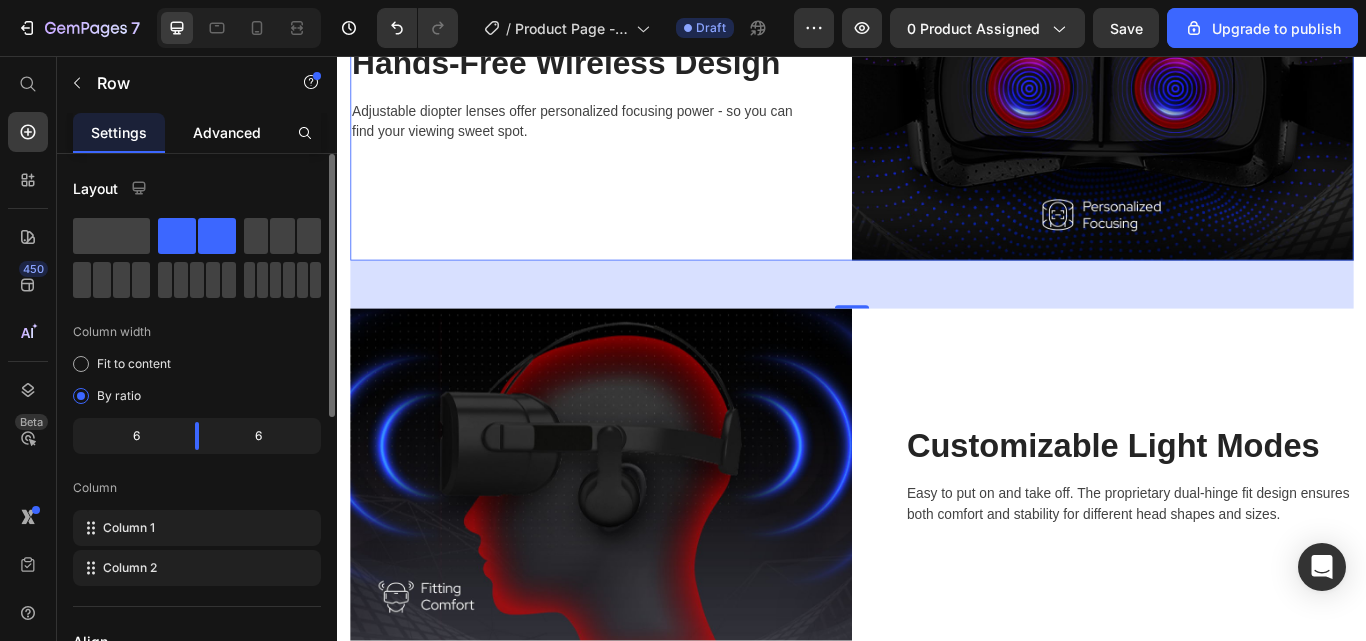 click on "Advanced" at bounding box center (227, 132) 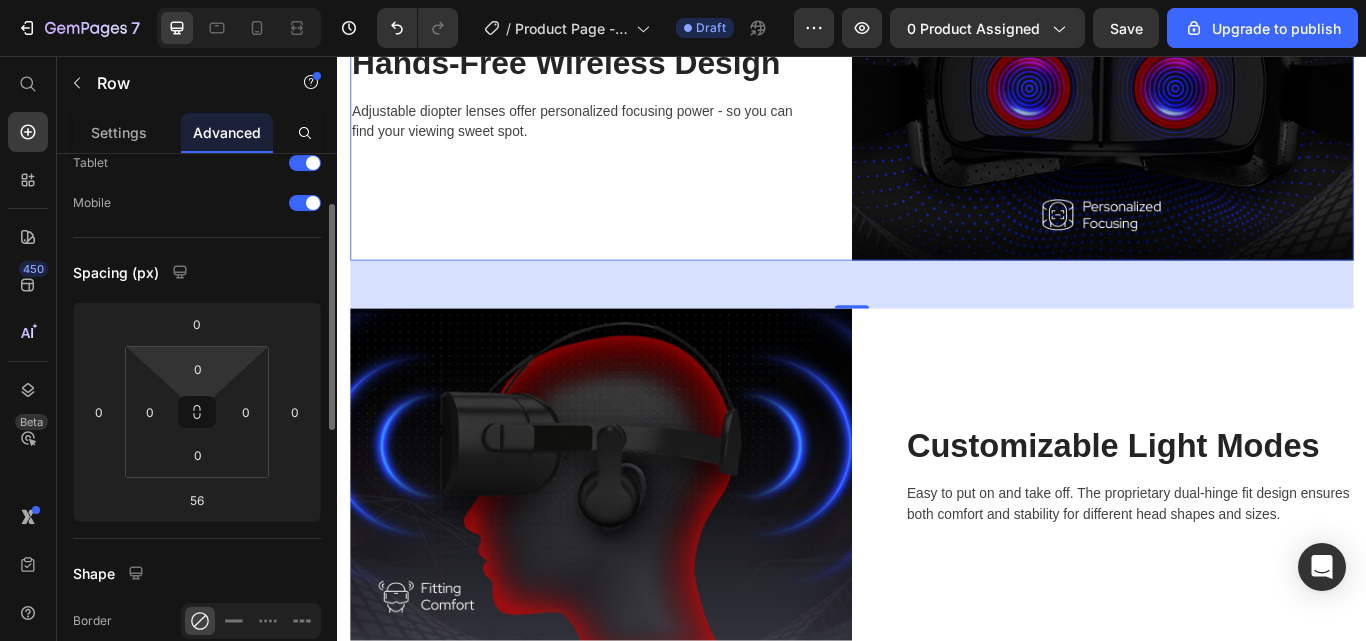scroll, scrollTop: 115, scrollLeft: 0, axis: vertical 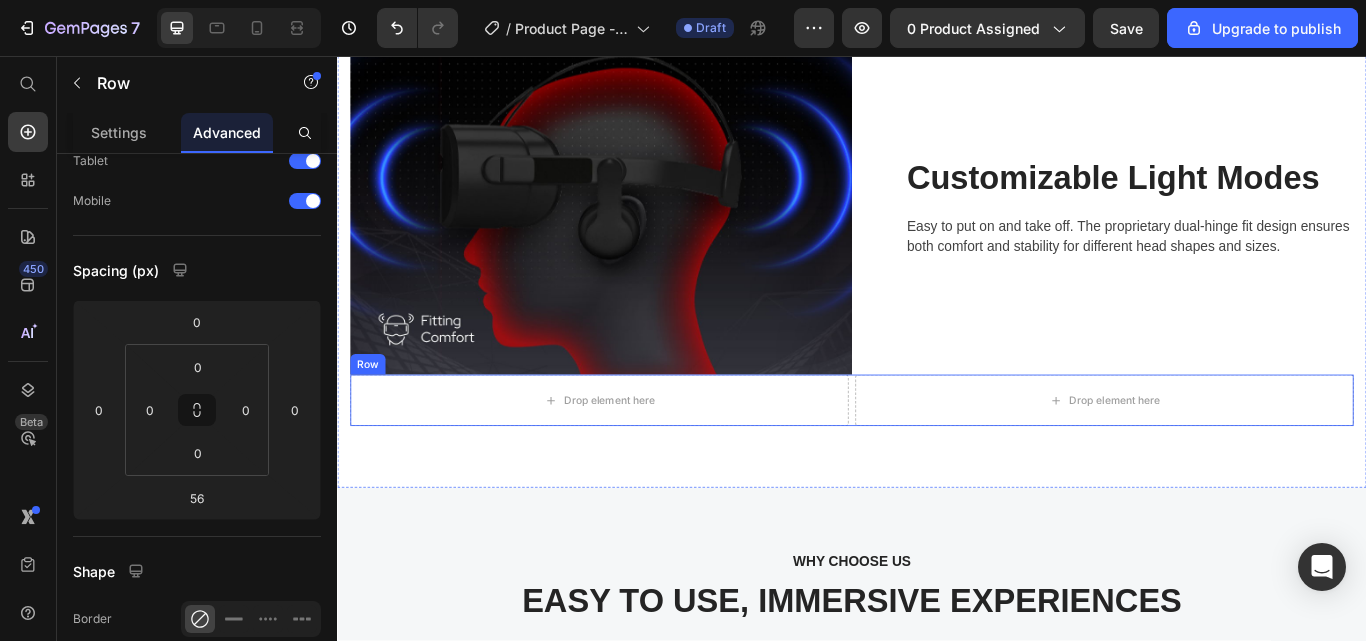 click on "Drop element here
Drop element here Row" at bounding box center [937, 458] 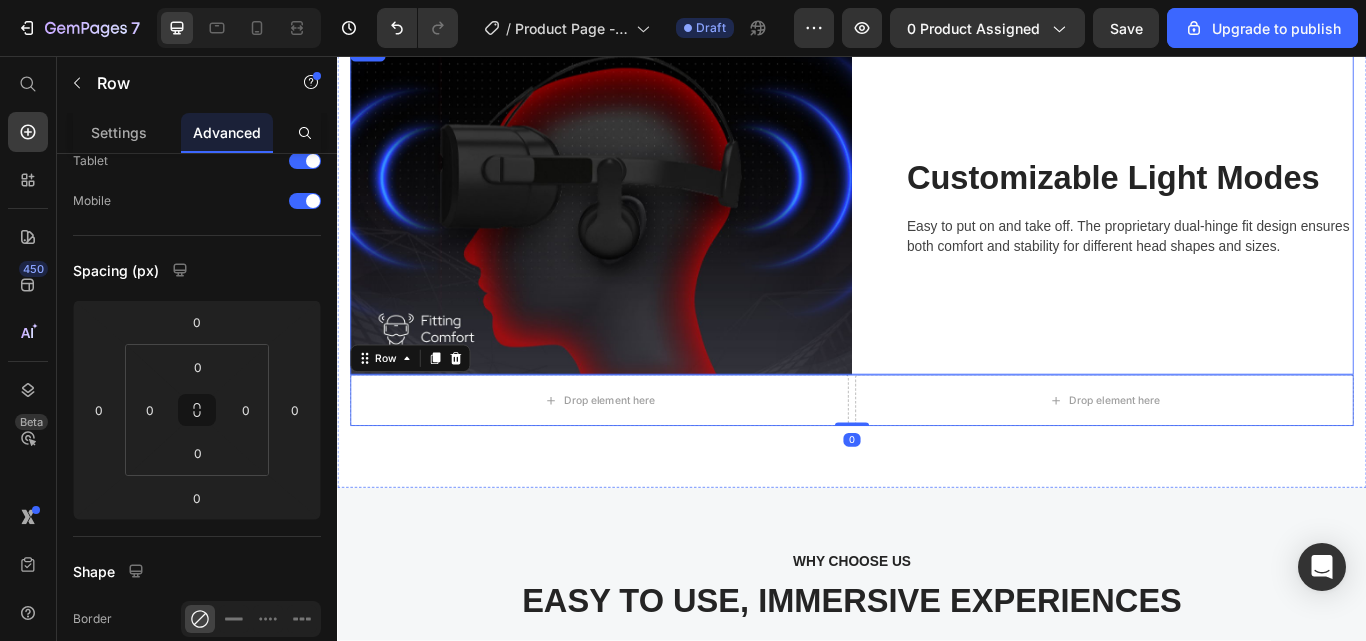 click on "Customizable Light Modes Heading Easy to put on and take off. The proprietary dual-hinge fit design ensures both comfort and stability for different head shapes and sizes. Text block Row" at bounding box center (1229, 233) 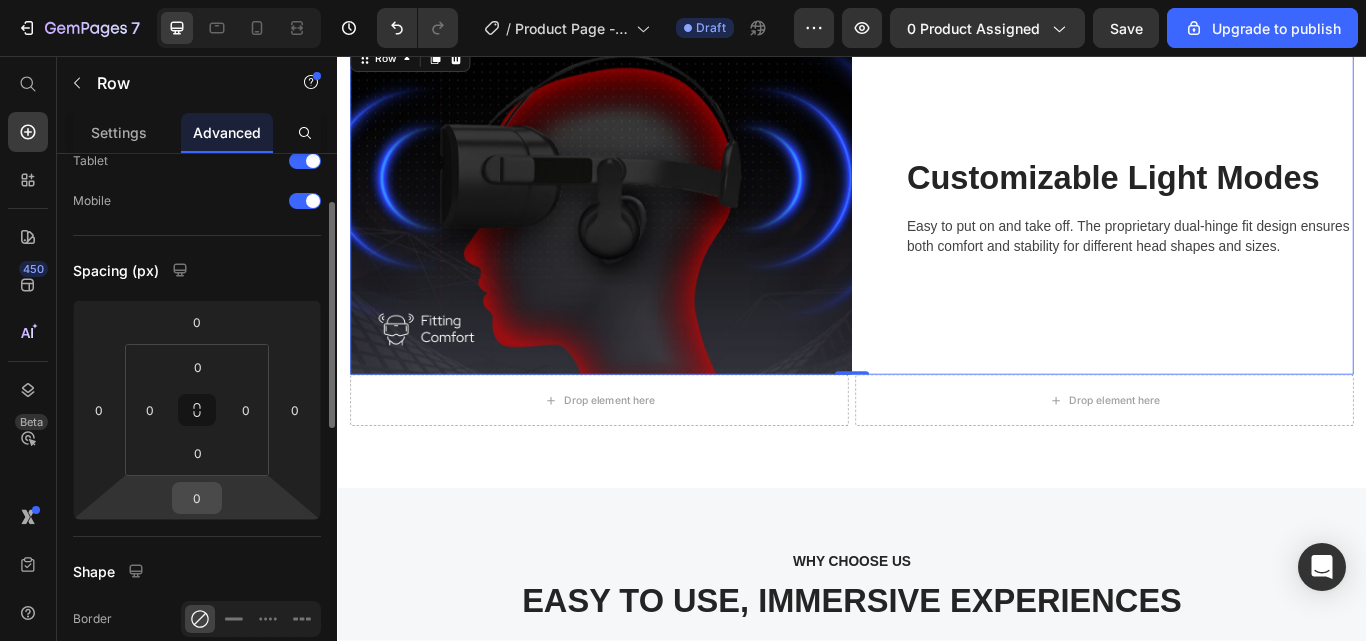 click on "0" at bounding box center (197, 498) 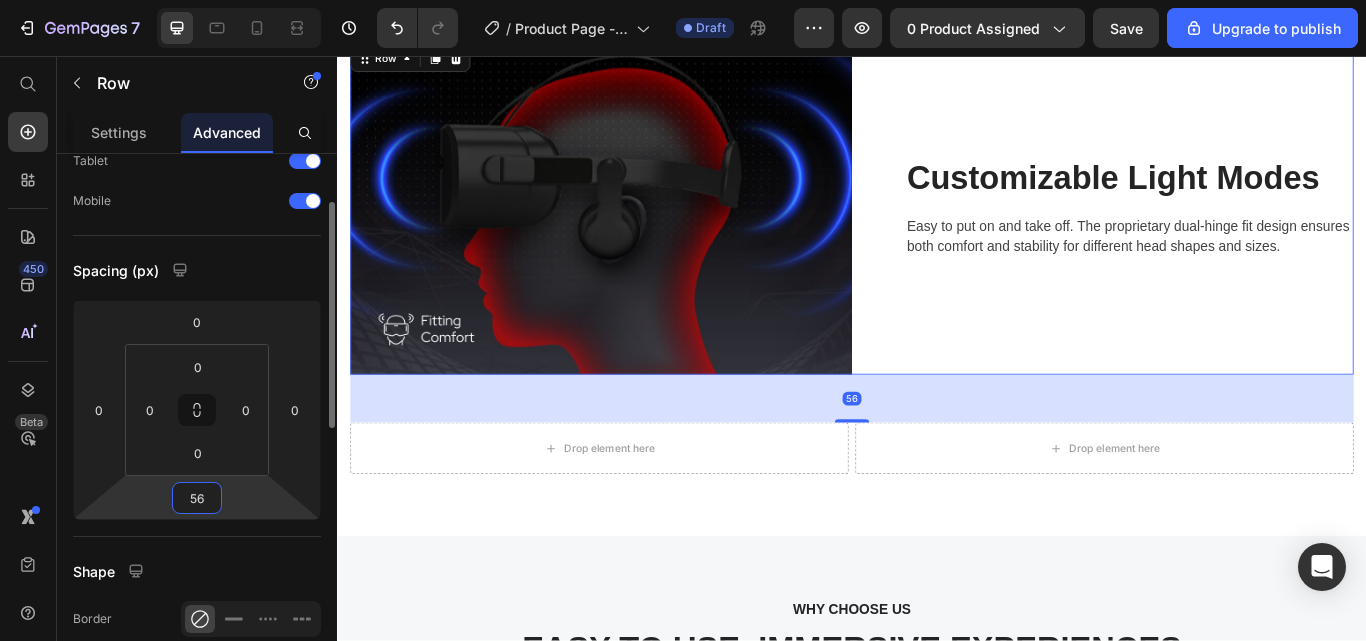 type on "56" 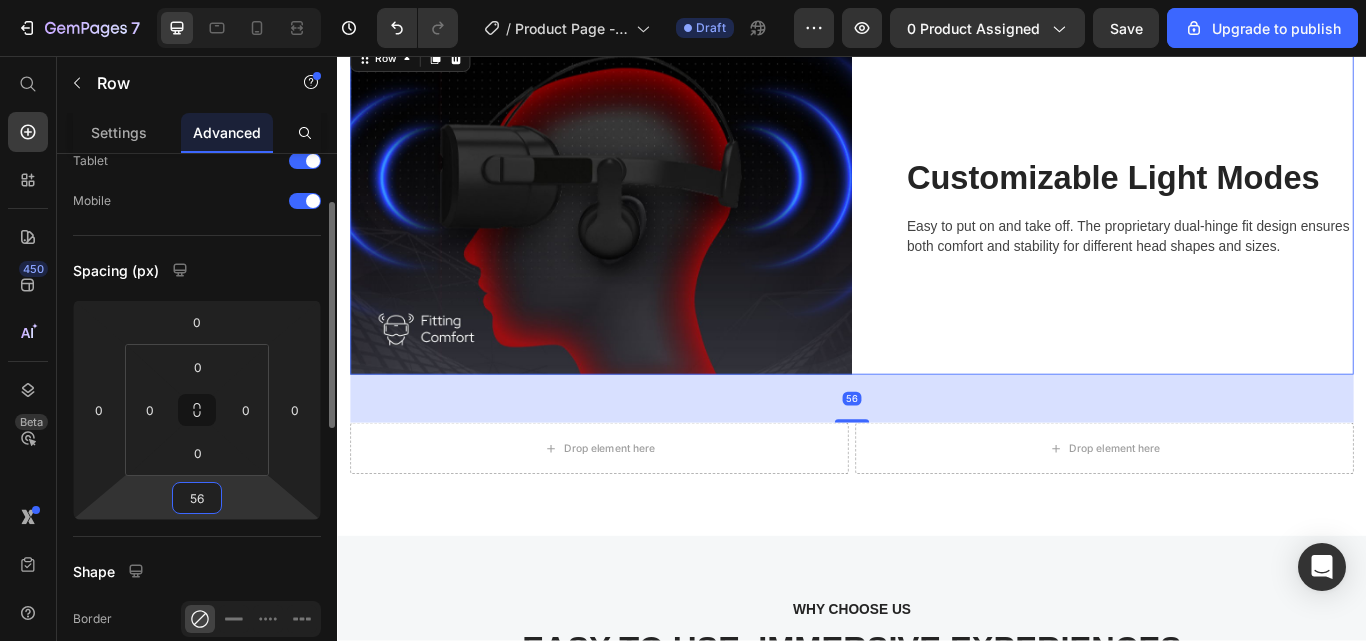 click on "Display on Desktop Tablet Mobile Spacing (px) 0 0 56 0 0 0 0 0 Shape Border Corner Shadow Position Opacity 100 % Animation Upgrade to Build plan  to unlock Animation & other premium features. Interaction Upgrade to Optimize plan  to unlock Interaction & other premium features. CSS class" at bounding box center (197, 642) 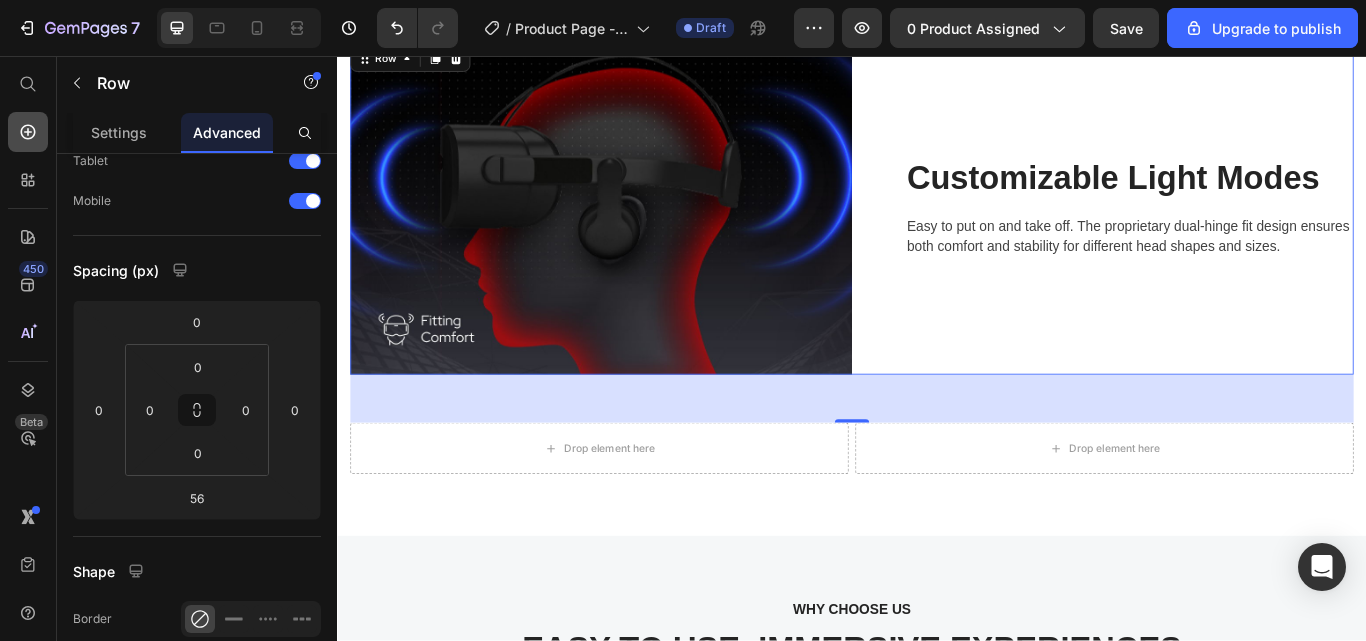 click 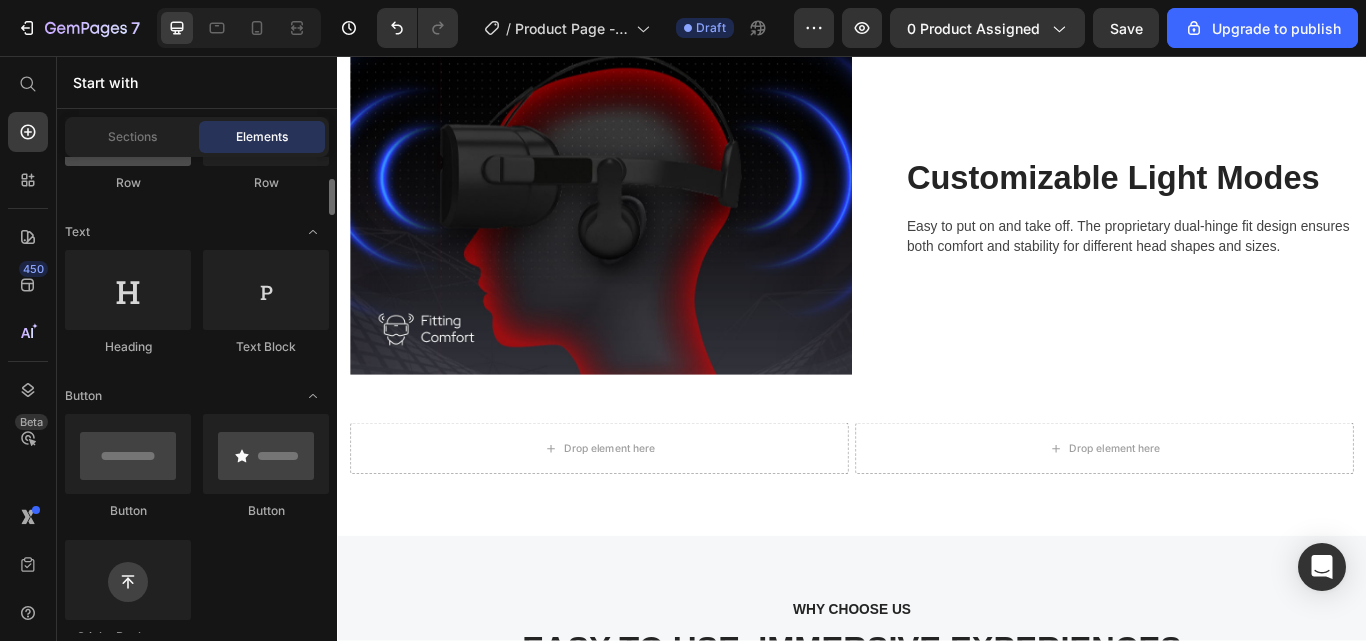scroll, scrollTop: 246, scrollLeft: 0, axis: vertical 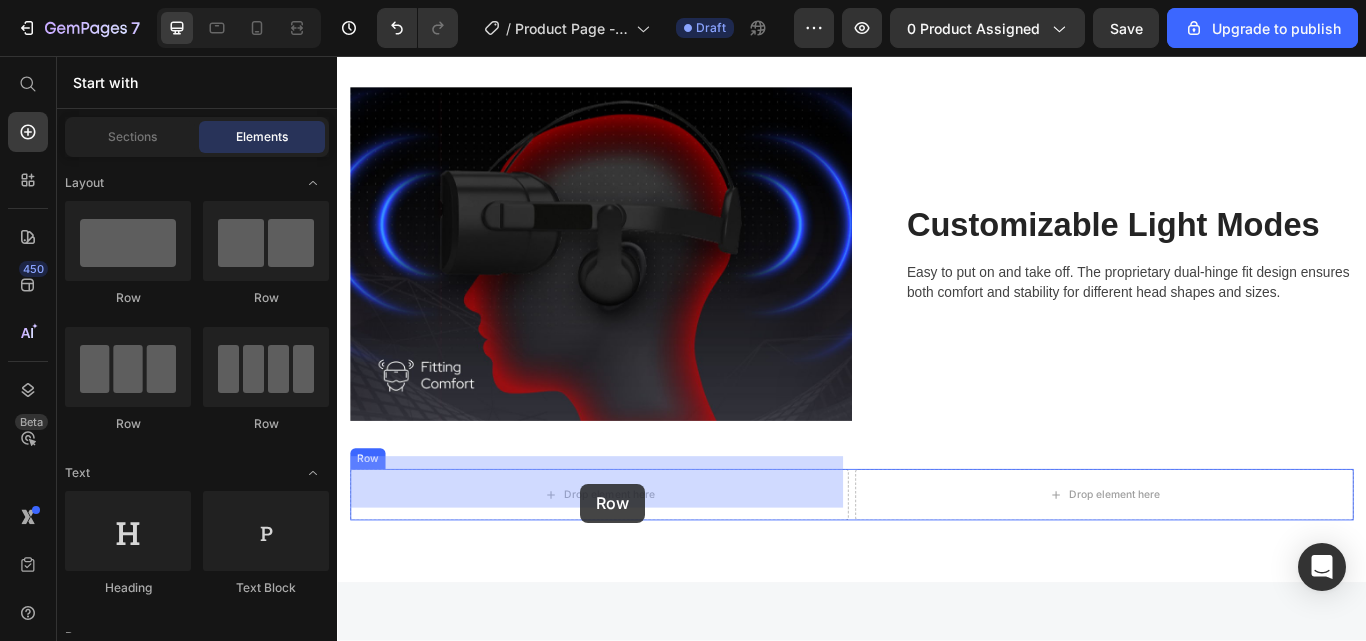 drag, startPoint x: 461, startPoint y: 309, endPoint x: 620, endPoint y: 555, distance: 292.91125 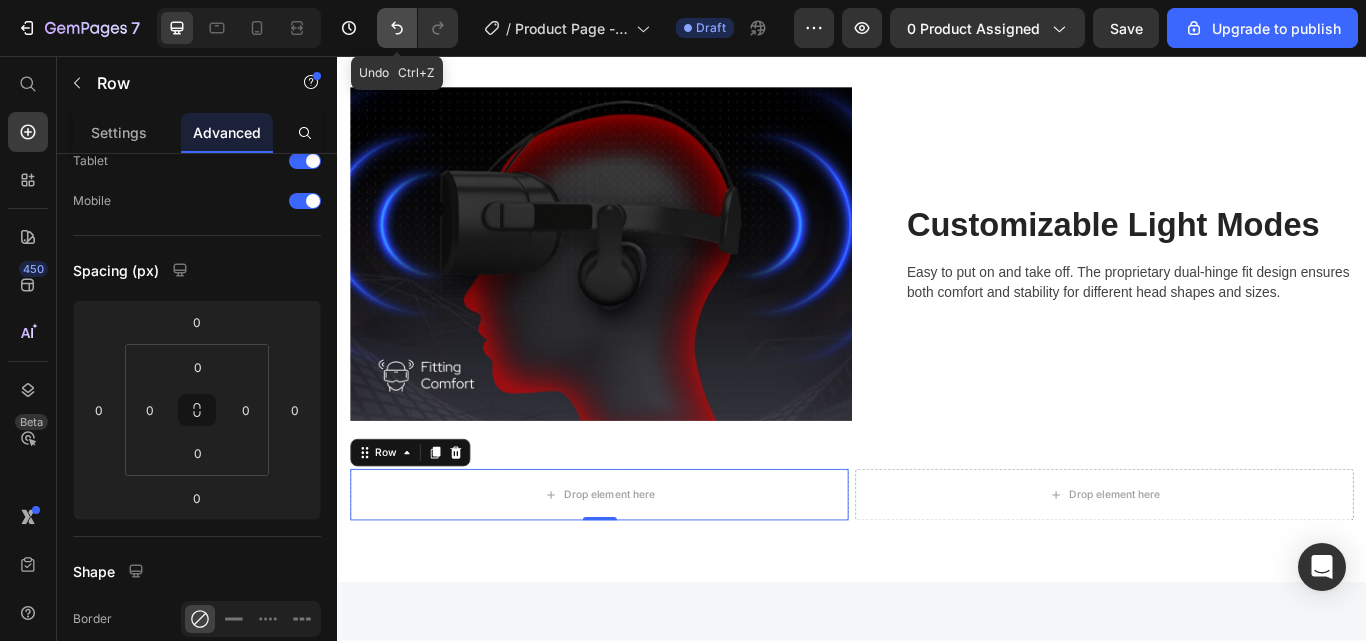 click 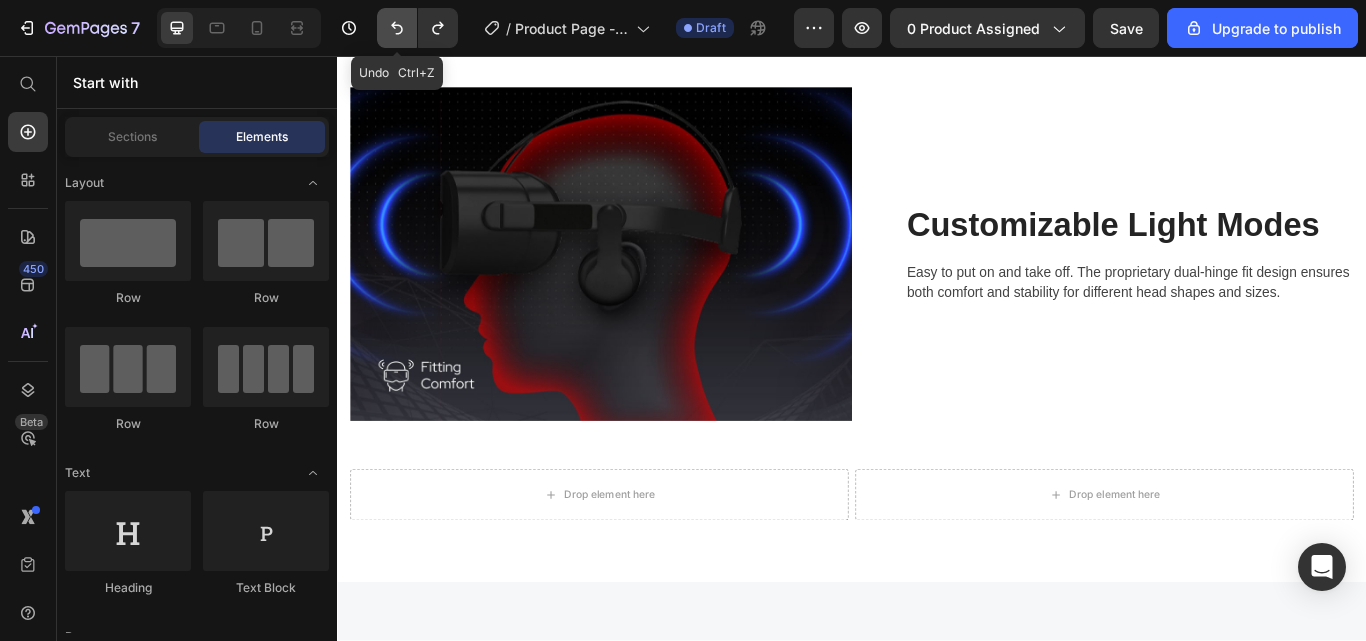 click 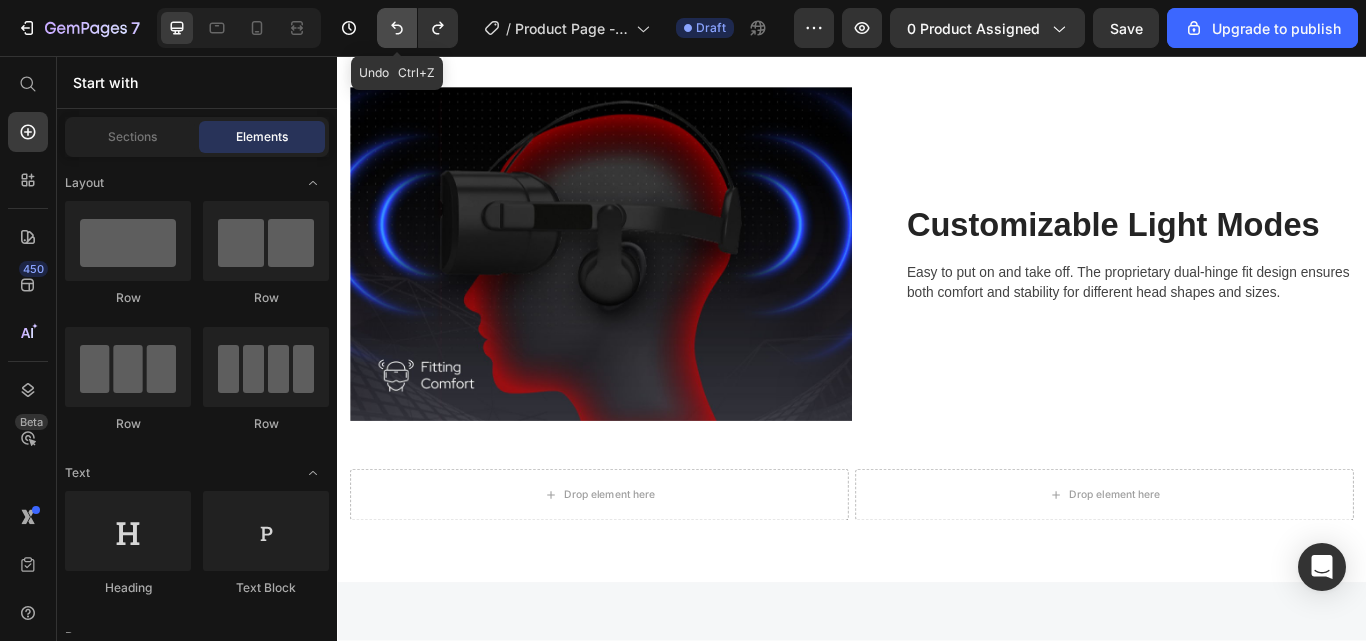 click 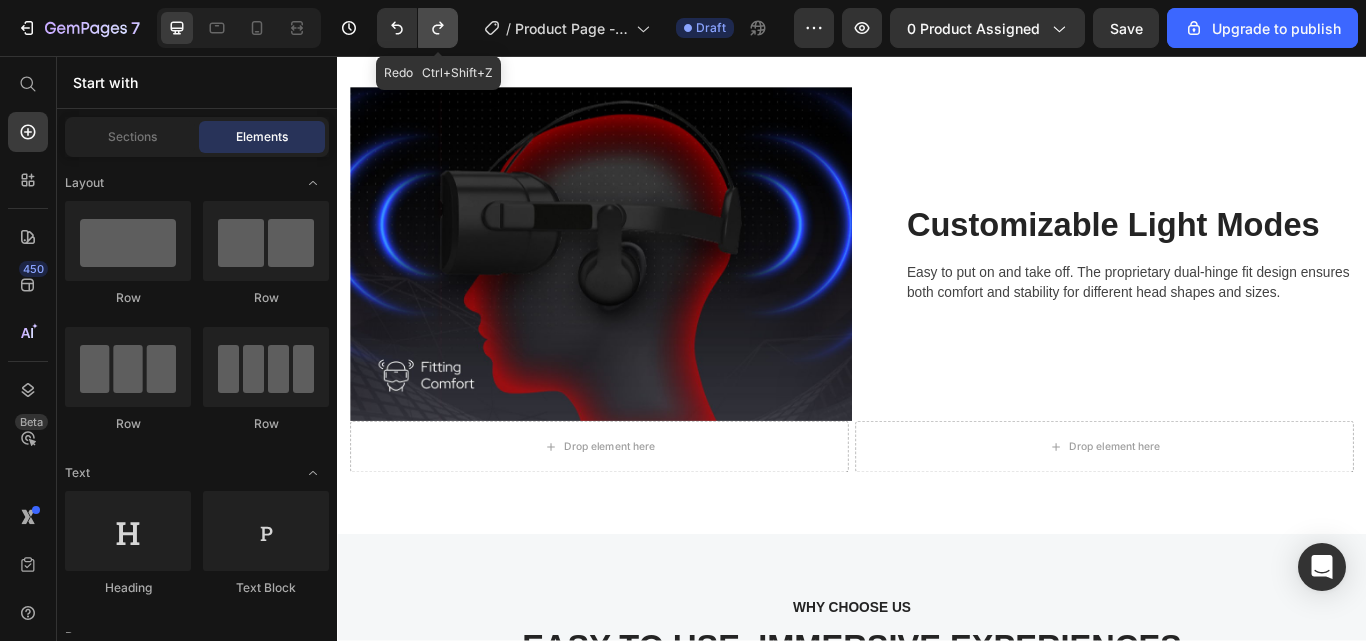 click 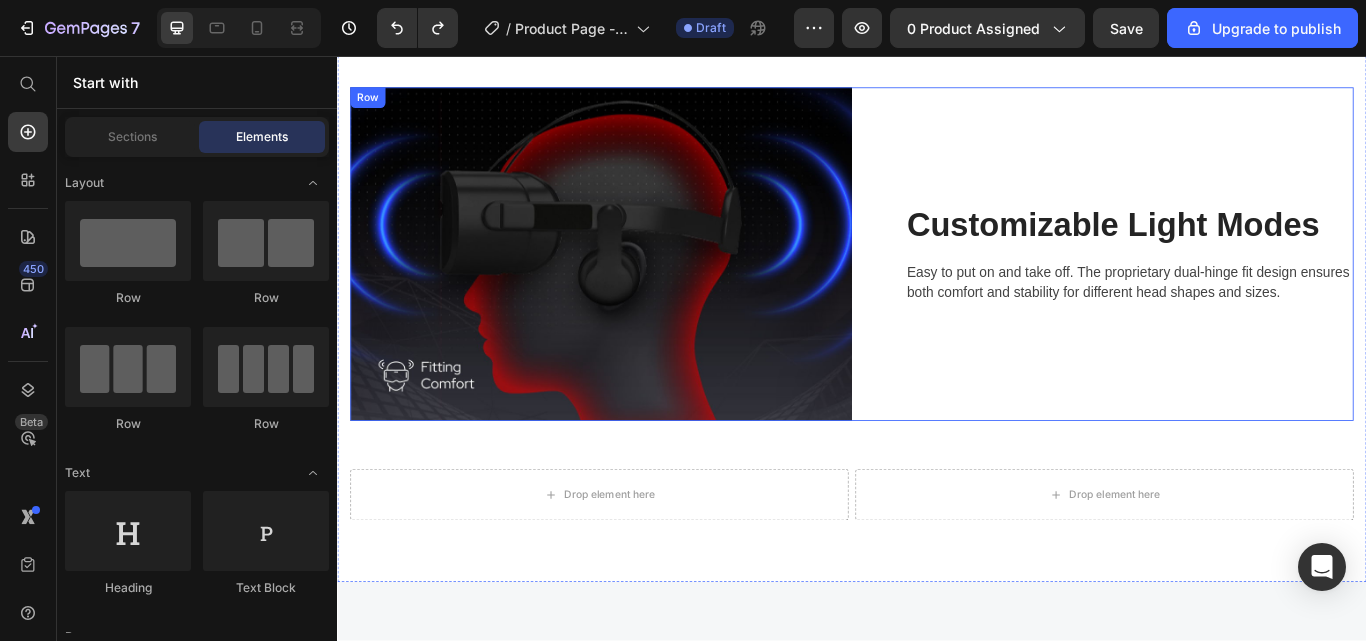 click on "Customizable Light Modes Heading Easy to put on and take off. The proprietary dual-hinge fit design ensures both comfort and stability for different head shapes and sizes. Text block Row" at bounding box center [1229, 287] 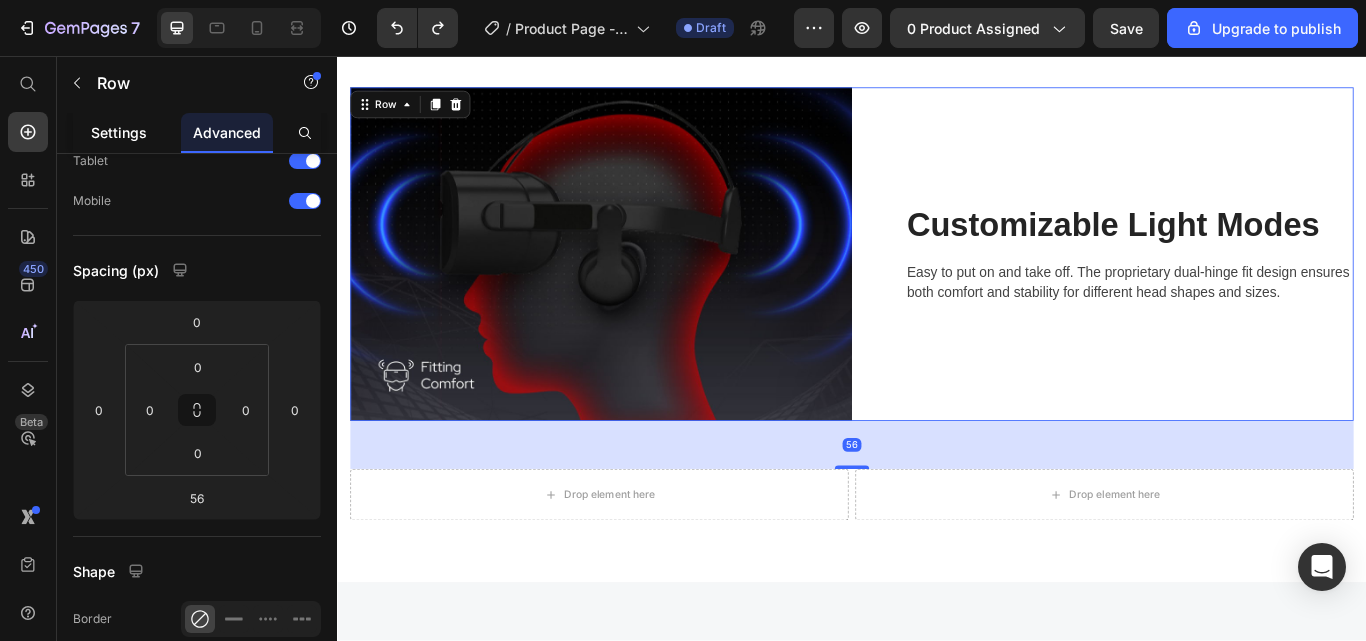 click on "Settings" at bounding box center (119, 132) 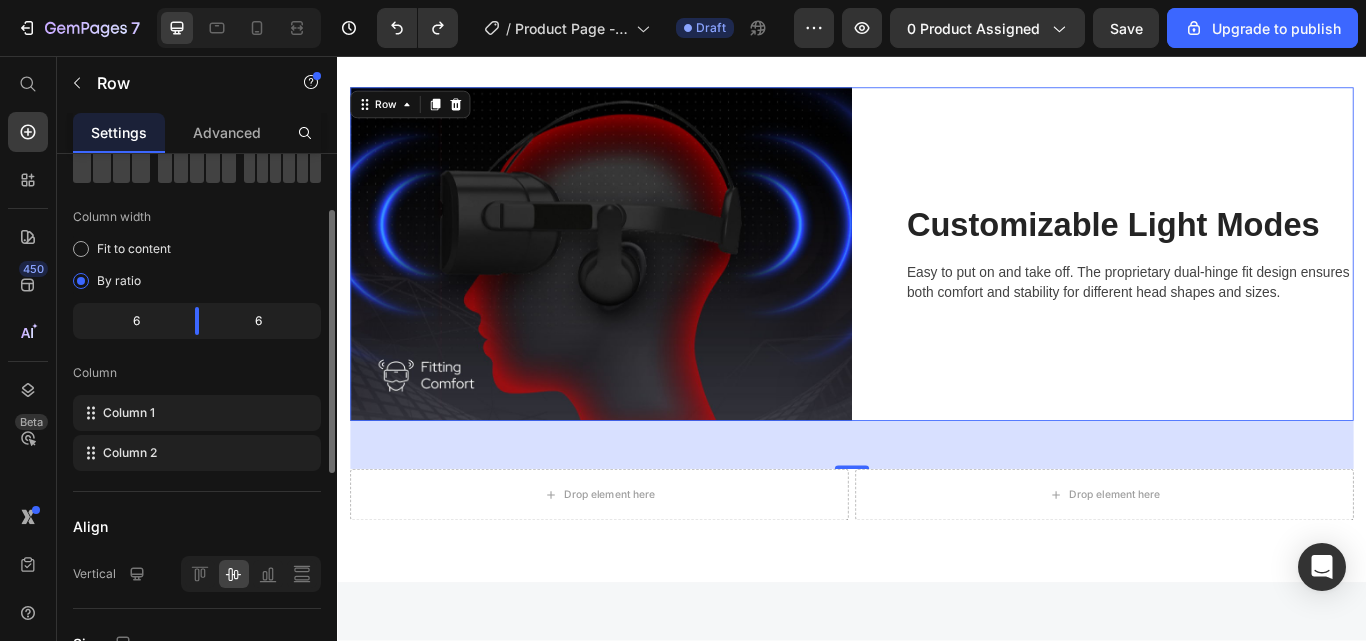 scroll, scrollTop: 0, scrollLeft: 0, axis: both 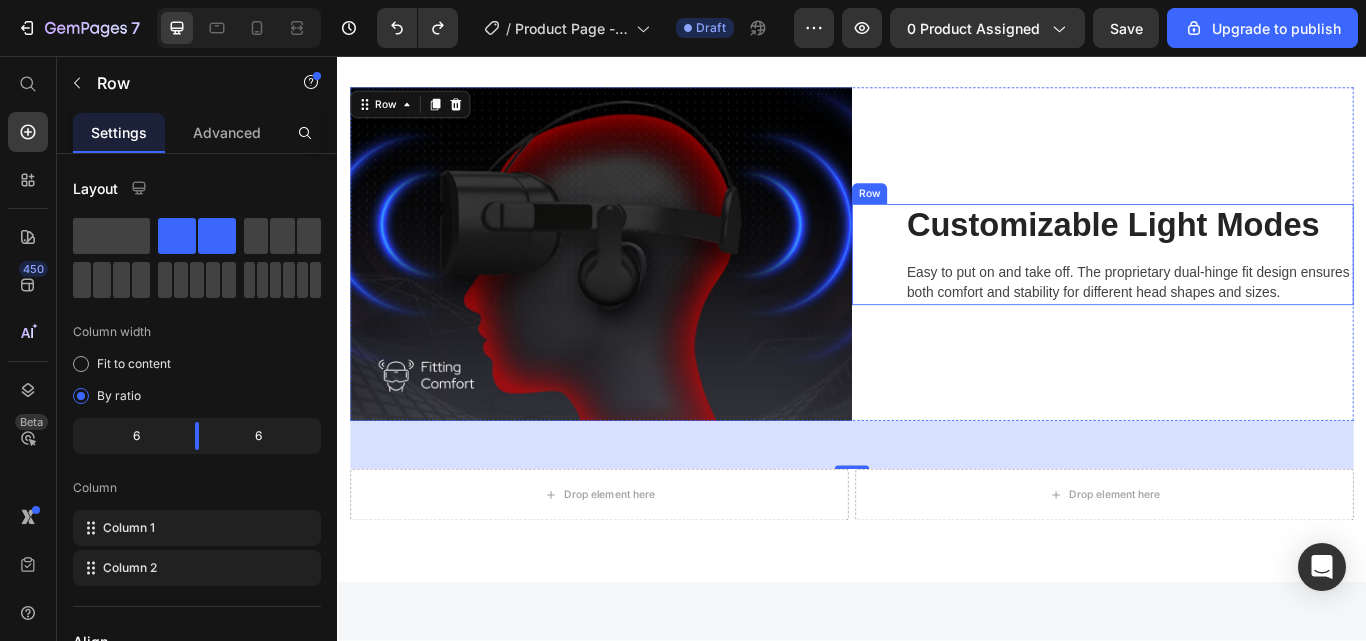 click on "Customizable Light Modes Heading Easy to put on and take off. The proprietary dual-hinge fit design ensures both comfort and stability for different head shapes and sizes. Text block Row" at bounding box center (1229, 288) 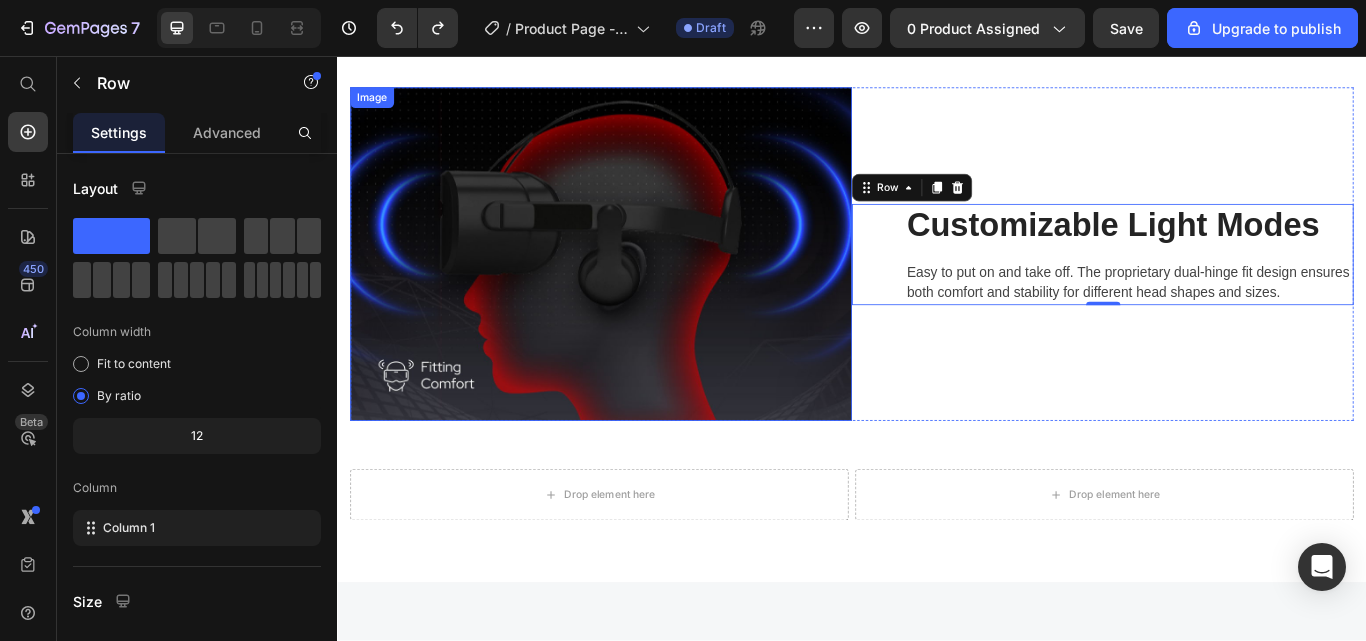 click at bounding box center [644, 287] 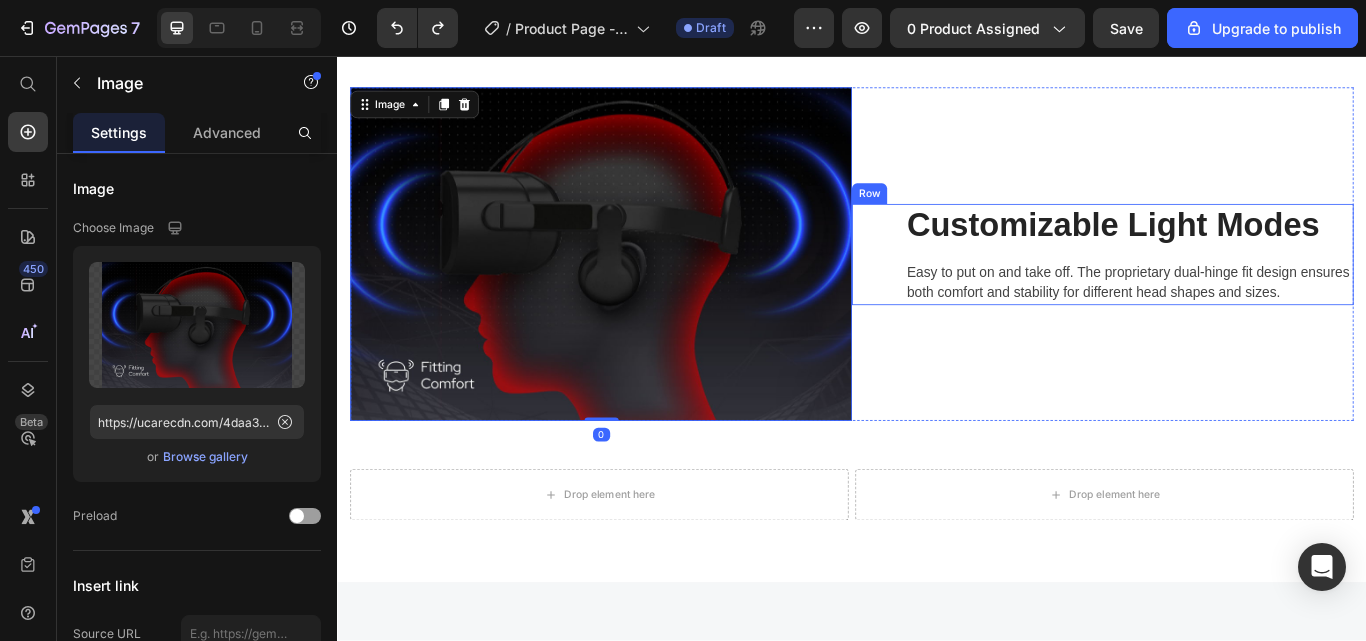 click on "Customizable Light Modes Heading Easy to put on and take off. The proprietary dual-hinge fit design ensures both comfort and stability for different head shapes and sizes. Text block Row" at bounding box center [1229, 288] 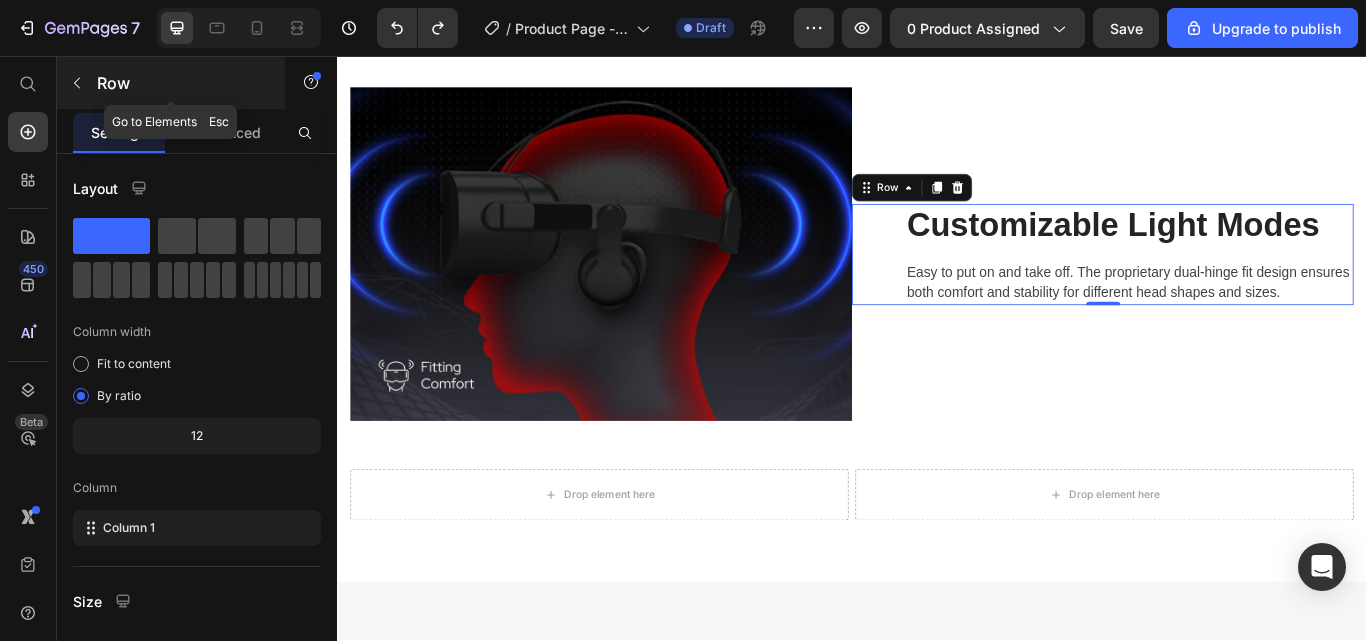 click 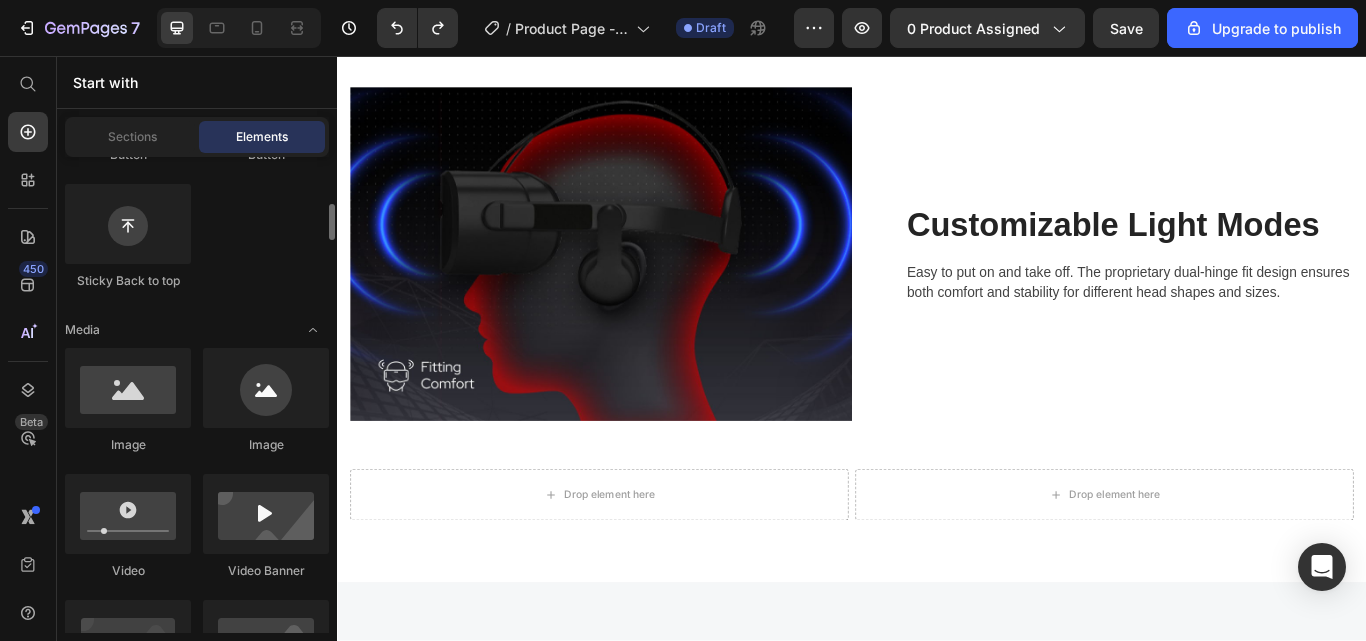 scroll, scrollTop: 599, scrollLeft: 0, axis: vertical 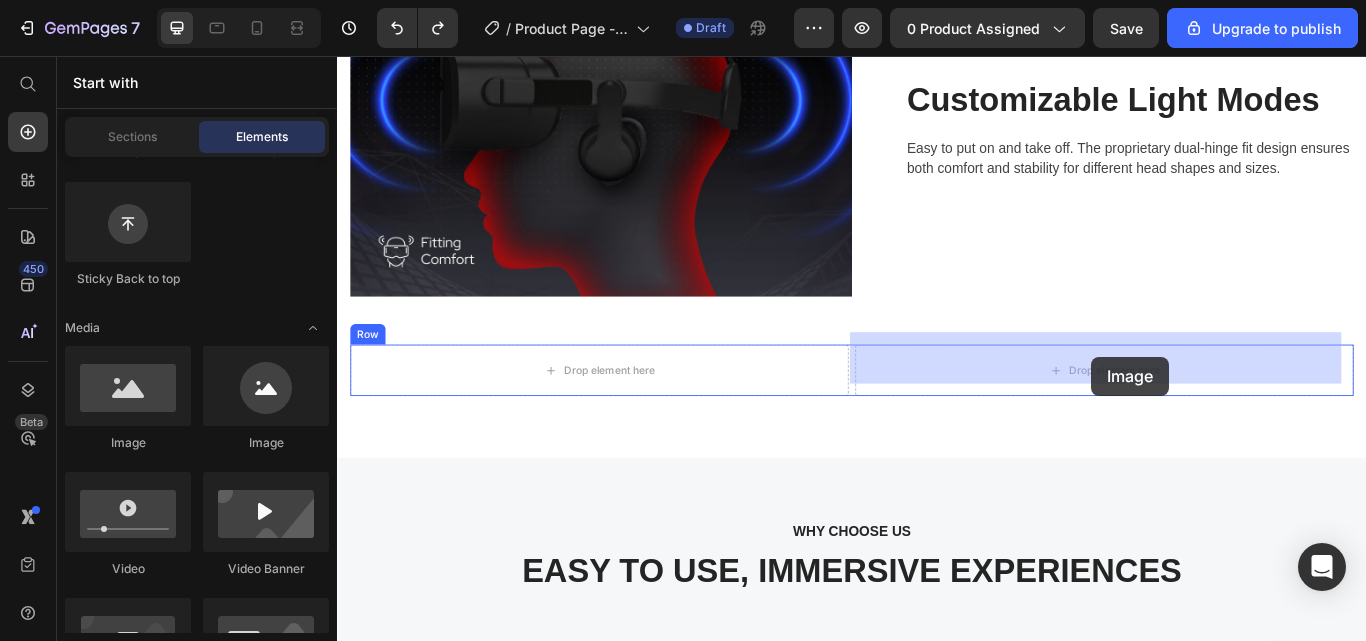 drag, startPoint x: 481, startPoint y: 456, endPoint x: 1216, endPoint y: 407, distance: 736.63153 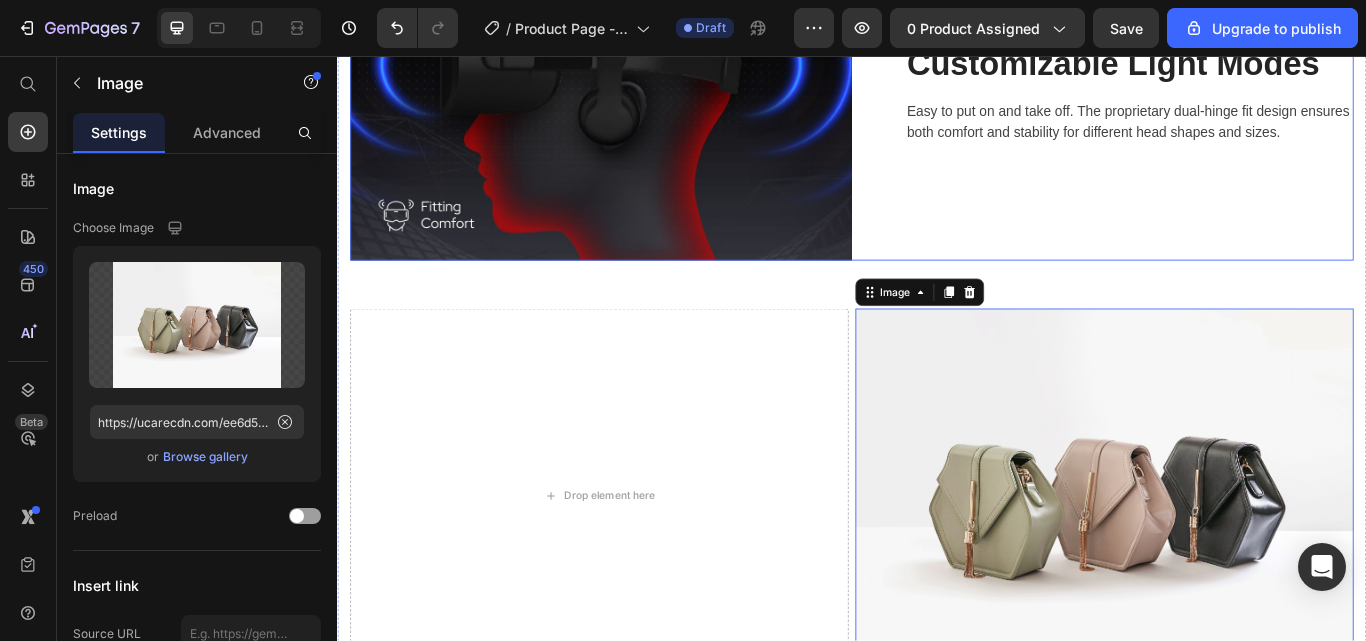 scroll, scrollTop: 4568, scrollLeft: 0, axis: vertical 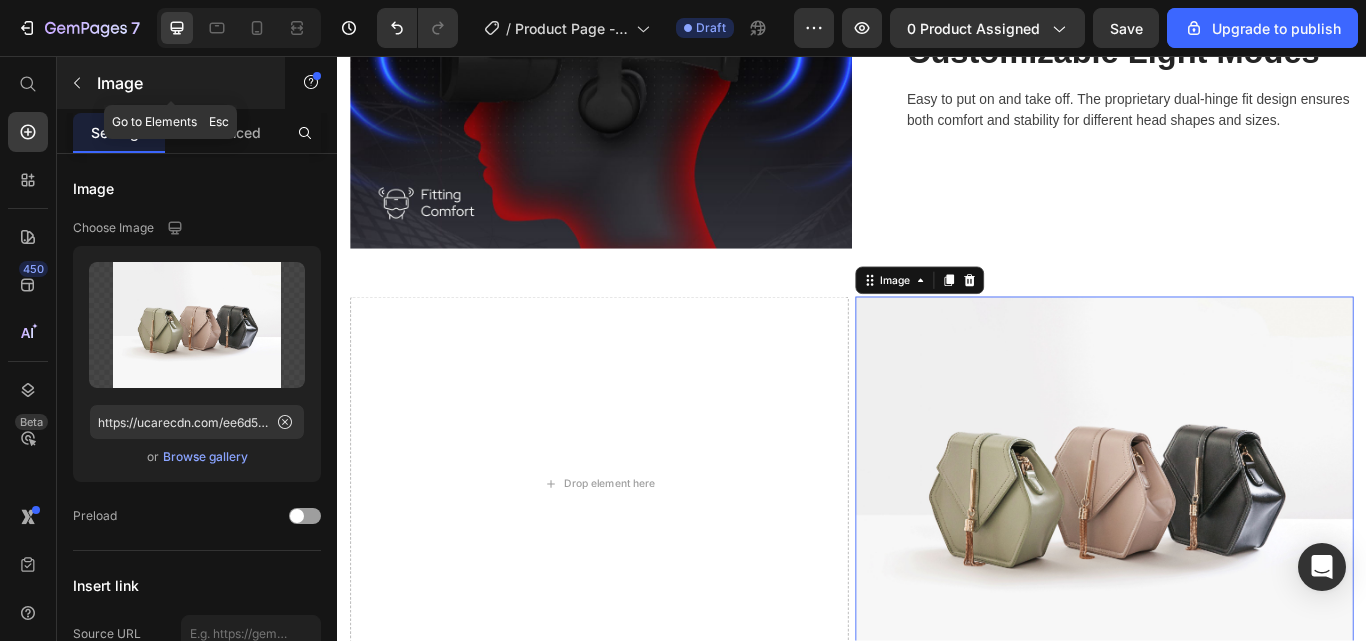 click 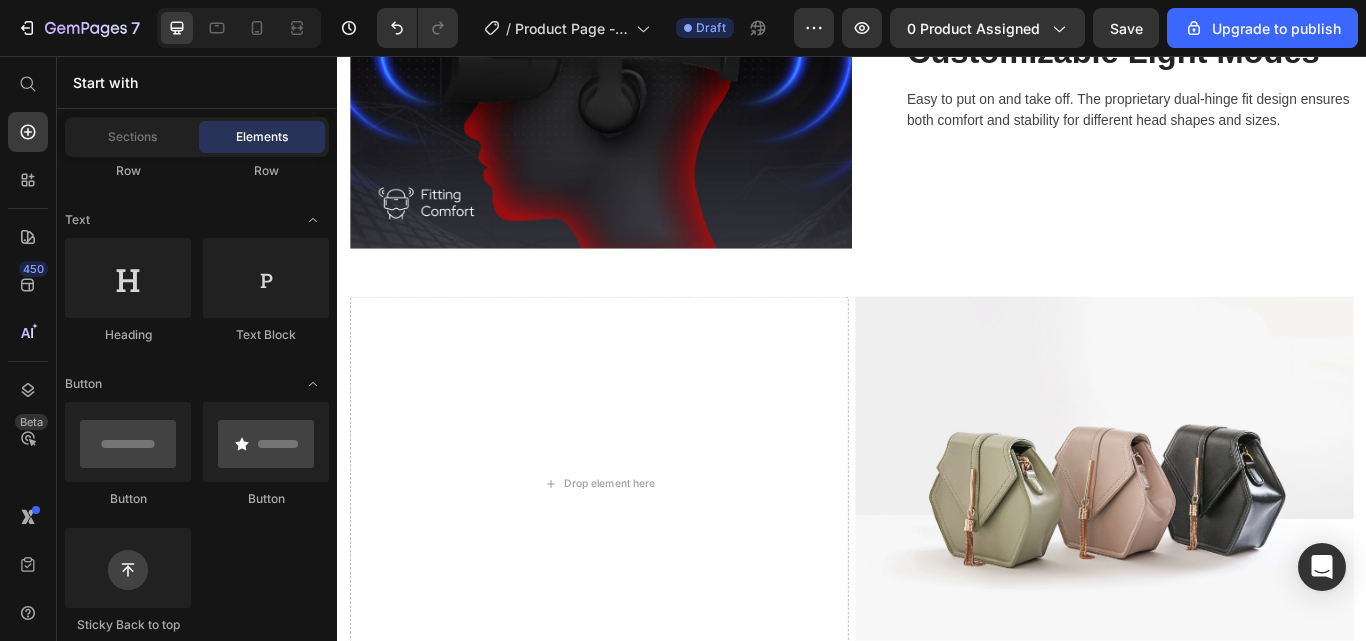 scroll, scrollTop: 0, scrollLeft: 0, axis: both 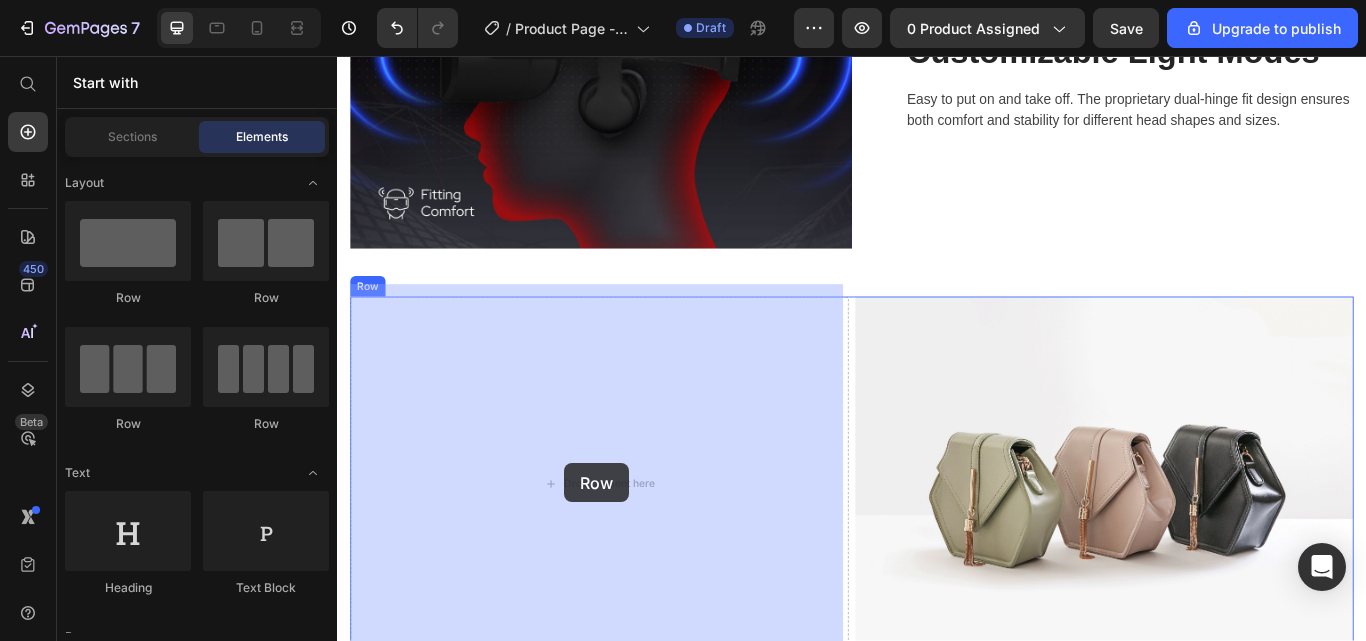 drag, startPoint x: 496, startPoint y: 321, endPoint x: 602, endPoint y: 531, distance: 235.23605 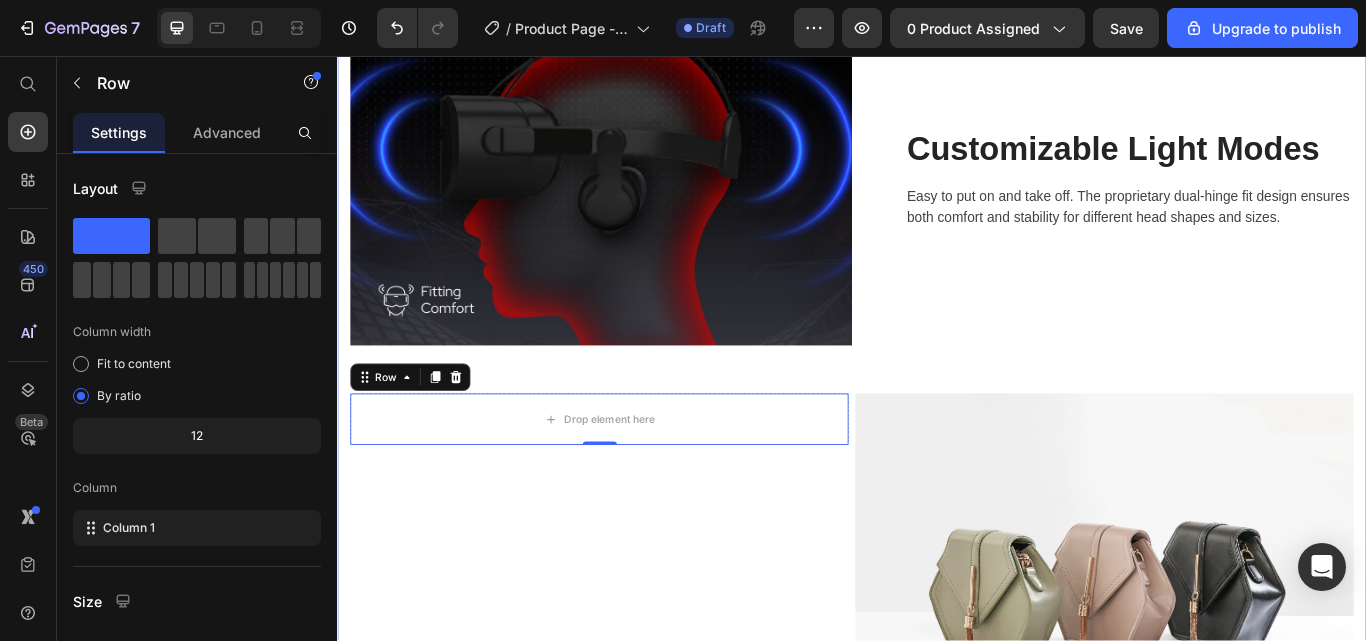 scroll, scrollTop: 4416, scrollLeft: 0, axis: vertical 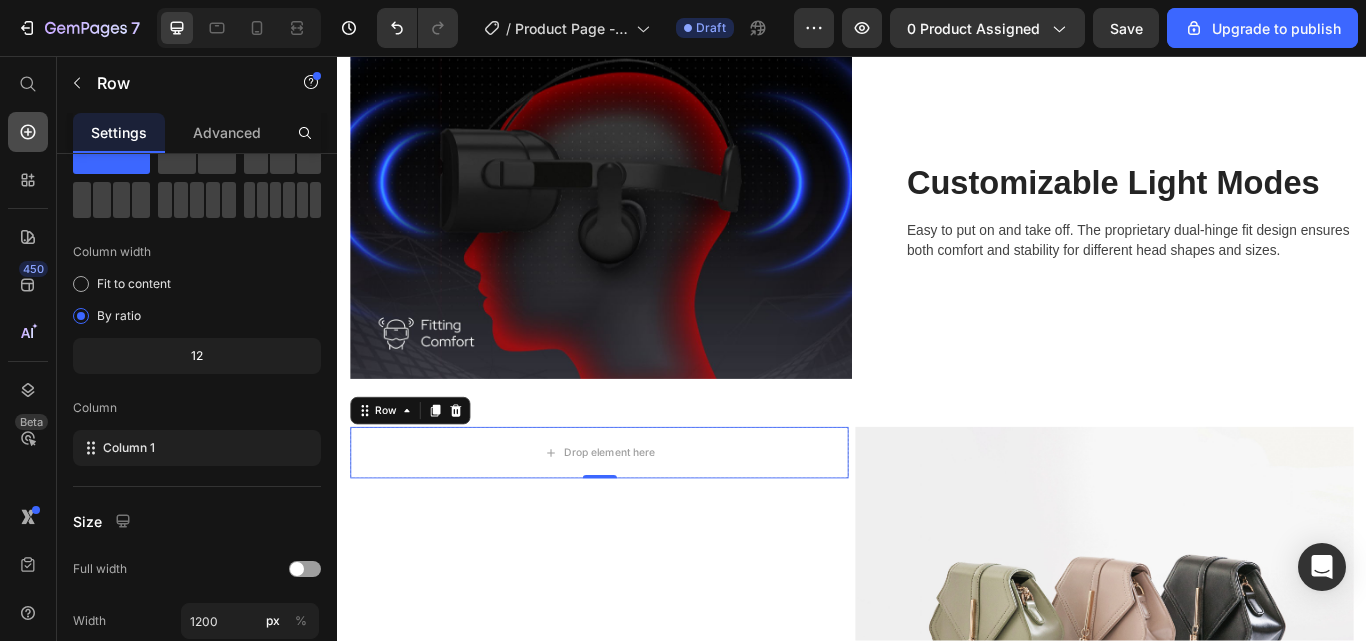 click 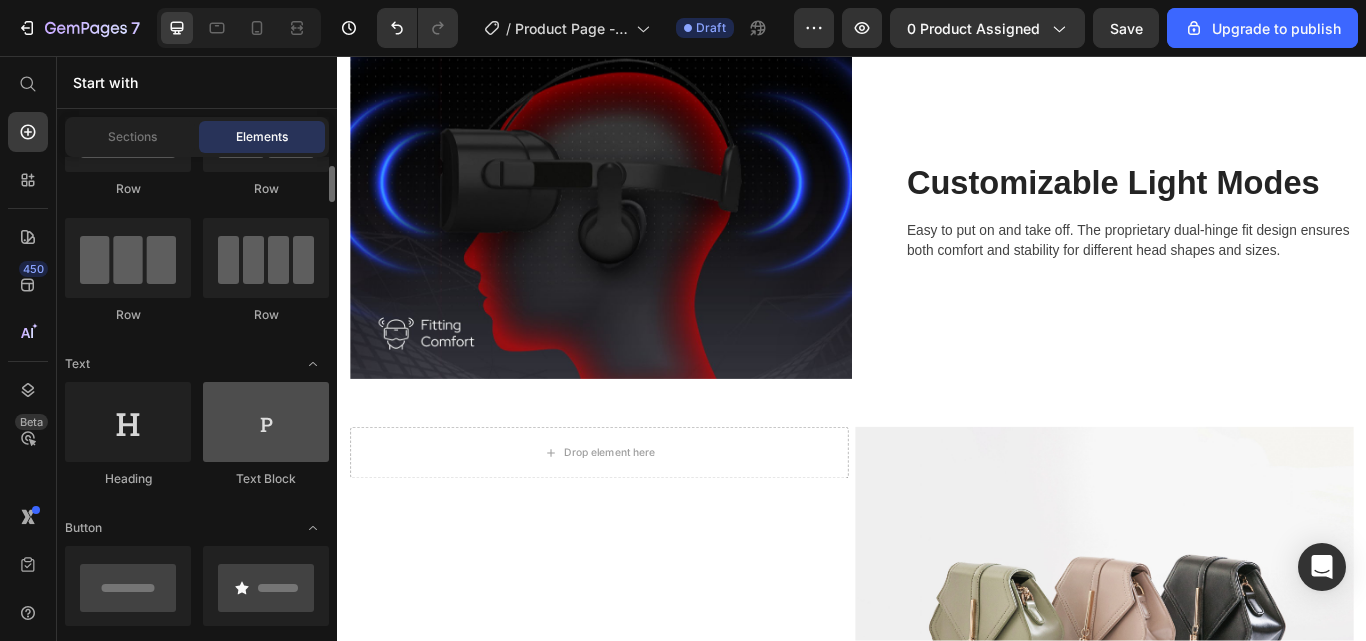 scroll, scrollTop: 110, scrollLeft: 0, axis: vertical 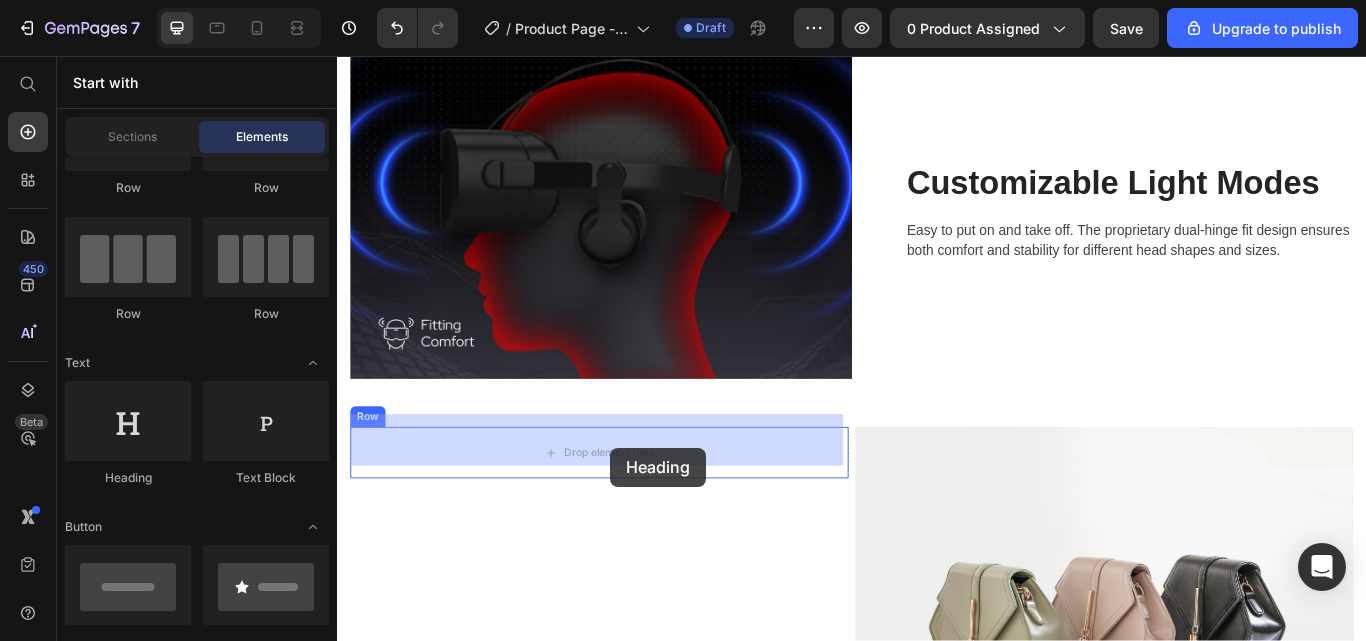 drag, startPoint x: 672, startPoint y: 518, endPoint x: 655, endPoint y: 513, distance: 17.720045 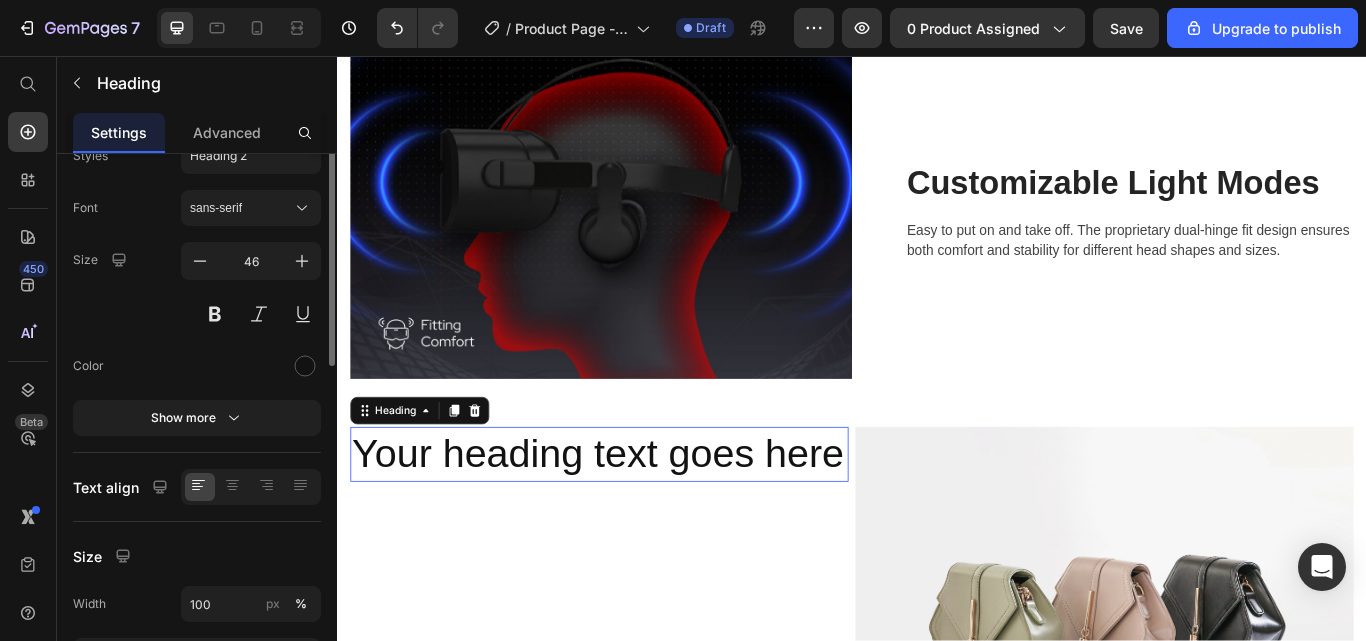 scroll, scrollTop: 0, scrollLeft: 0, axis: both 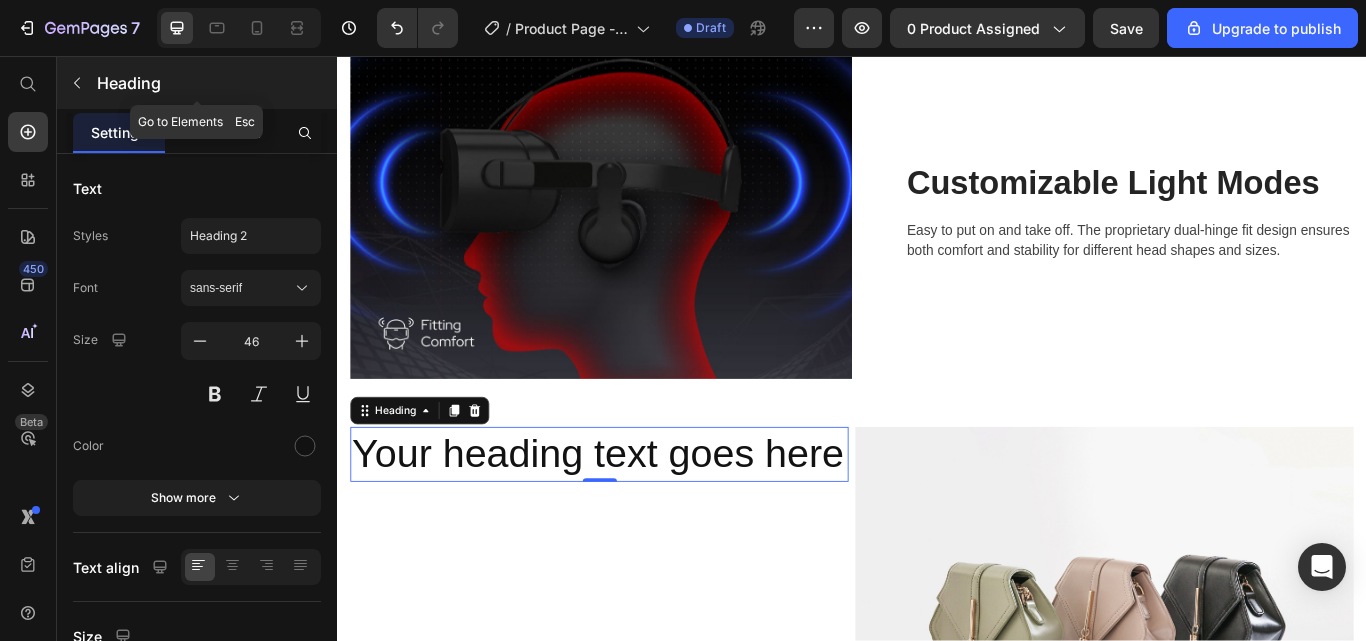 click 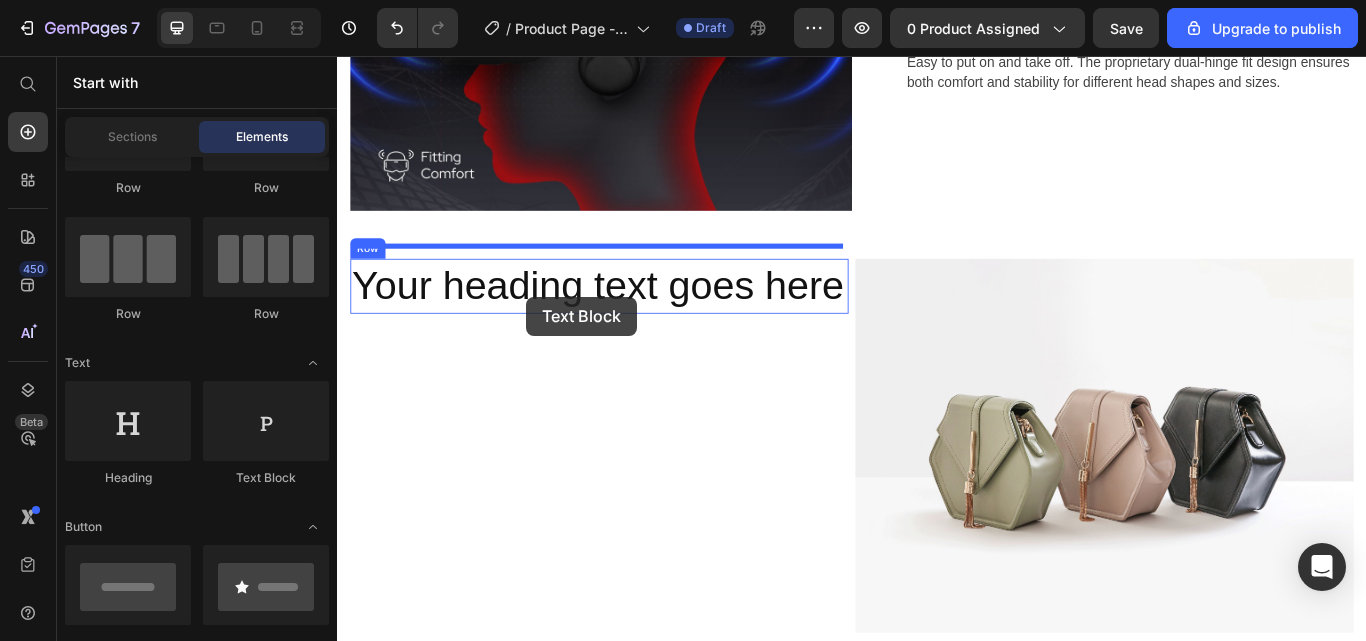 scroll, scrollTop: 4594, scrollLeft: 0, axis: vertical 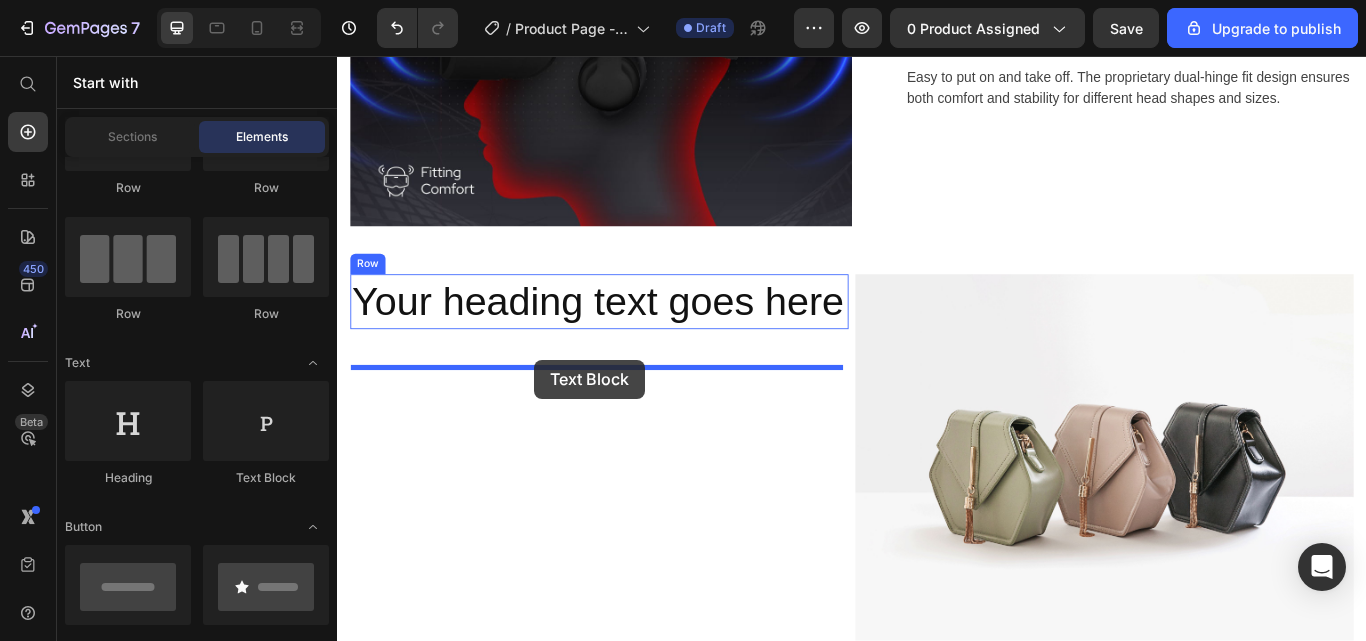 drag, startPoint x: 656, startPoint y: 567, endPoint x: 567, endPoint y: 410, distance: 180.4716 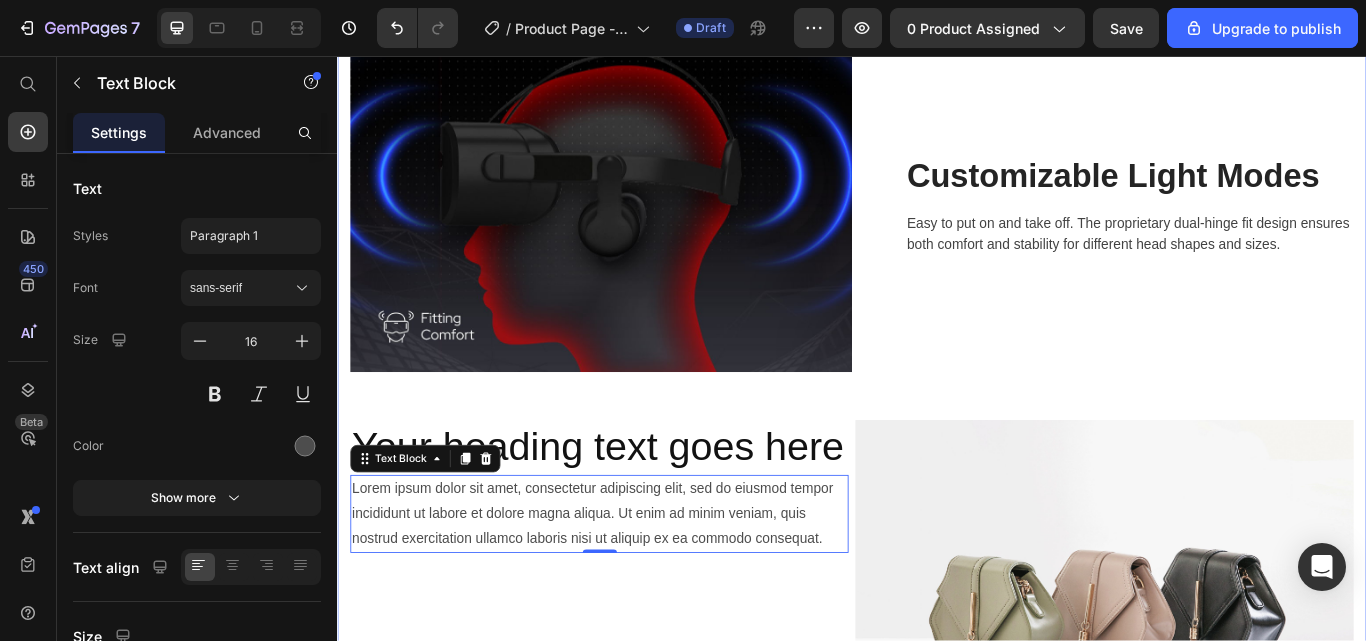 scroll, scrollTop: 4398, scrollLeft: 0, axis: vertical 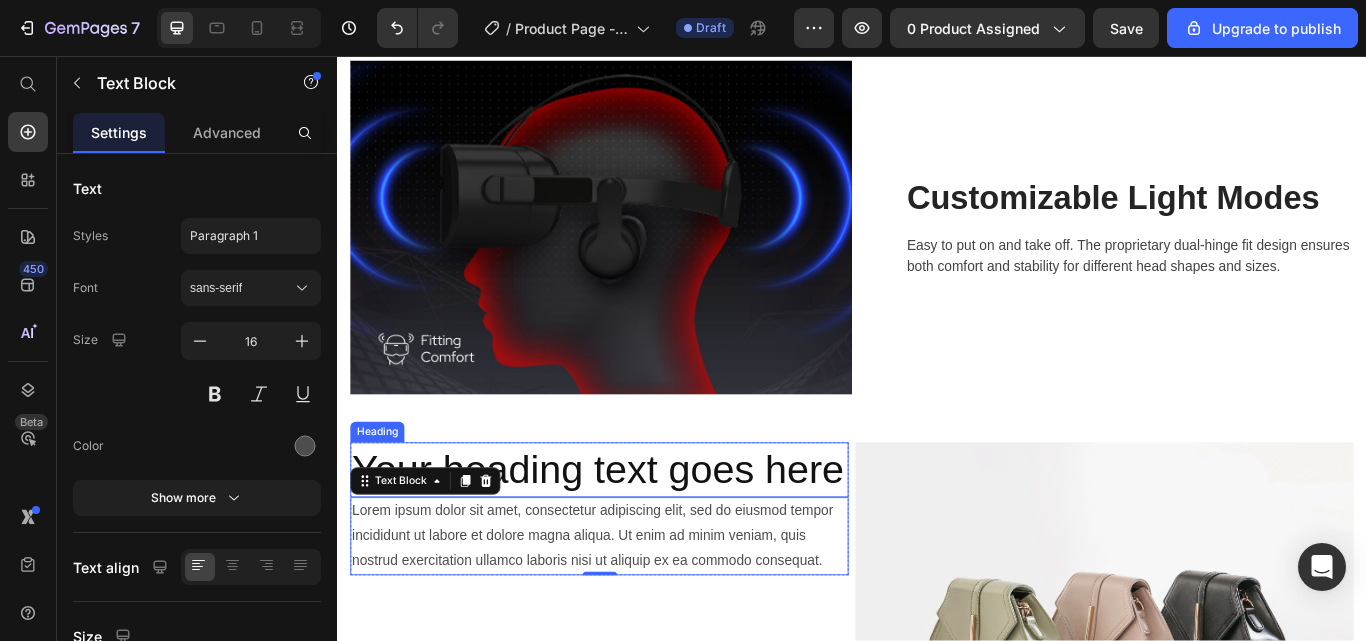click on "Your heading text goes here" at bounding box center [642, 539] 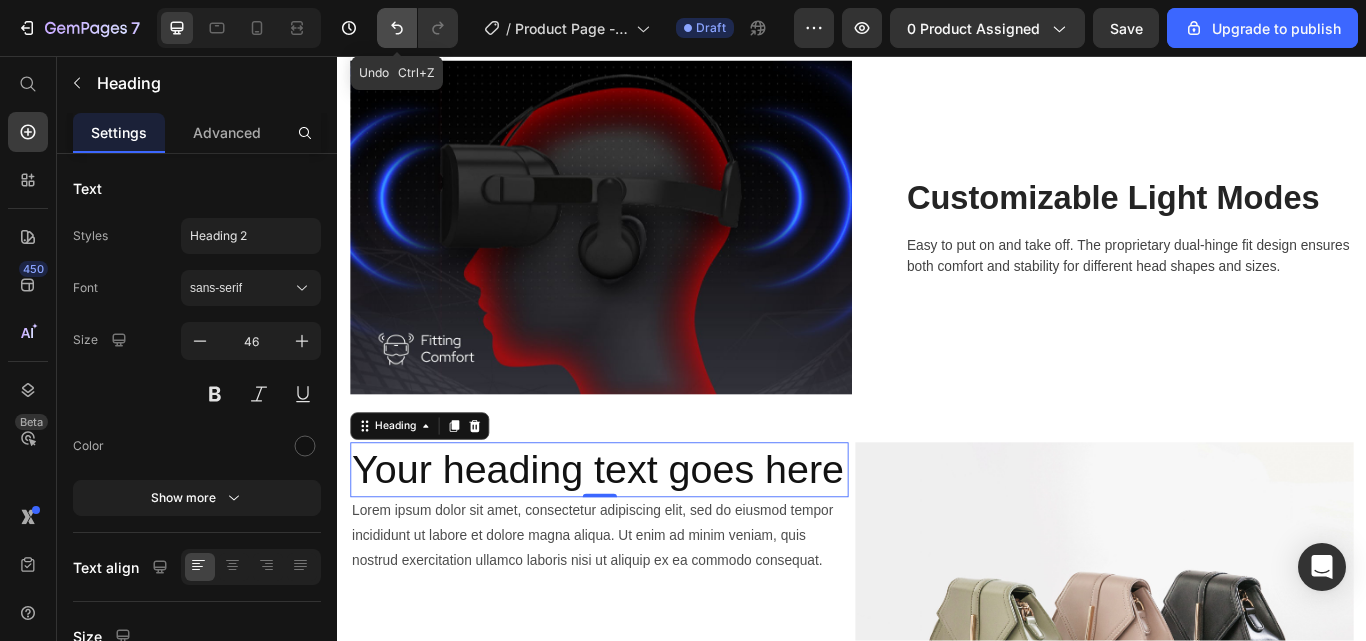 click 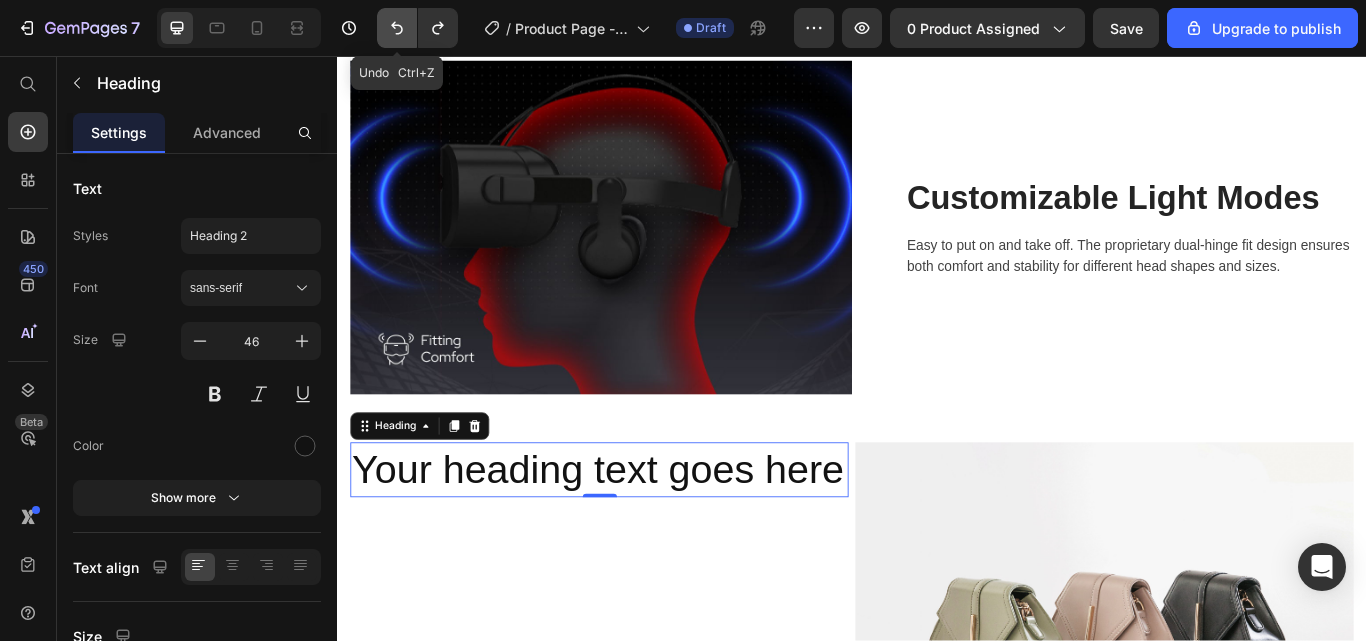 click 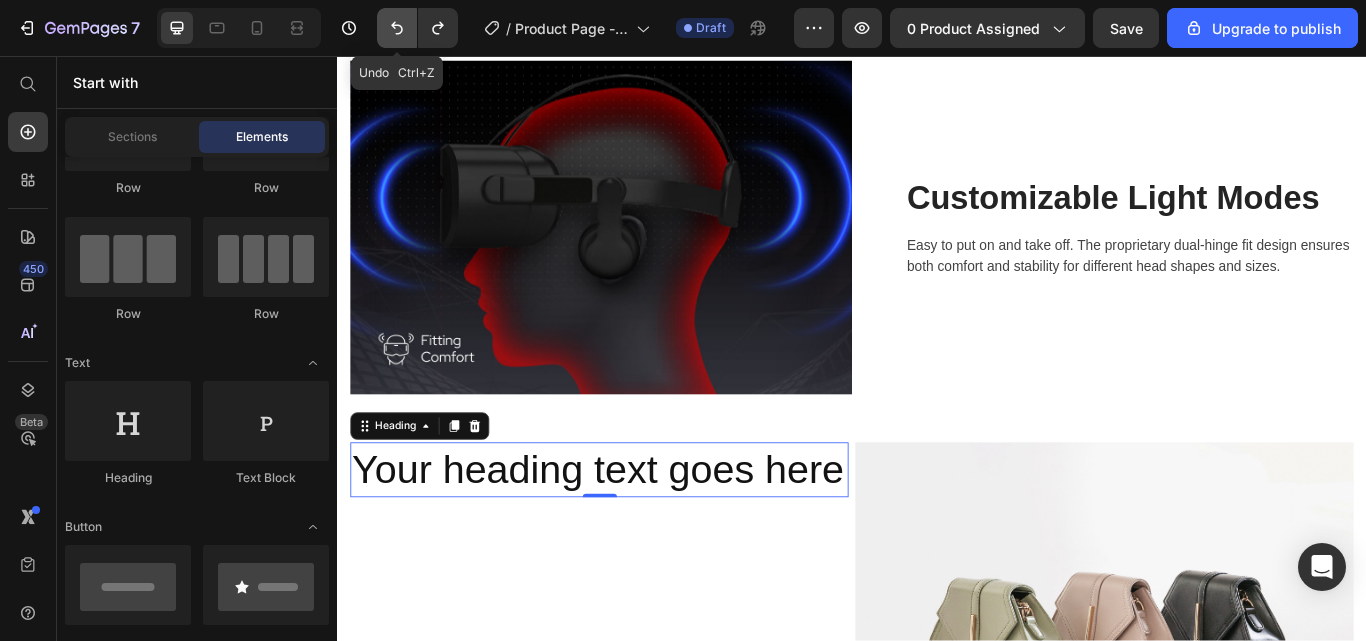 click 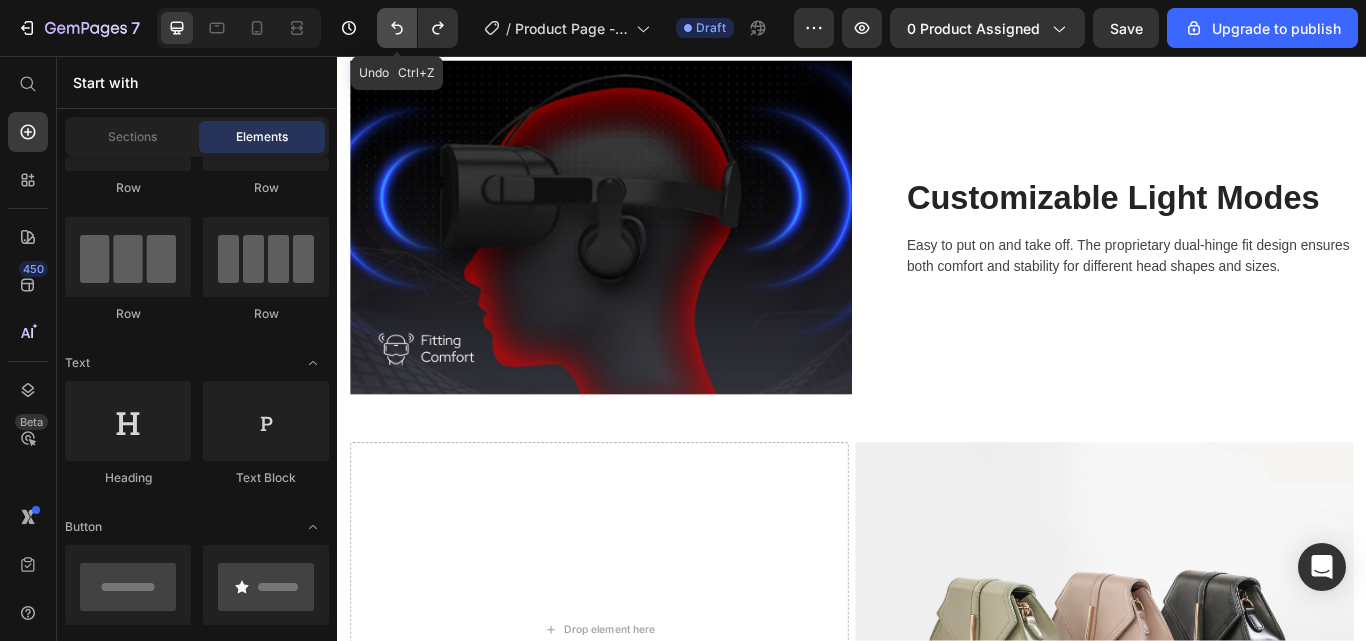 click 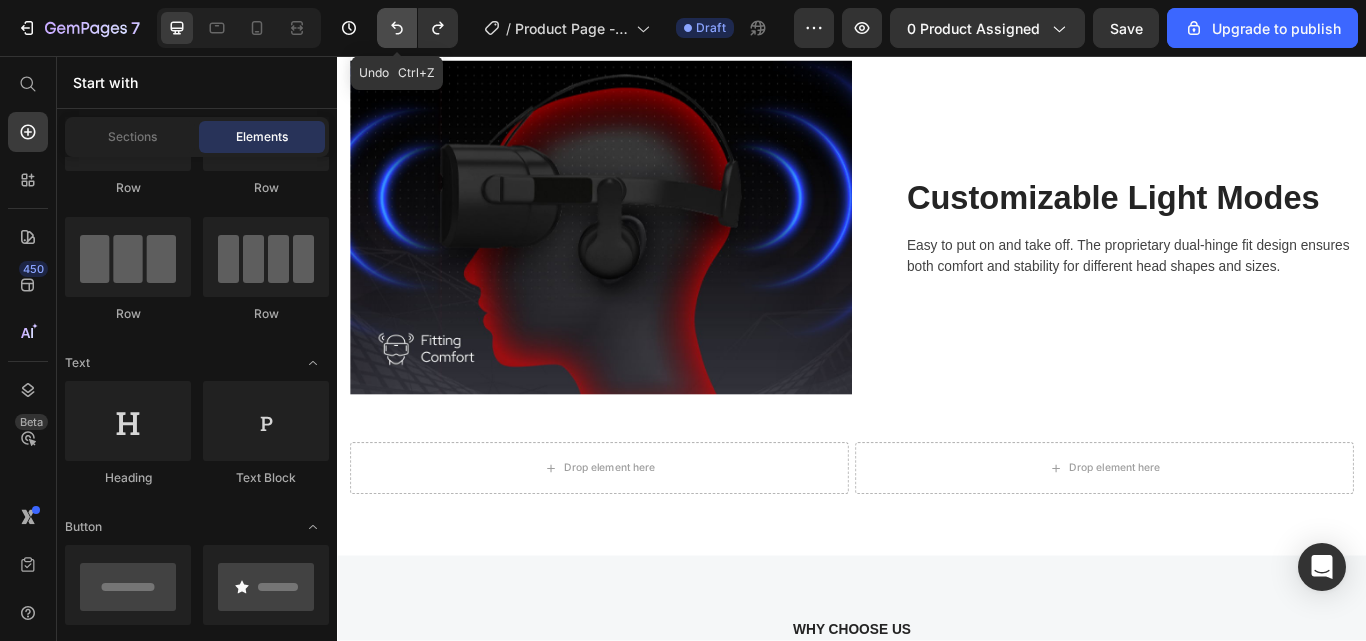 click 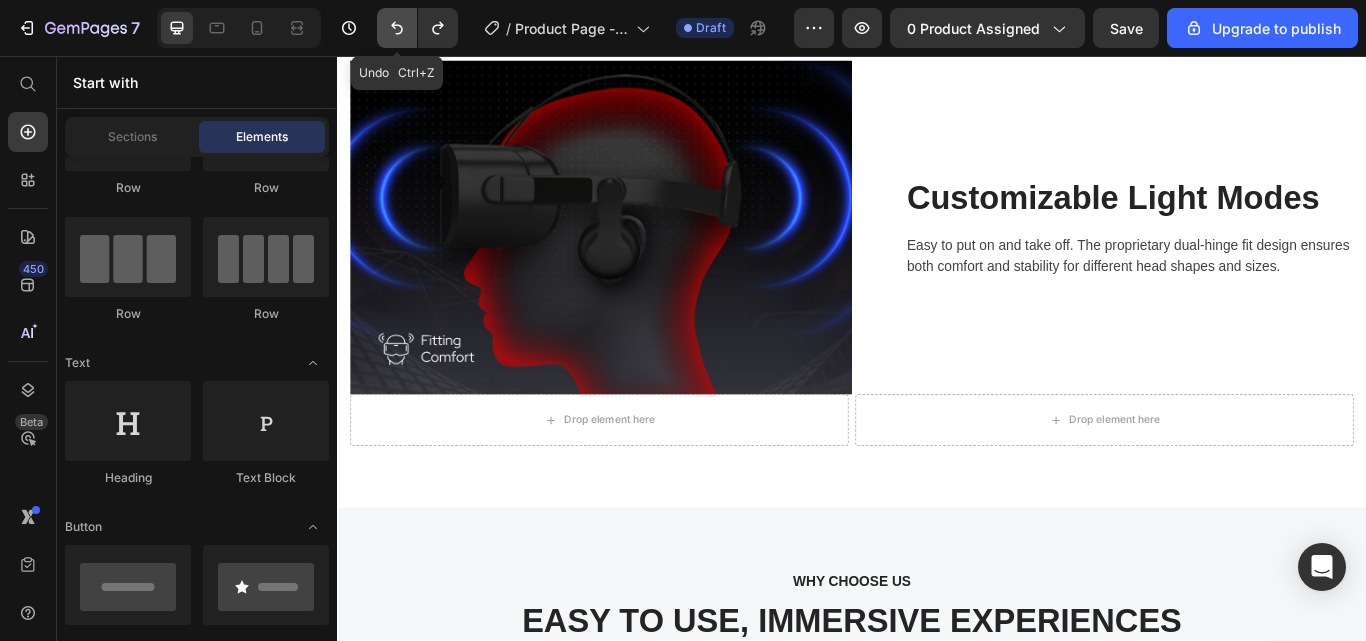 click 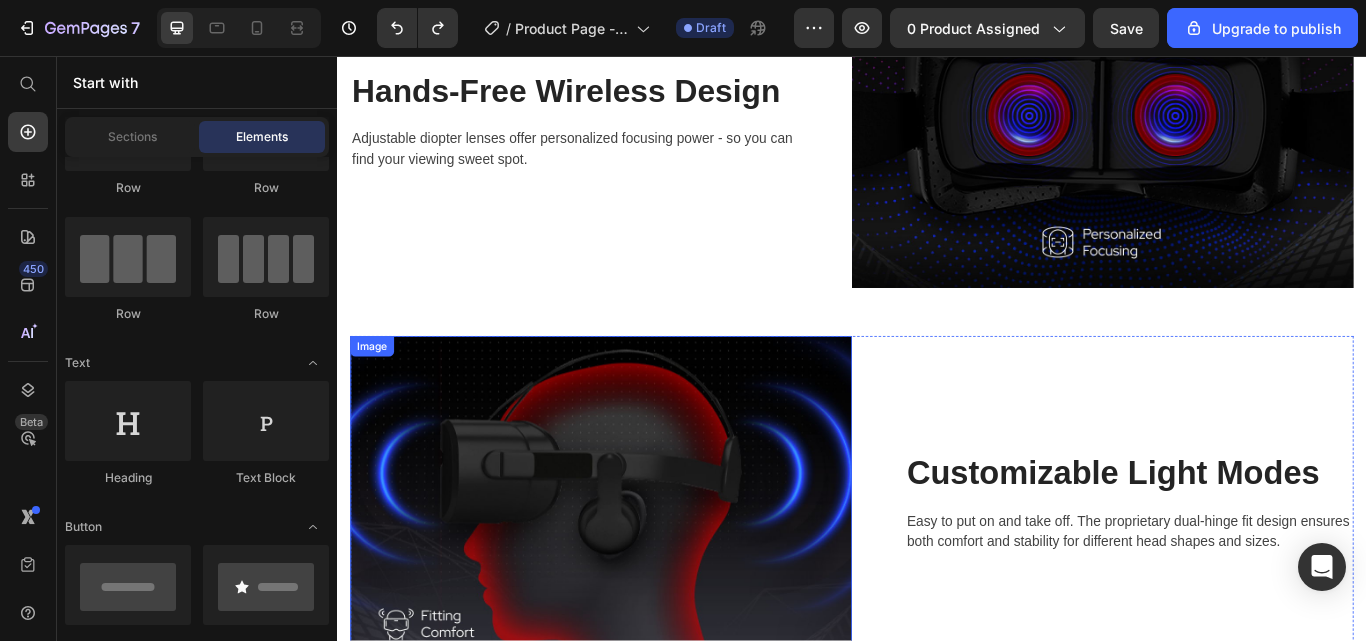 scroll, scrollTop: 4076, scrollLeft: 0, axis: vertical 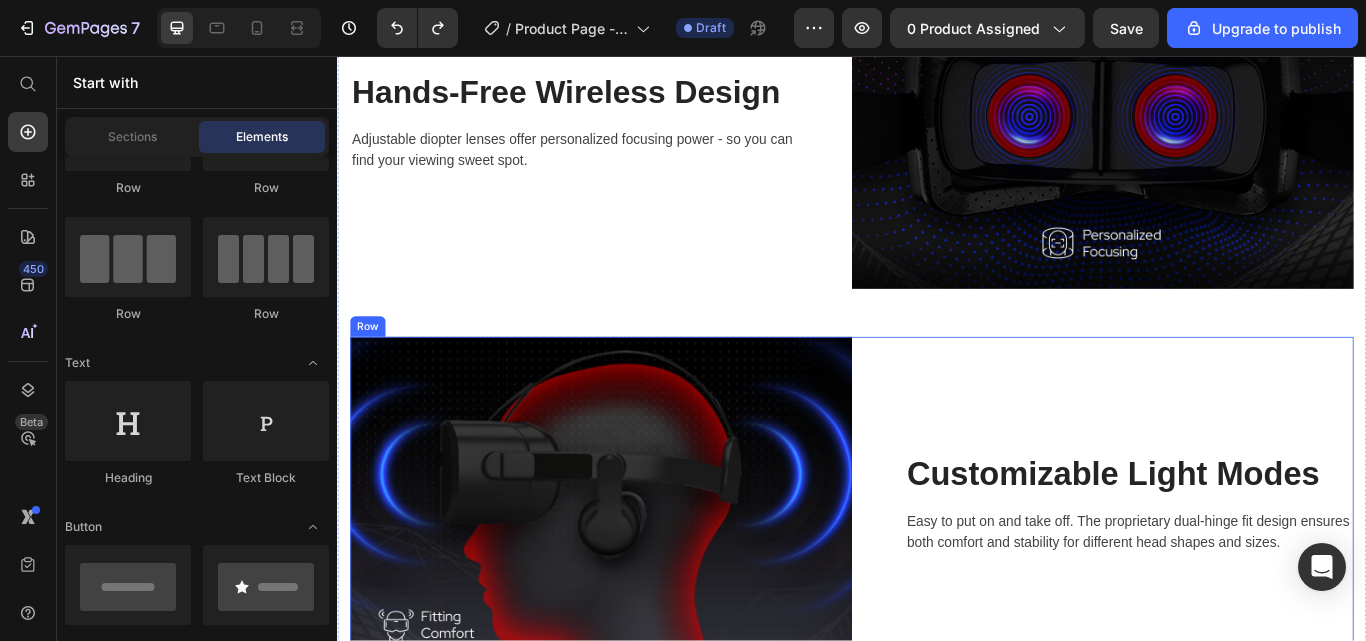 click on "Customizable Light Modes Heading Easy to put on and take off. The proprietary dual-hinge fit design ensures both comfort and stability for different head shapes and sizes. Text block Row" at bounding box center [1229, 578] 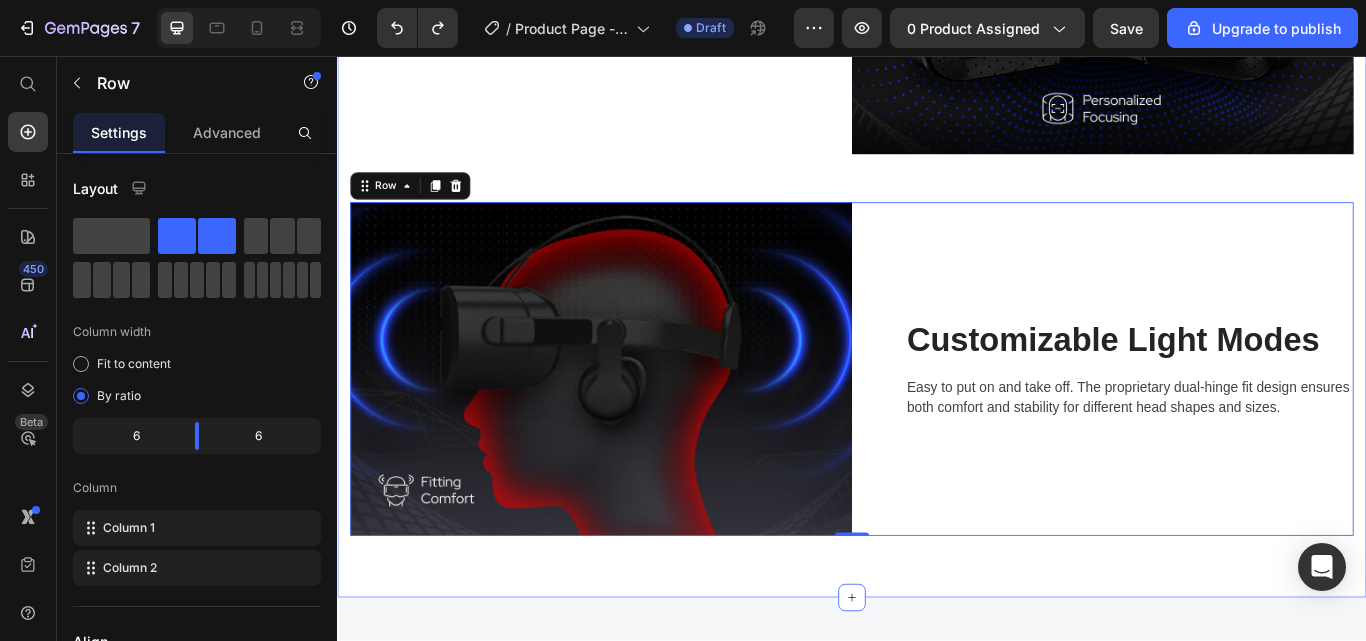 scroll, scrollTop: 4249, scrollLeft: 0, axis: vertical 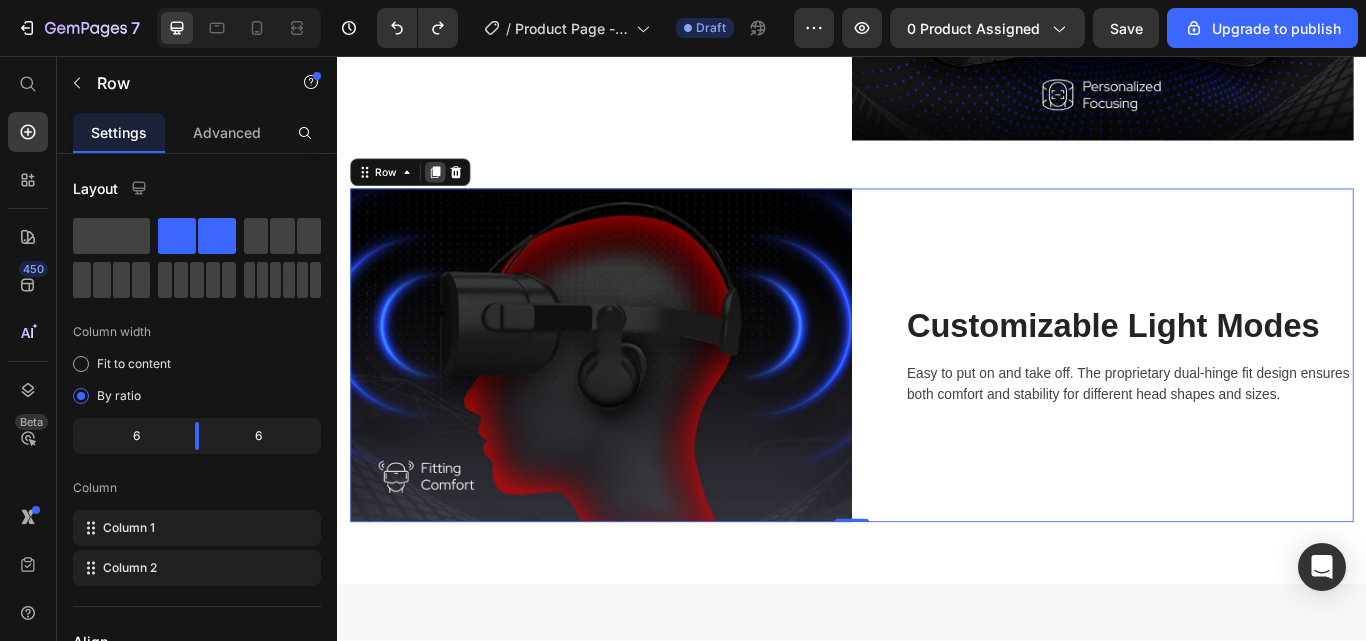 click 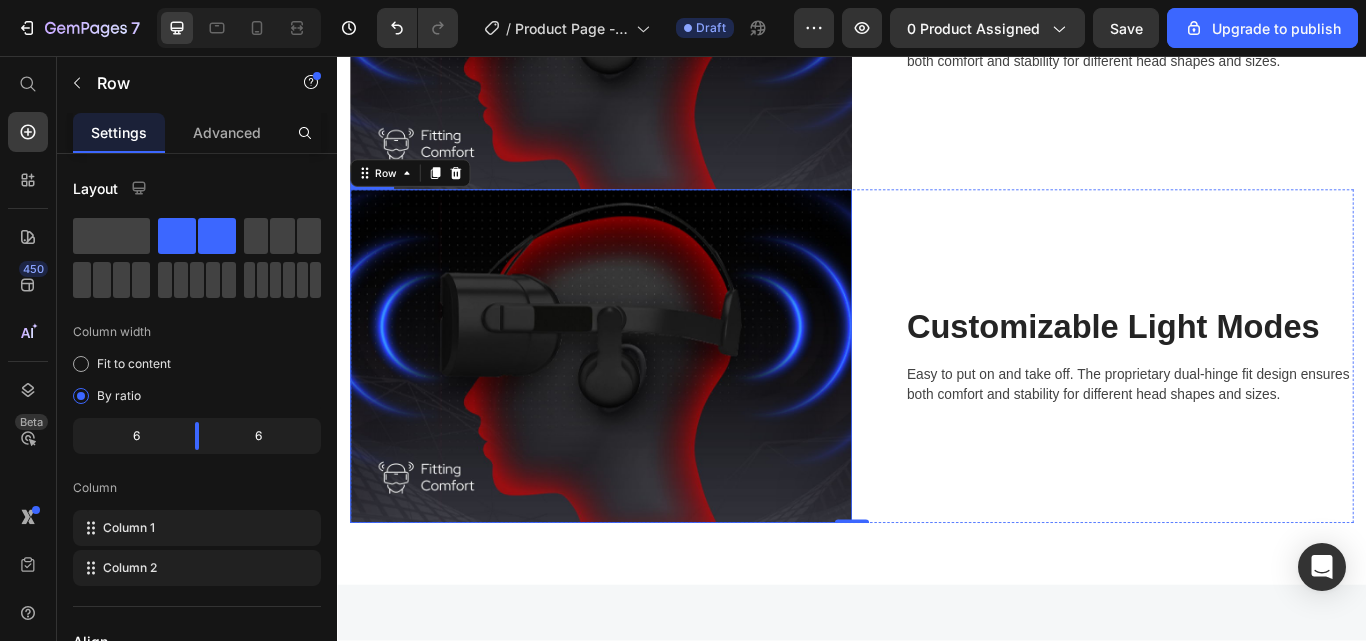 scroll, scrollTop: 4542, scrollLeft: 0, axis: vertical 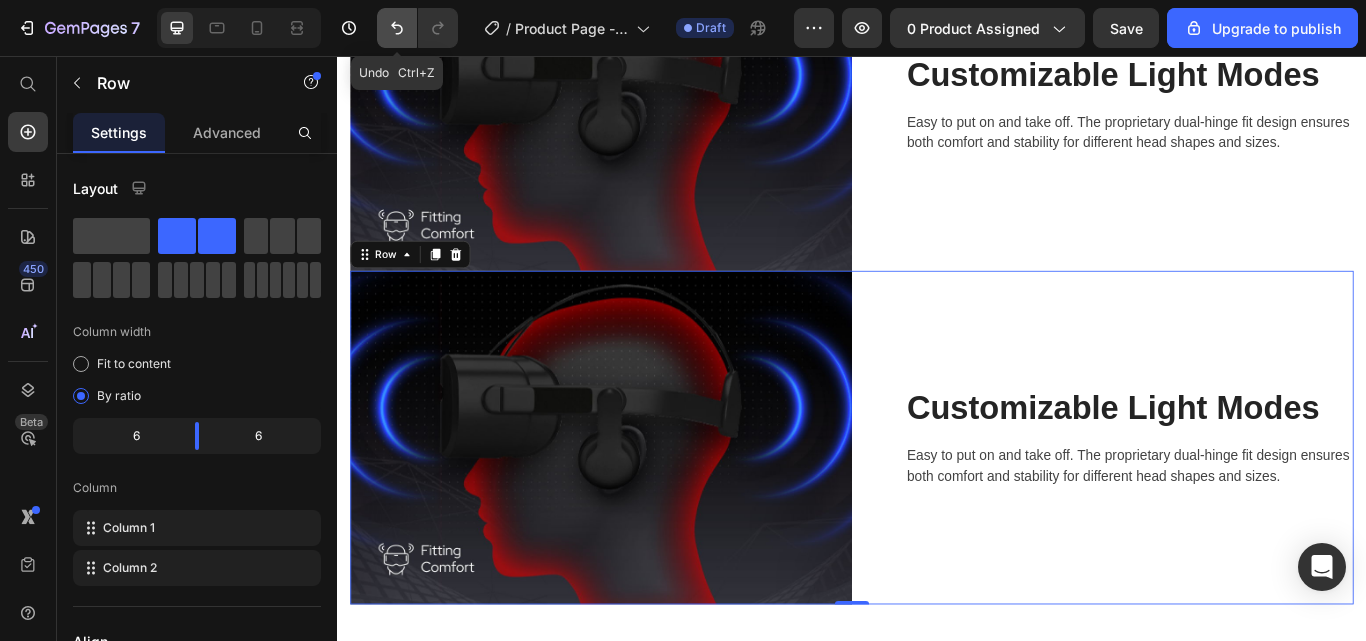 click 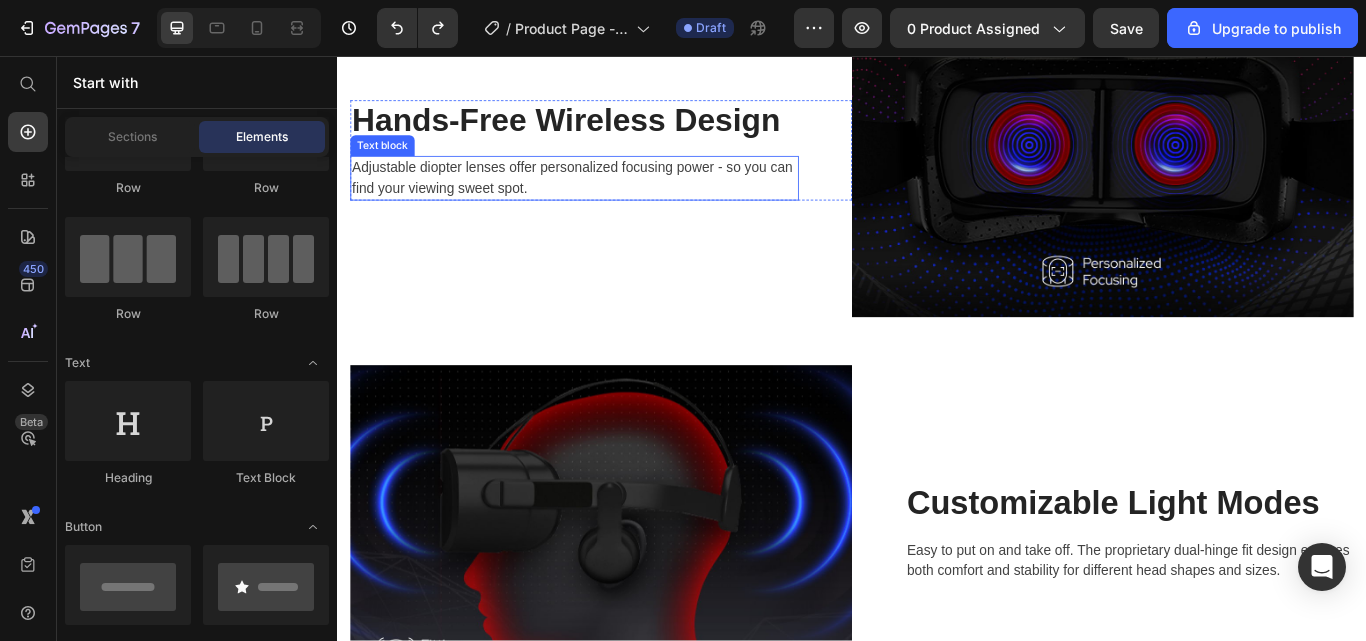 scroll, scrollTop: 3708, scrollLeft: 0, axis: vertical 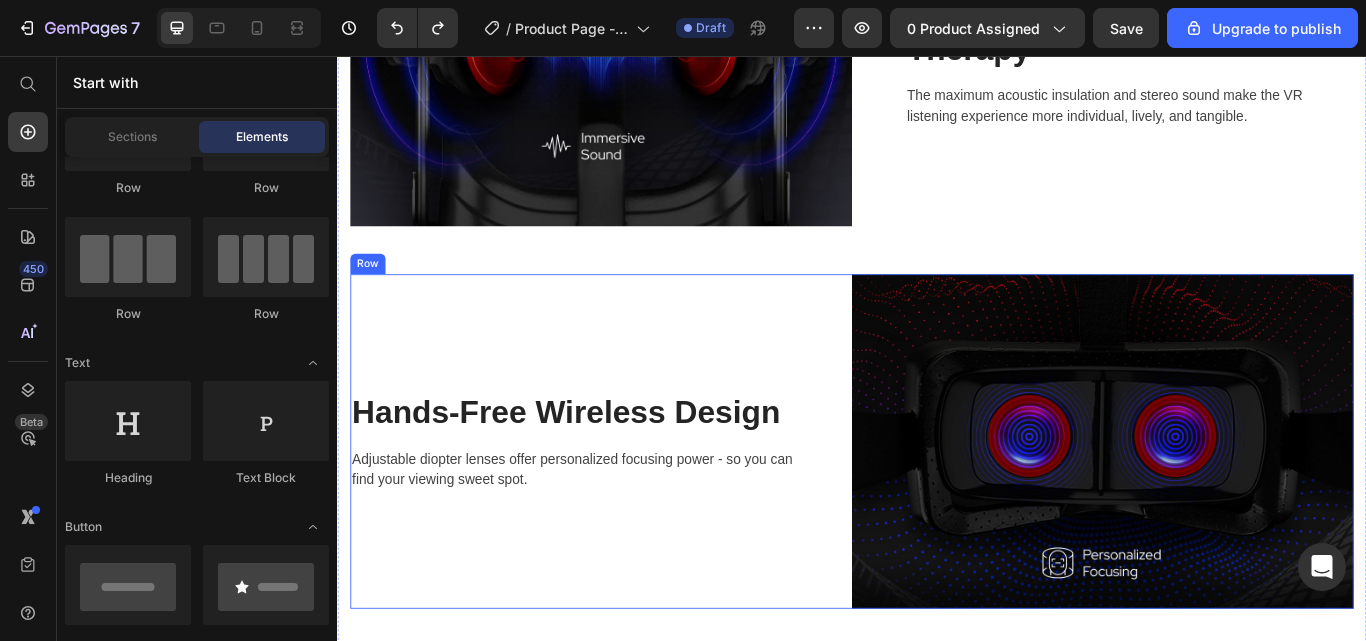 click on "Hands-Free Wireless Design Heading Adjustable diopter lenses offer personalized focusing power - so you can find your viewing sweet spot. Text block Row" at bounding box center [644, 506] 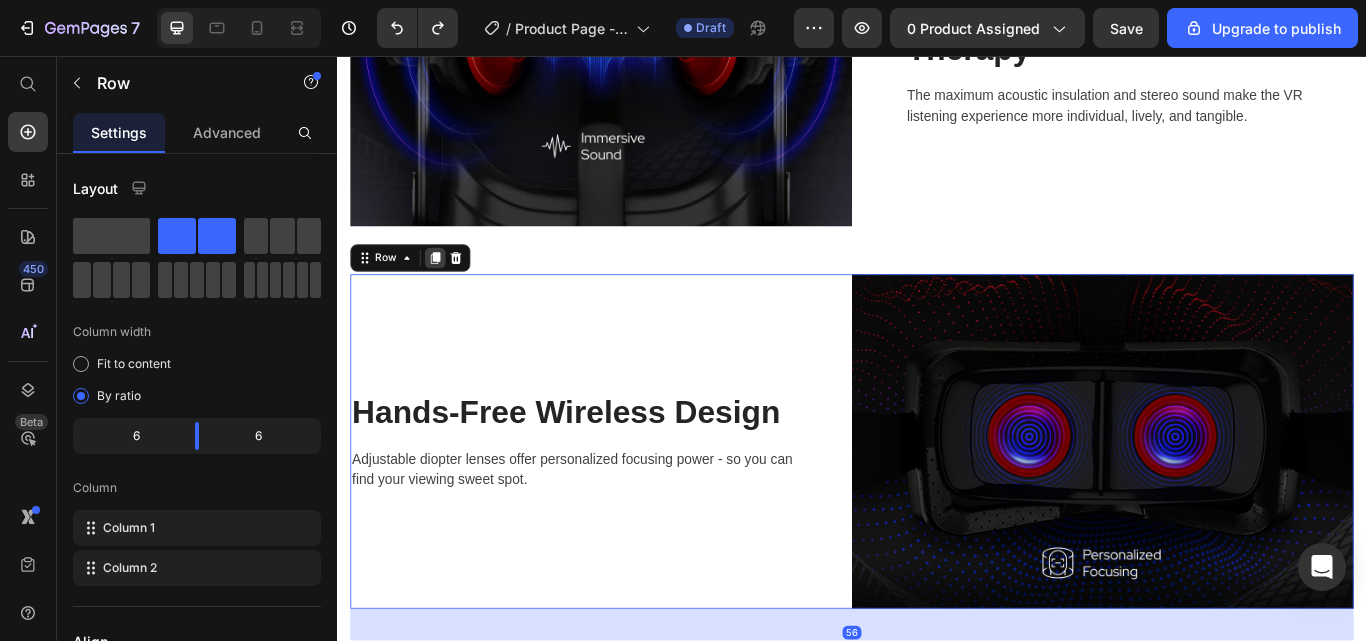 click 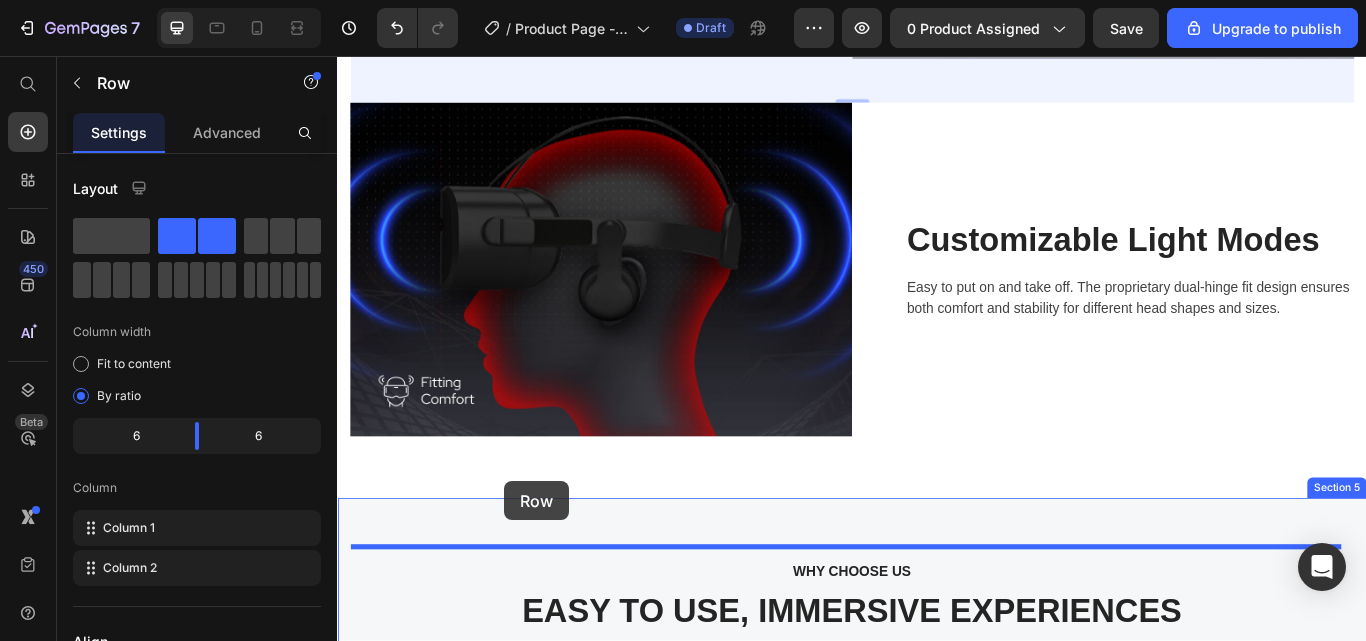 scroll, scrollTop: 4810, scrollLeft: 0, axis: vertical 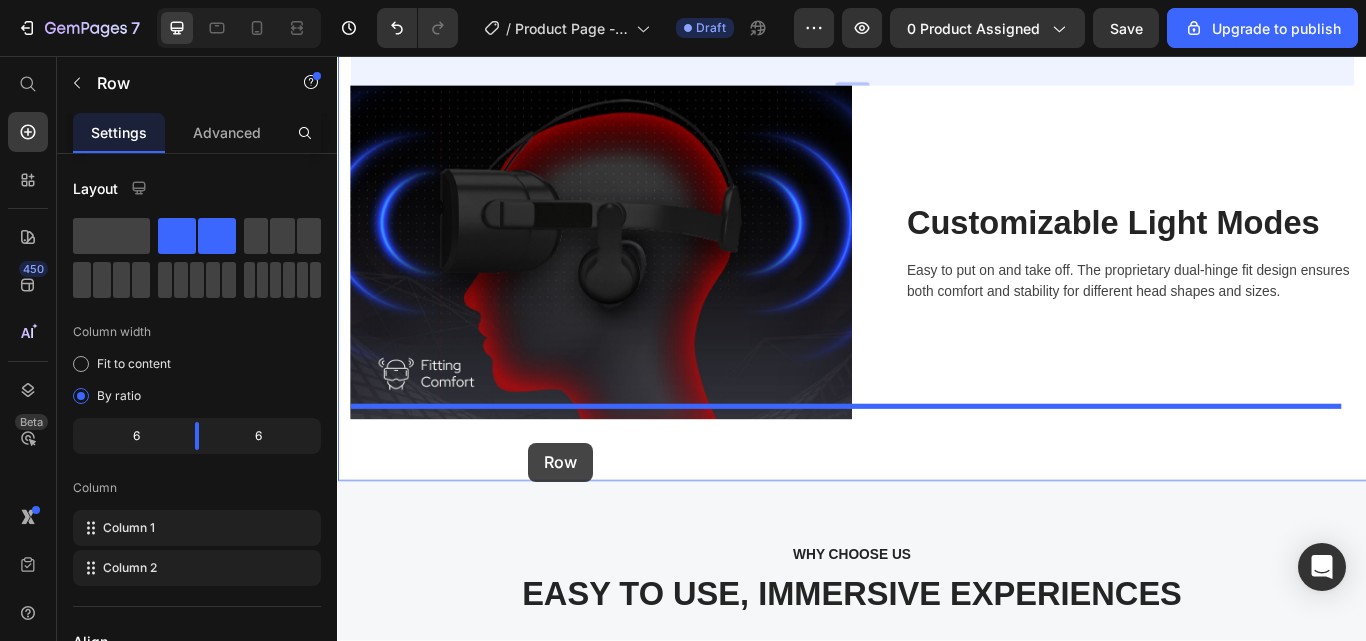 drag, startPoint x: 385, startPoint y: 153, endPoint x: 560, endPoint y: 507, distance: 394.89365 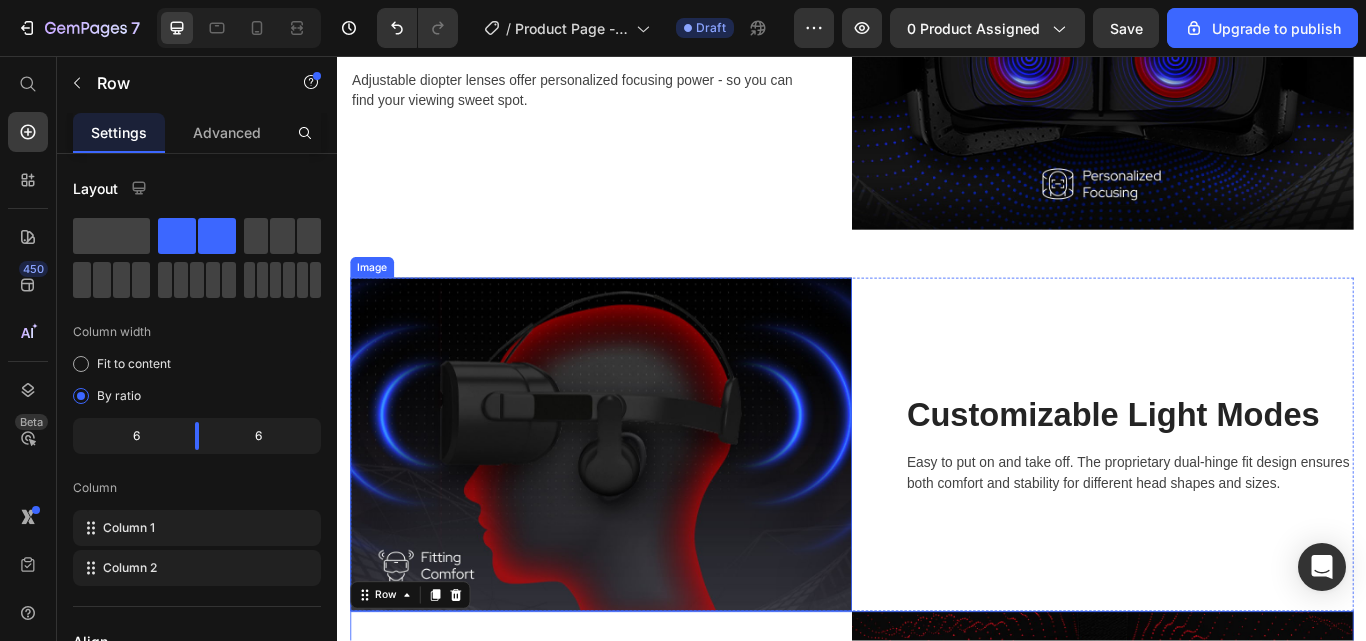 scroll, scrollTop: 4466, scrollLeft: 0, axis: vertical 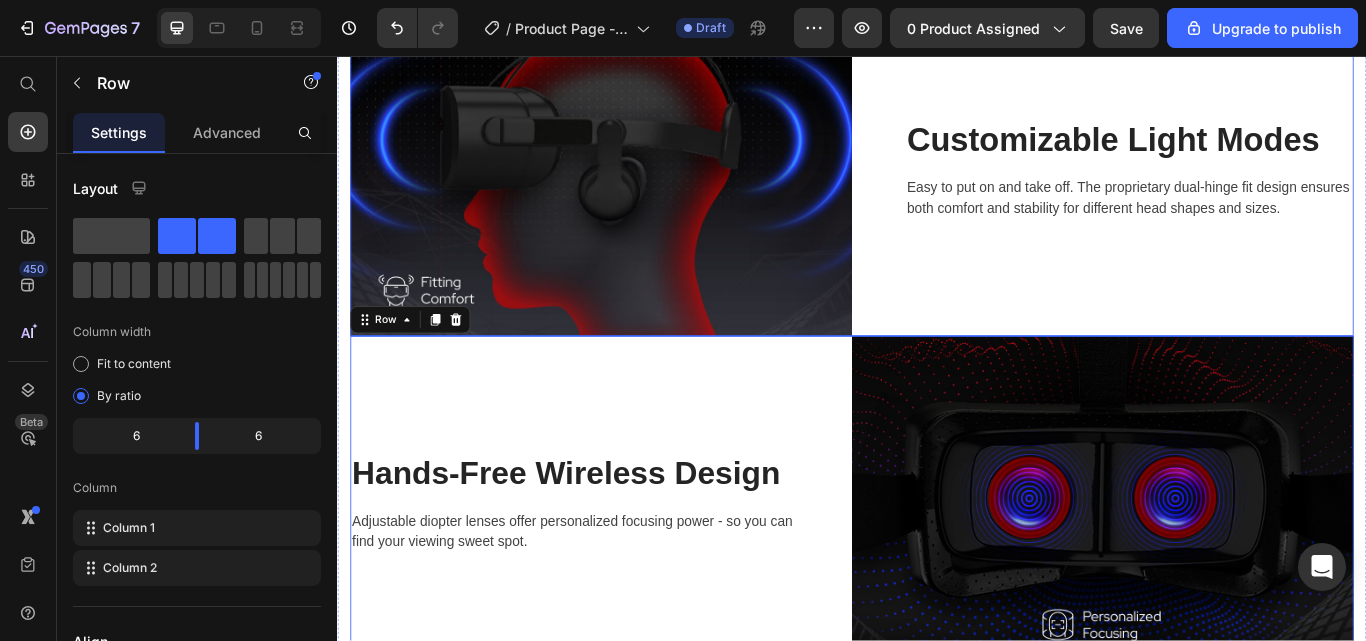click on "Customizable Light Modes Heading Easy to put on and take off. The proprietary dual-hinge fit design ensures both comfort and stability for different head shapes and sizes. Text block Row" at bounding box center (1229, 188) 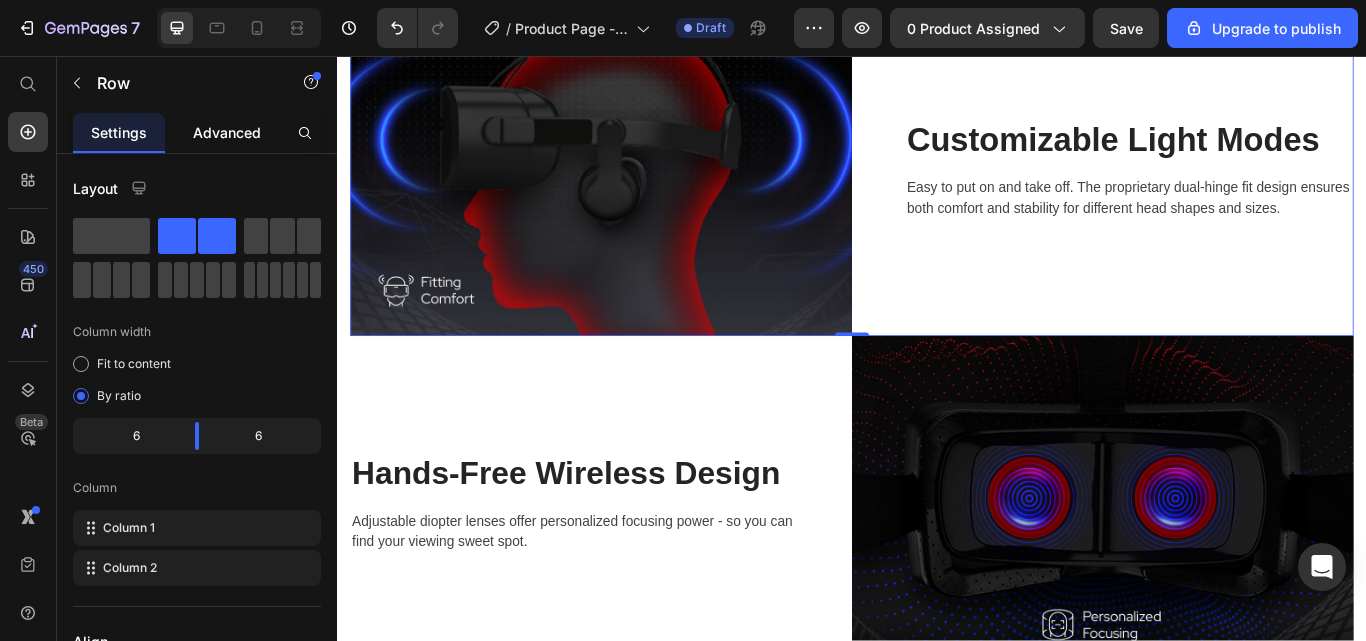 click on "Advanced" at bounding box center [227, 132] 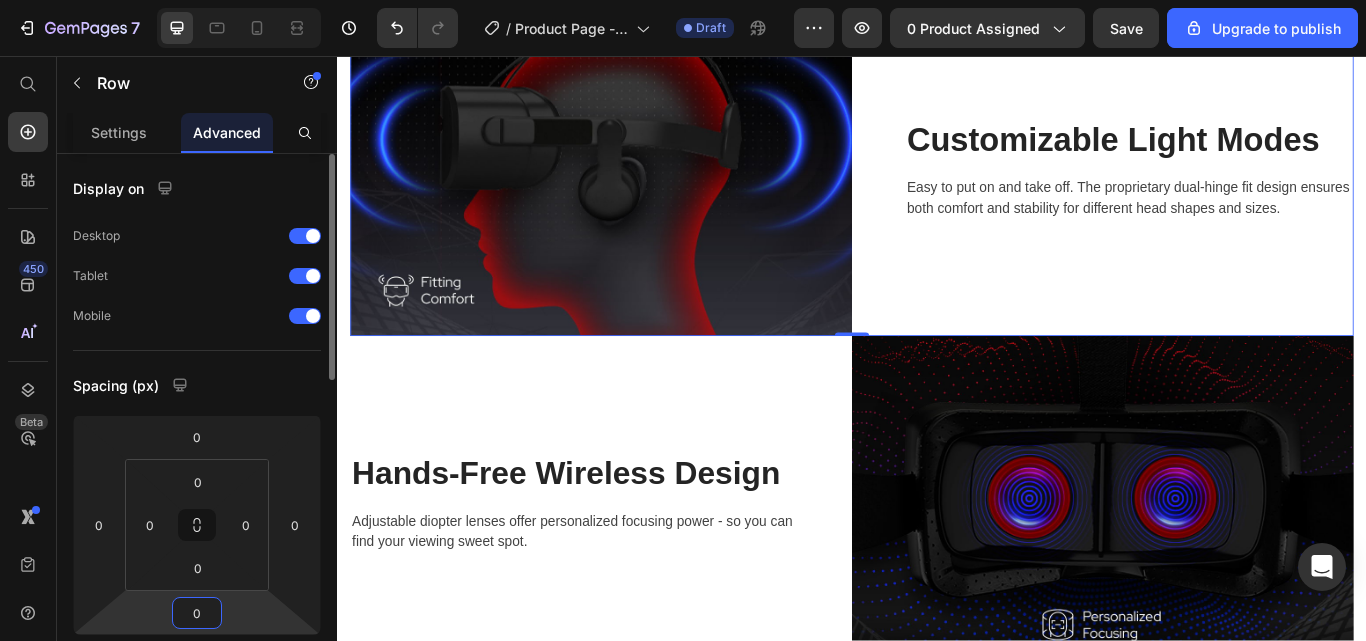 click on "0" at bounding box center [197, 613] 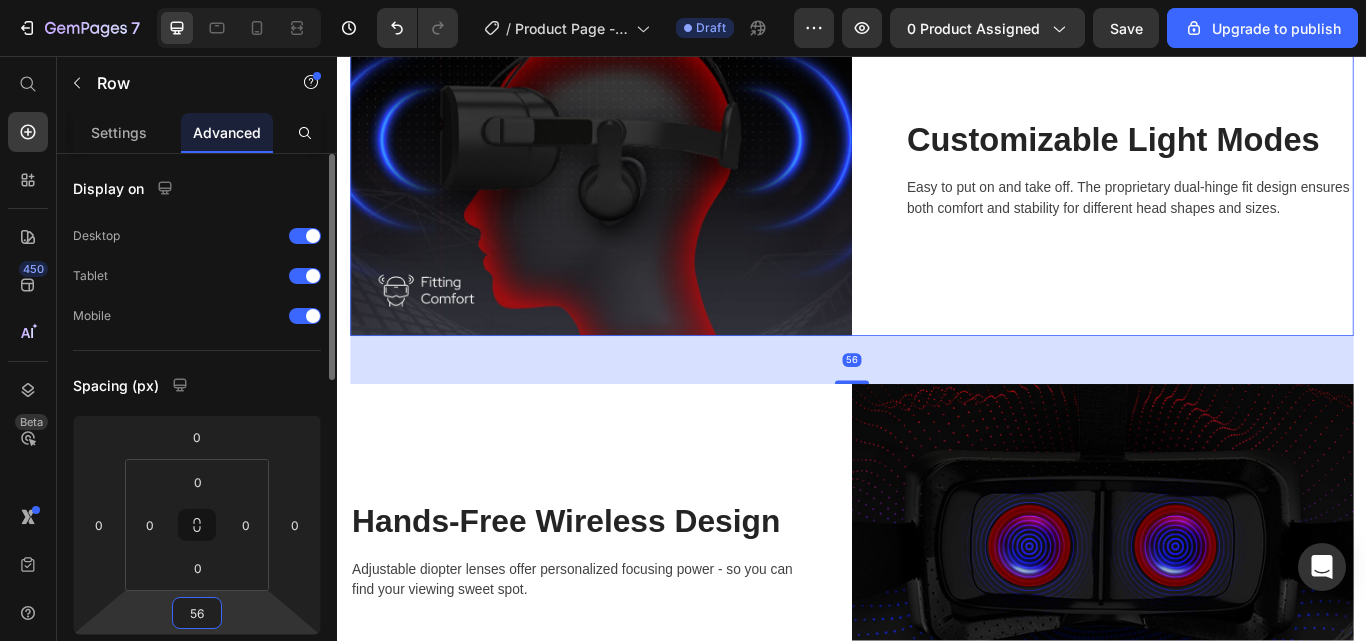 type on "56" 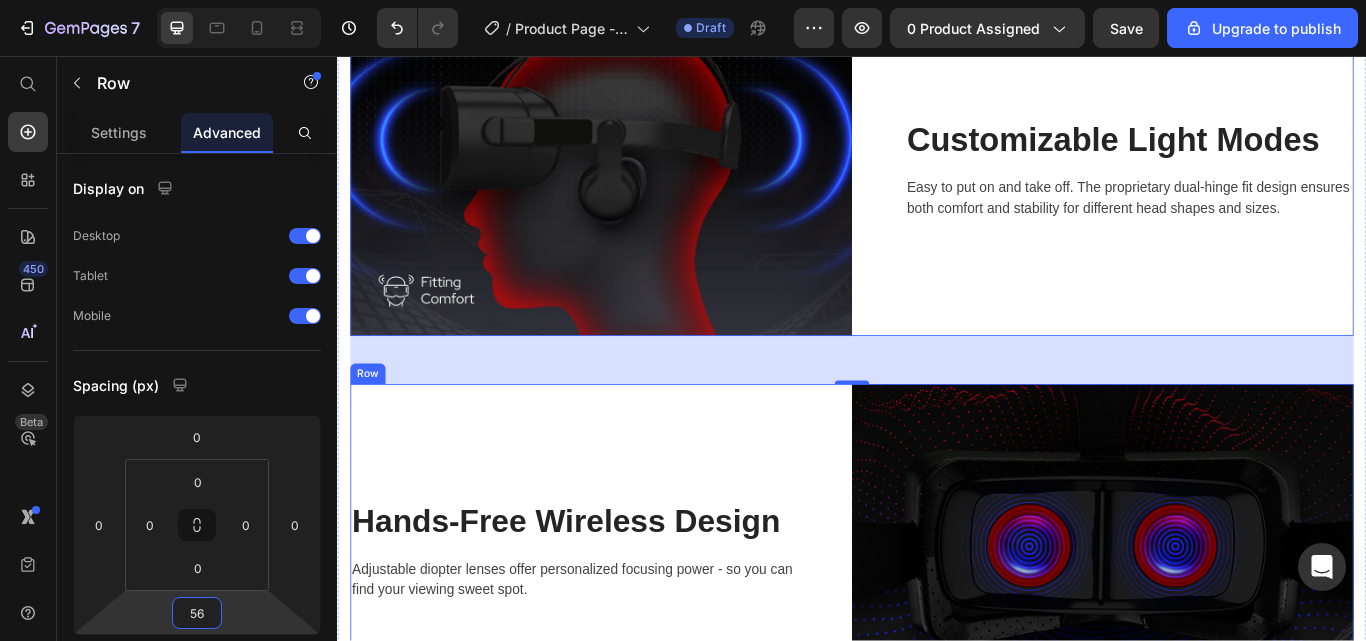 click on "Hands-Free Wireless Design Heading Adjustable diopter lenses offer personalized focusing power - so you can find your viewing sweet spot. Text block Row" at bounding box center (644, 634) 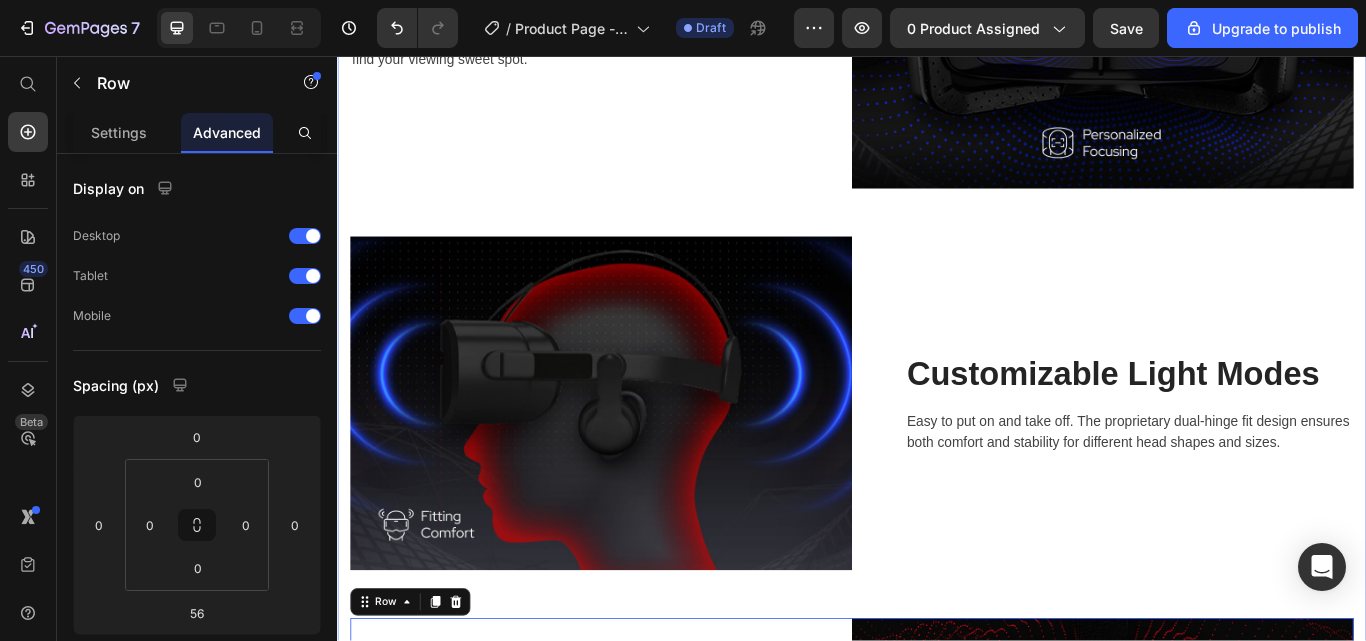 scroll, scrollTop: 4155, scrollLeft: 0, axis: vertical 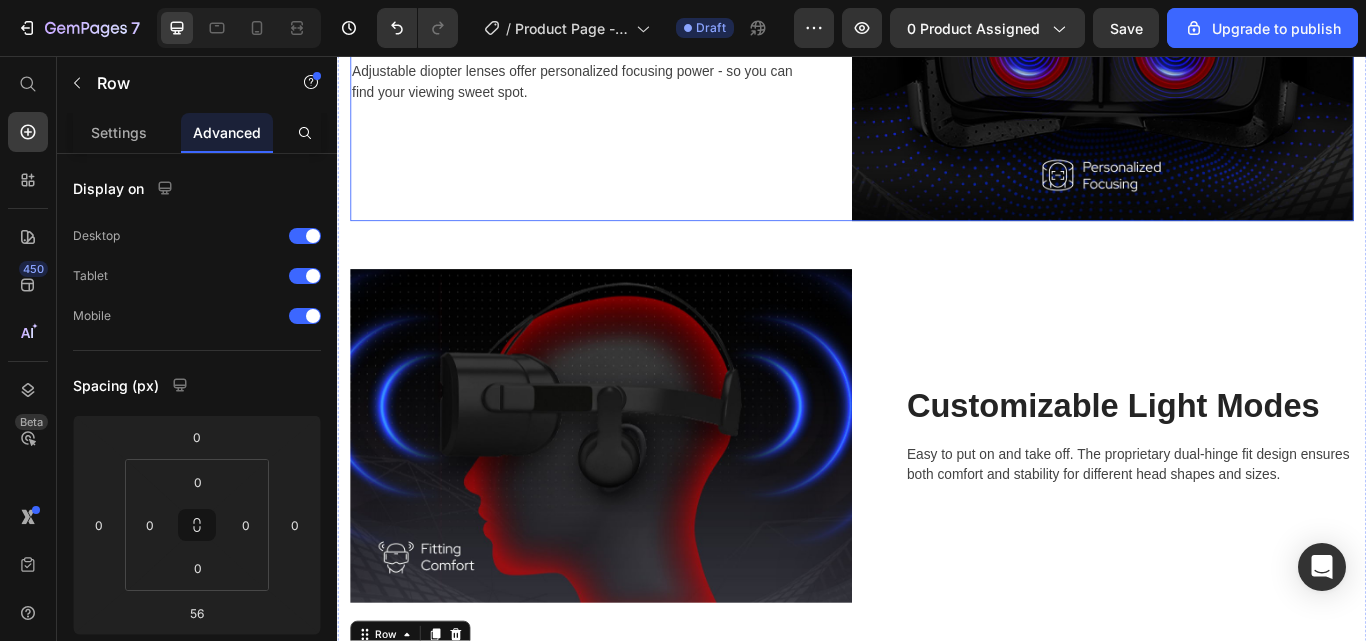 click on "Hands-Free Wireless Design Heading Adjustable diopter lenses offer personalized focusing power - so you can find your viewing sweet spot. Text block Row" at bounding box center (644, 54) 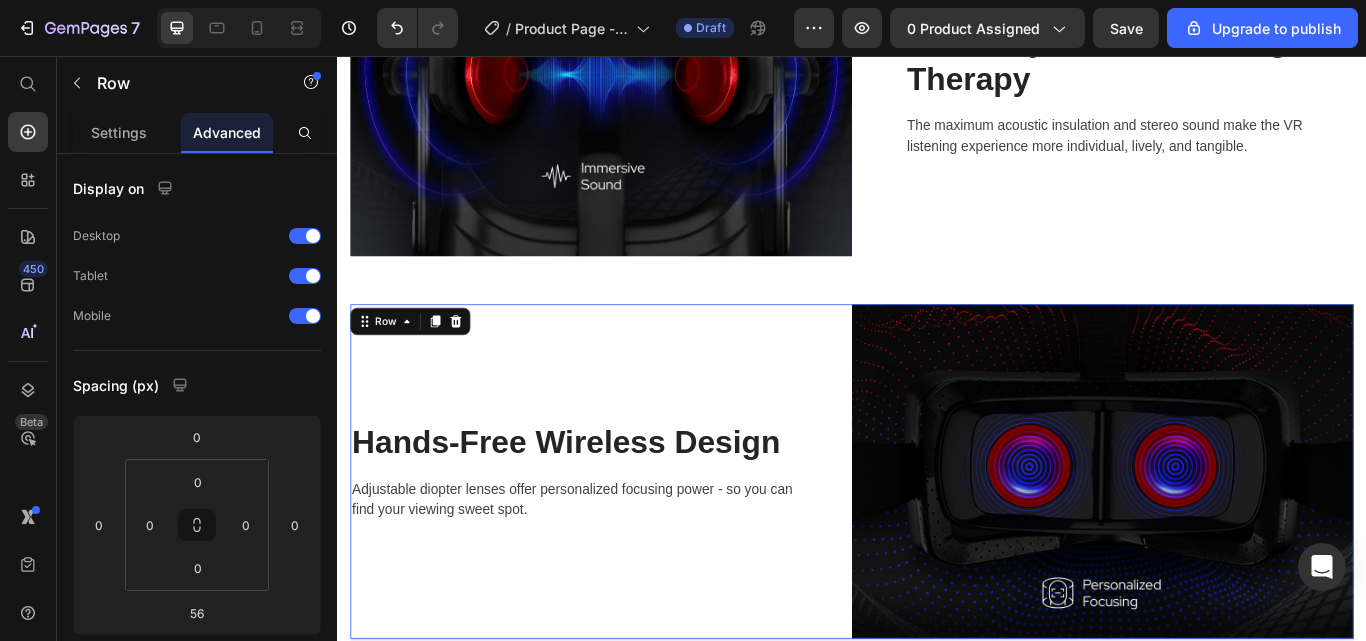 scroll, scrollTop: 3653, scrollLeft: 0, axis: vertical 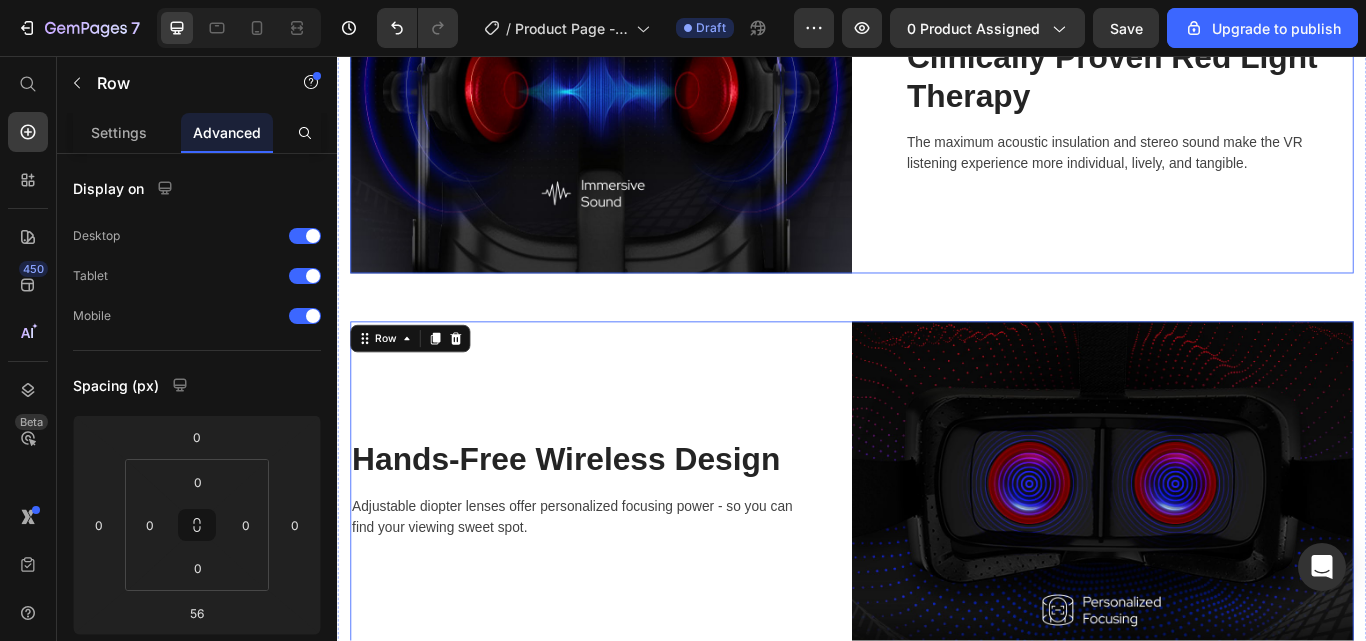 click on "Clinically Proven Red Light Therapy Heading The maximum acoustic insulation and stereo sound make the VR listening experience more individual, lively, and tangible. Text block Row" at bounding box center (1229, 115) 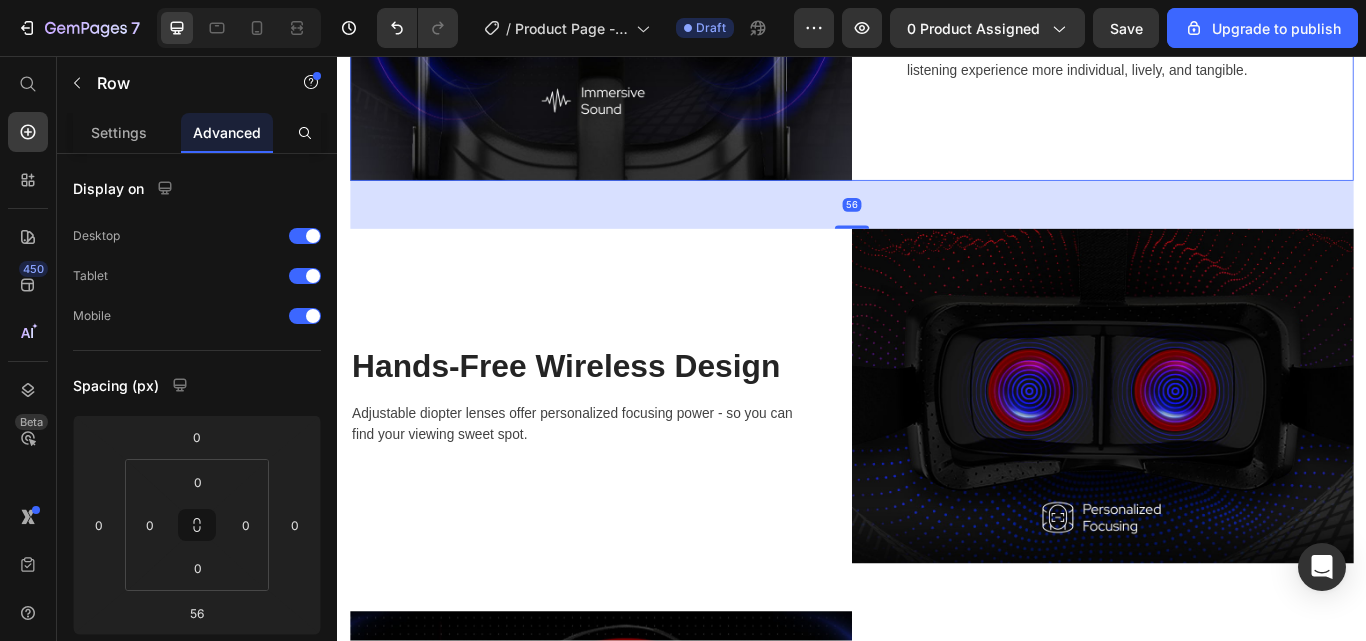 scroll, scrollTop: 4056, scrollLeft: 0, axis: vertical 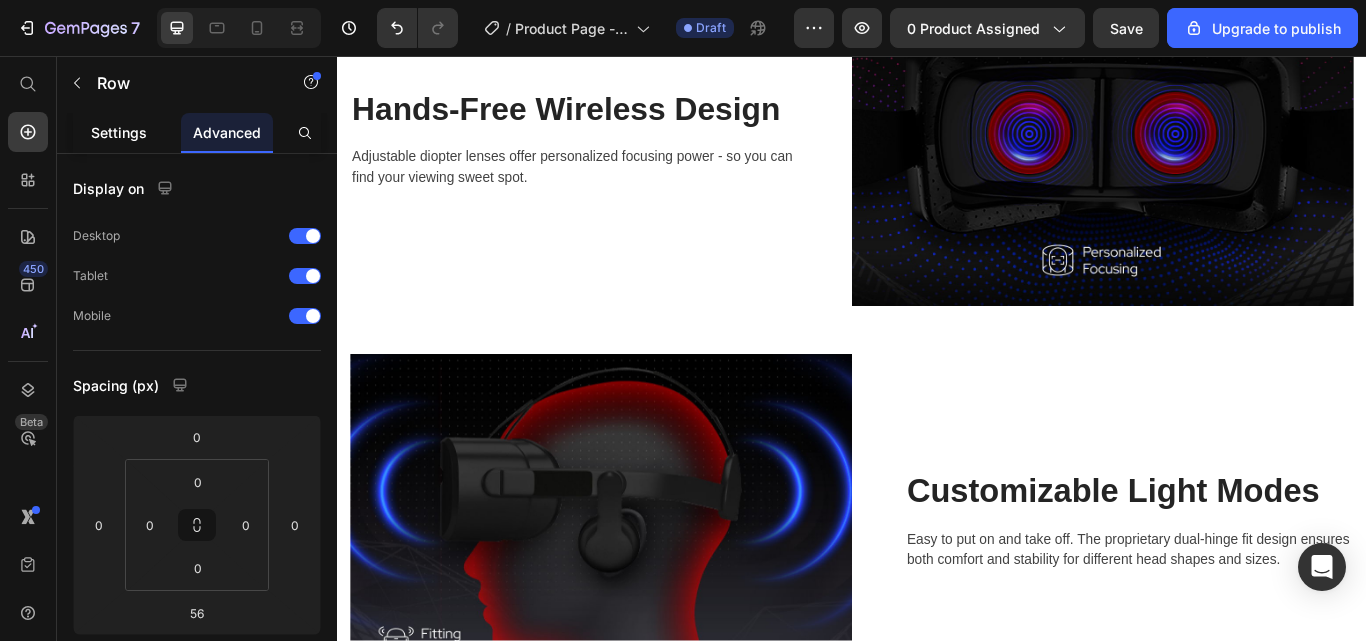 click on "Settings" at bounding box center (119, 132) 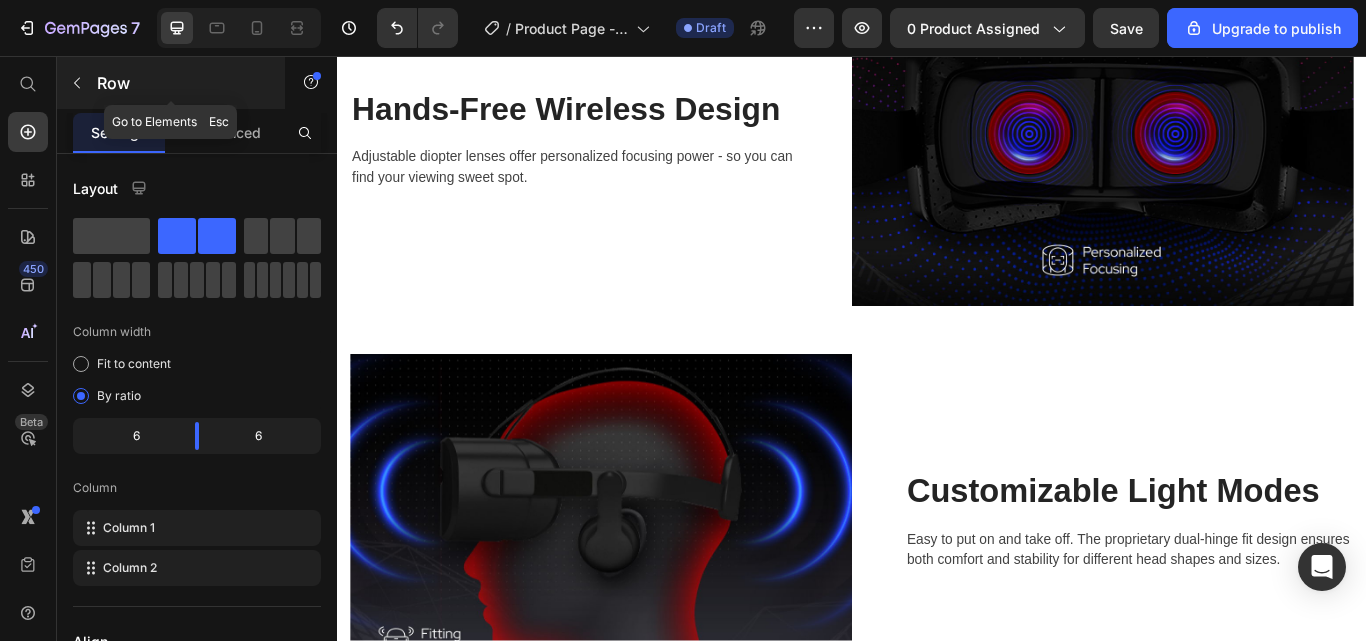 click 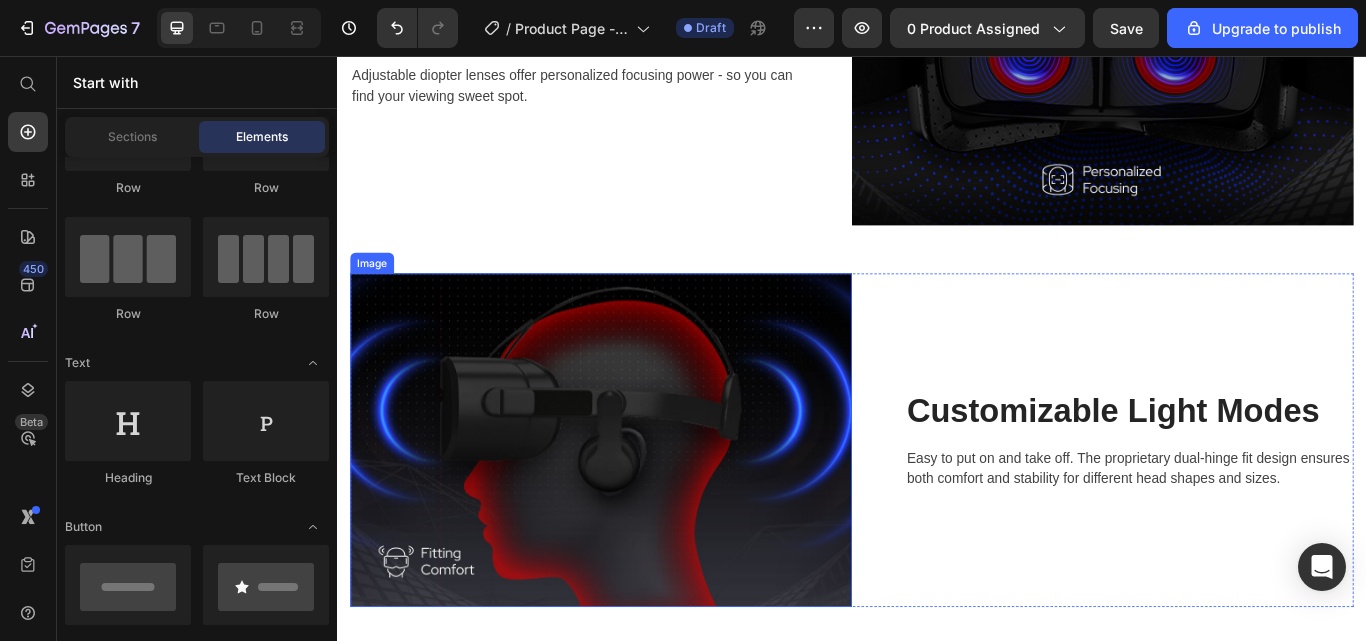 scroll, scrollTop: 4558, scrollLeft: 0, axis: vertical 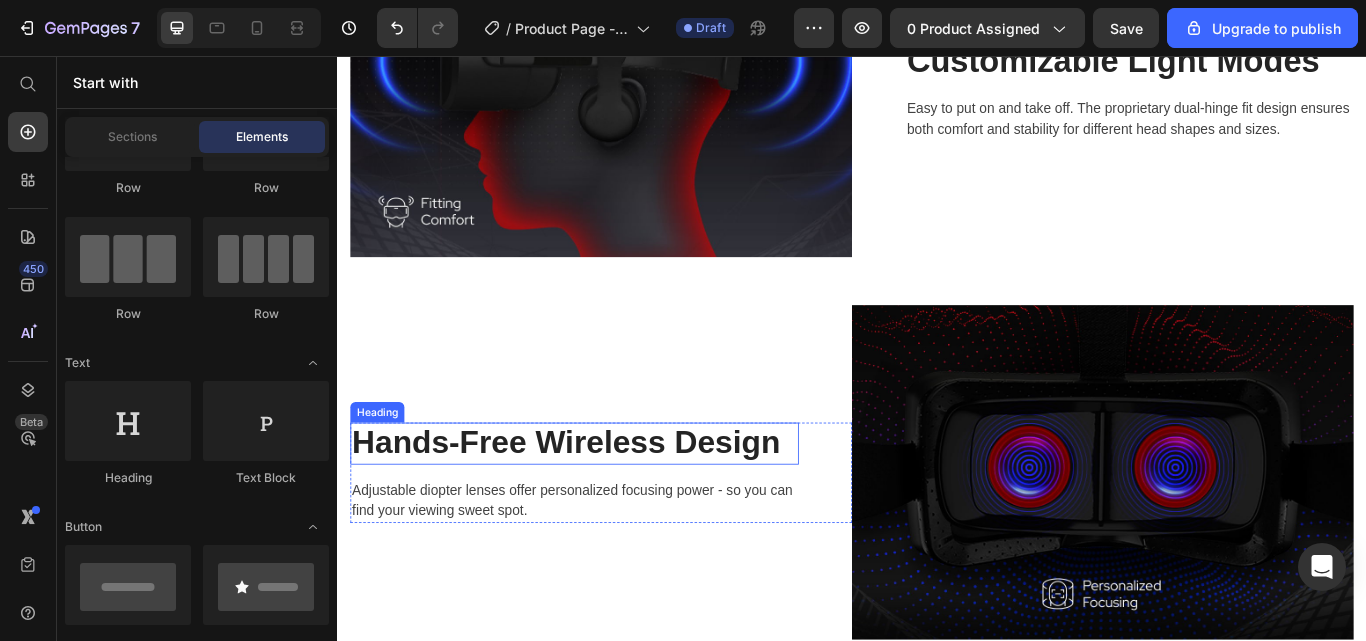 click on "Hands-Free Wireless Design" at bounding box center (613, 508) 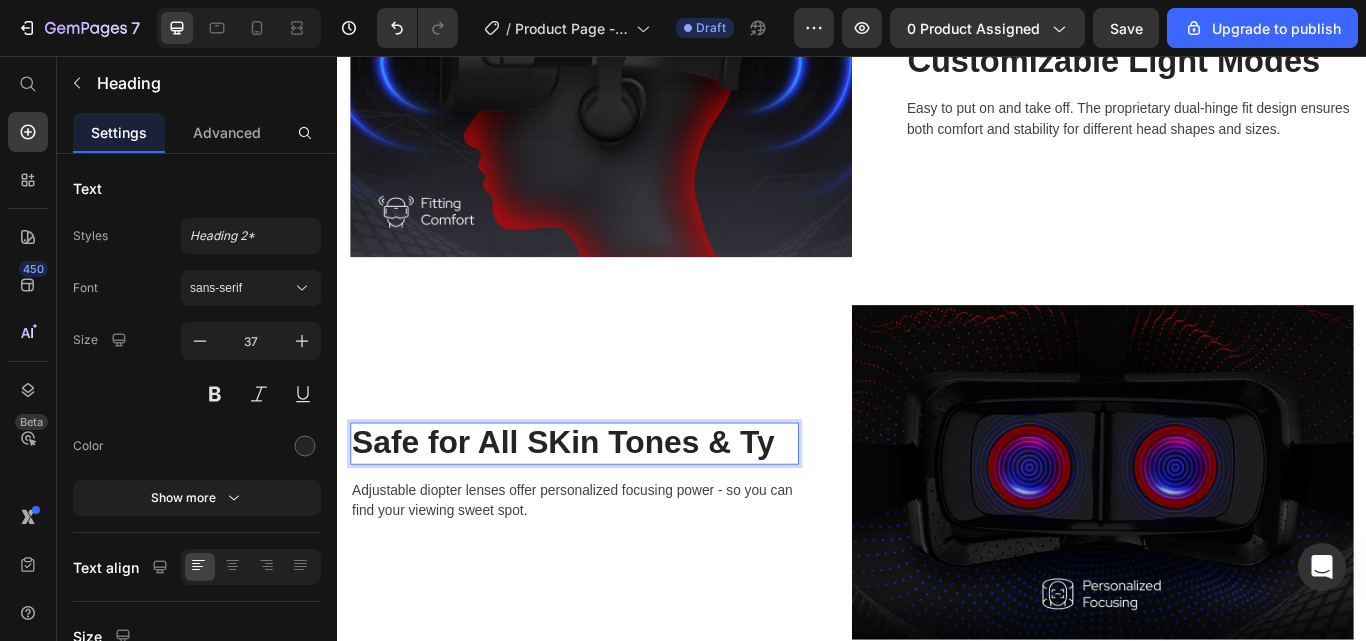 scroll, scrollTop: 4535, scrollLeft: 0, axis: vertical 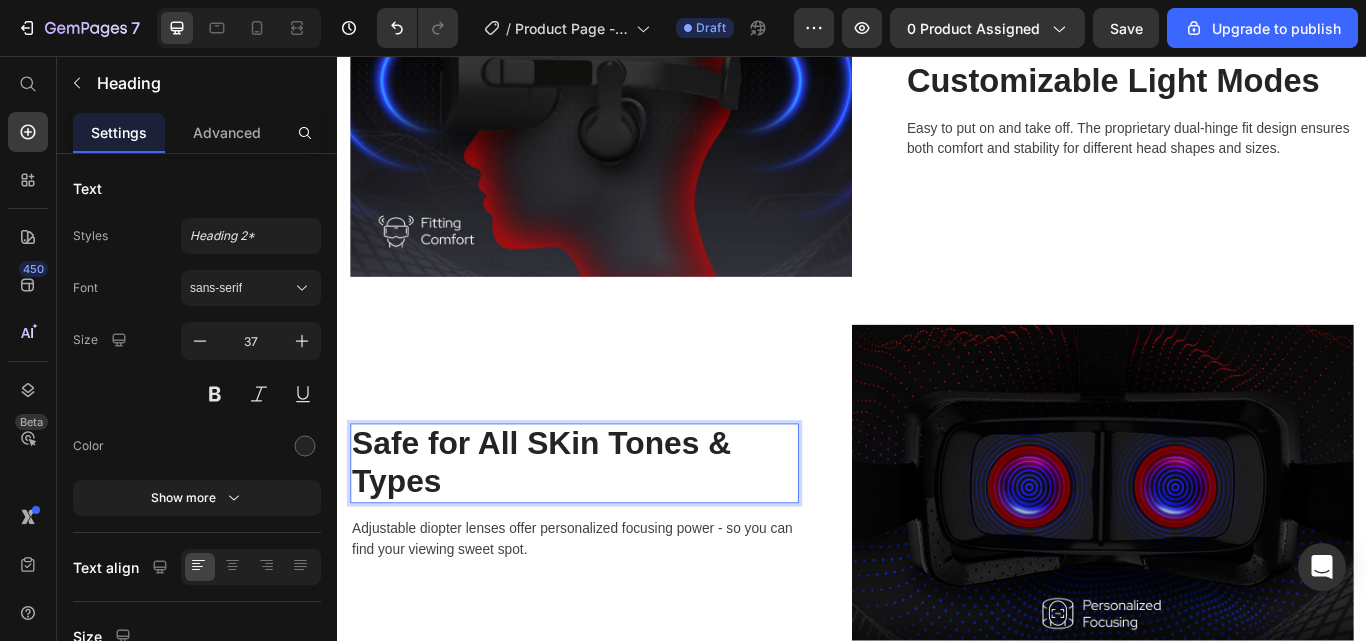 click on "Safe for All SKin Tones & Types" at bounding box center (613, 531) 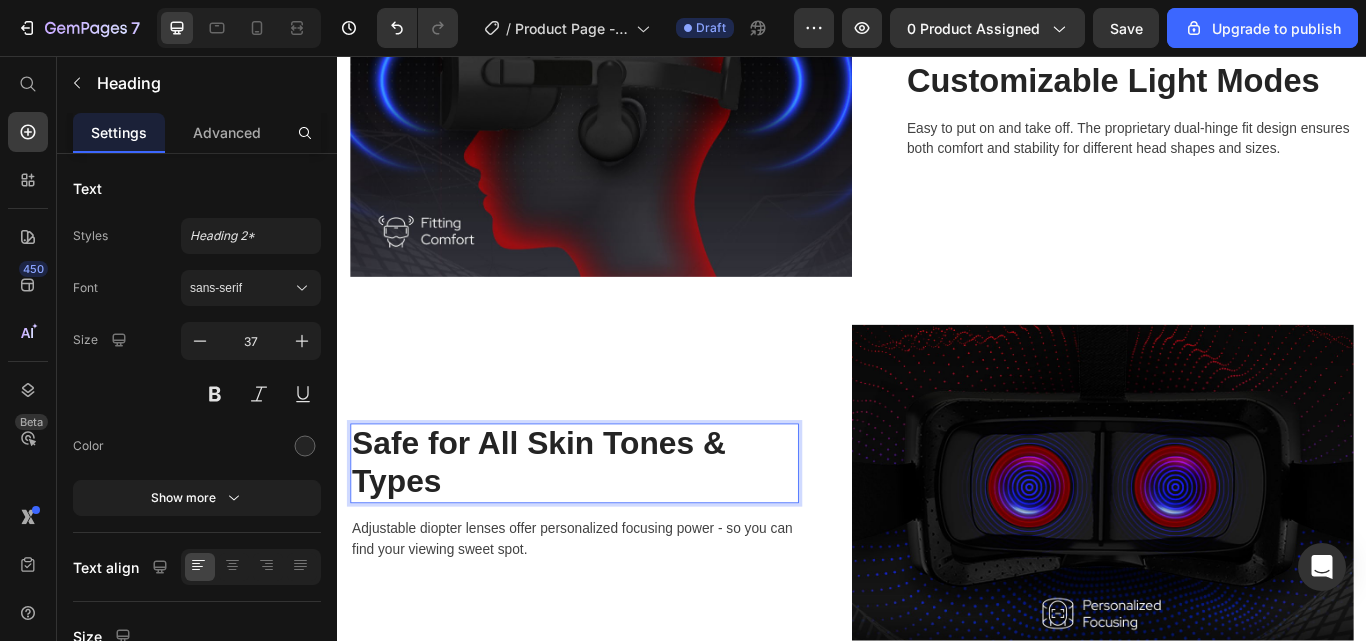 click on "Safe for All Skin Tones & Types" at bounding box center [613, 531] 